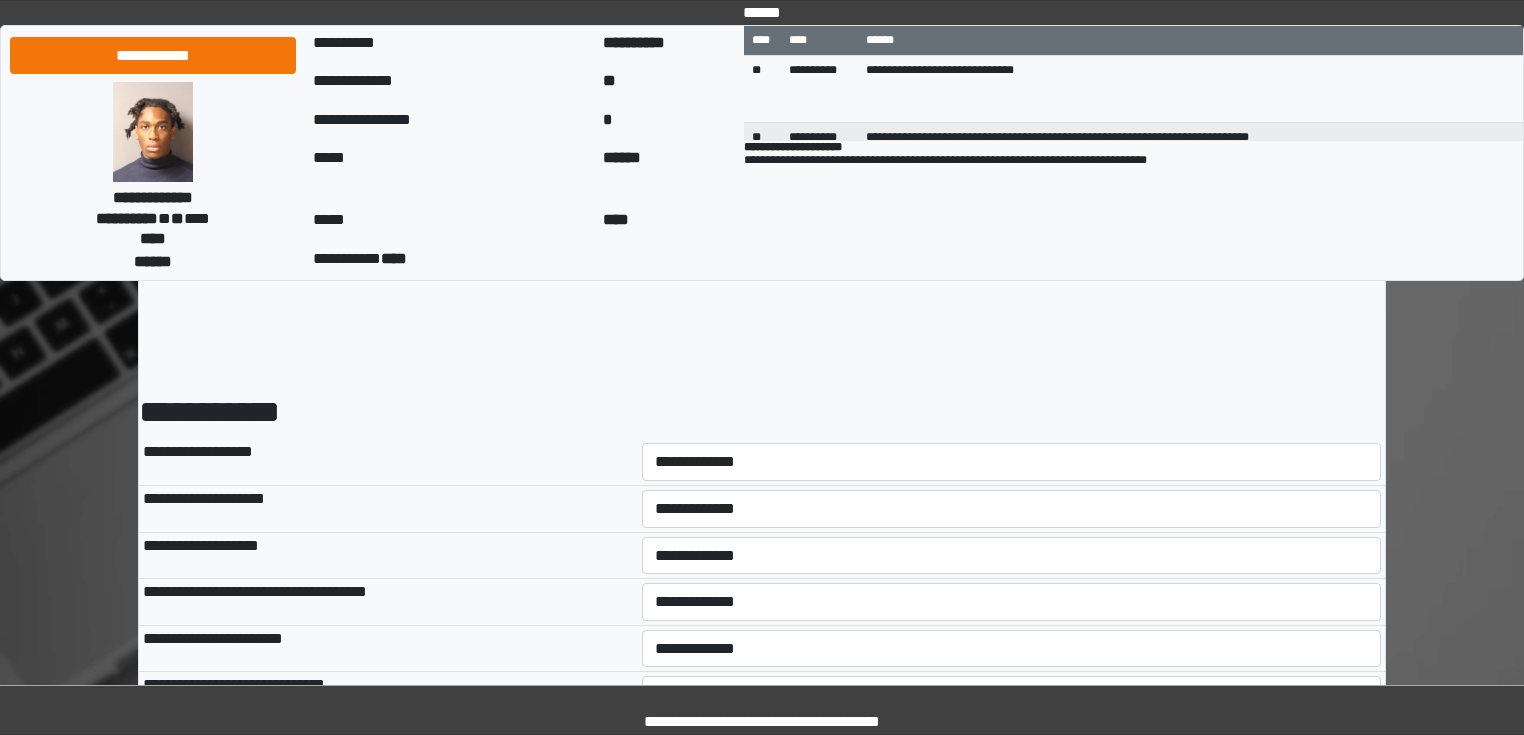 scroll, scrollTop: 0, scrollLeft: 0, axis: both 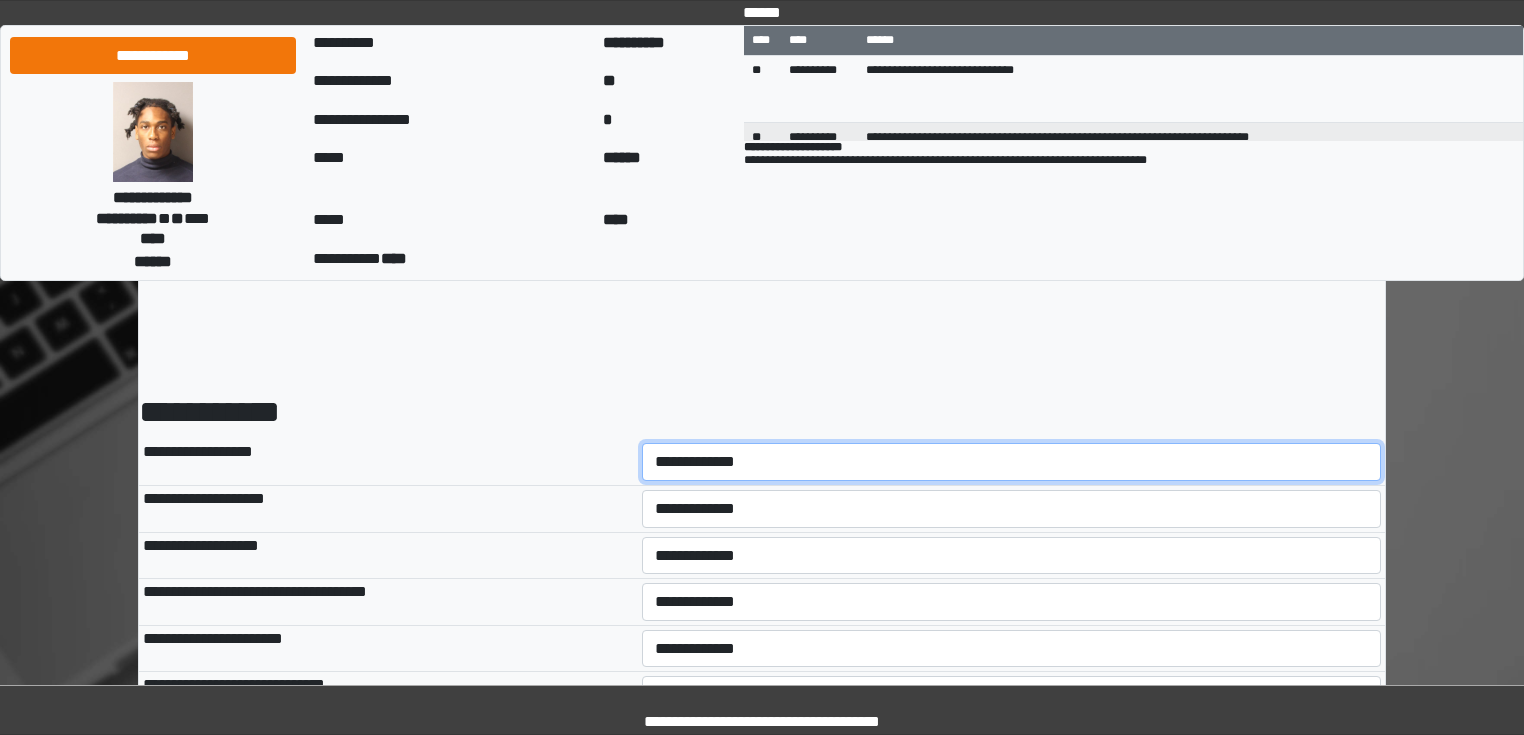 click on "**********" at bounding box center (1012, 462) 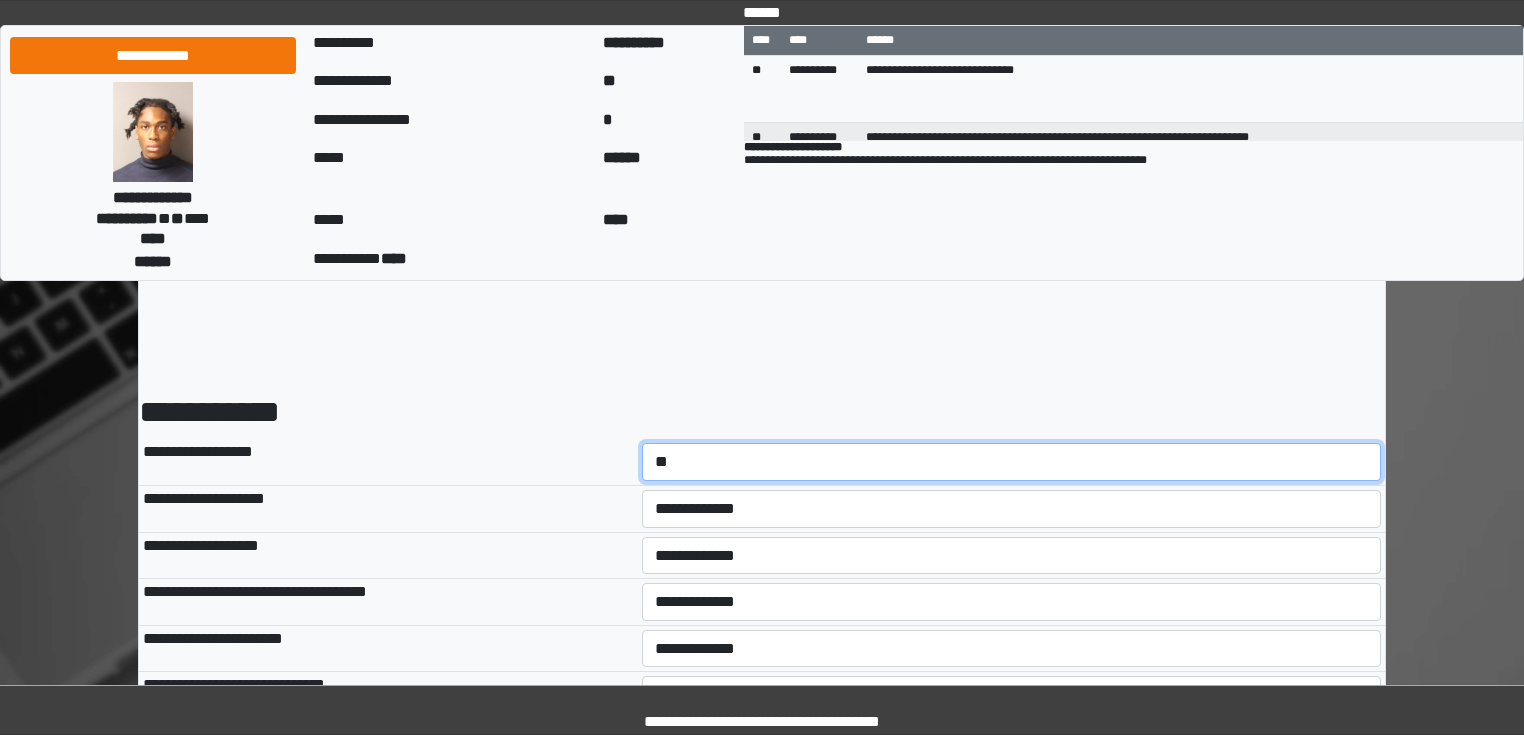 click on "**********" at bounding box center [1012, 462] 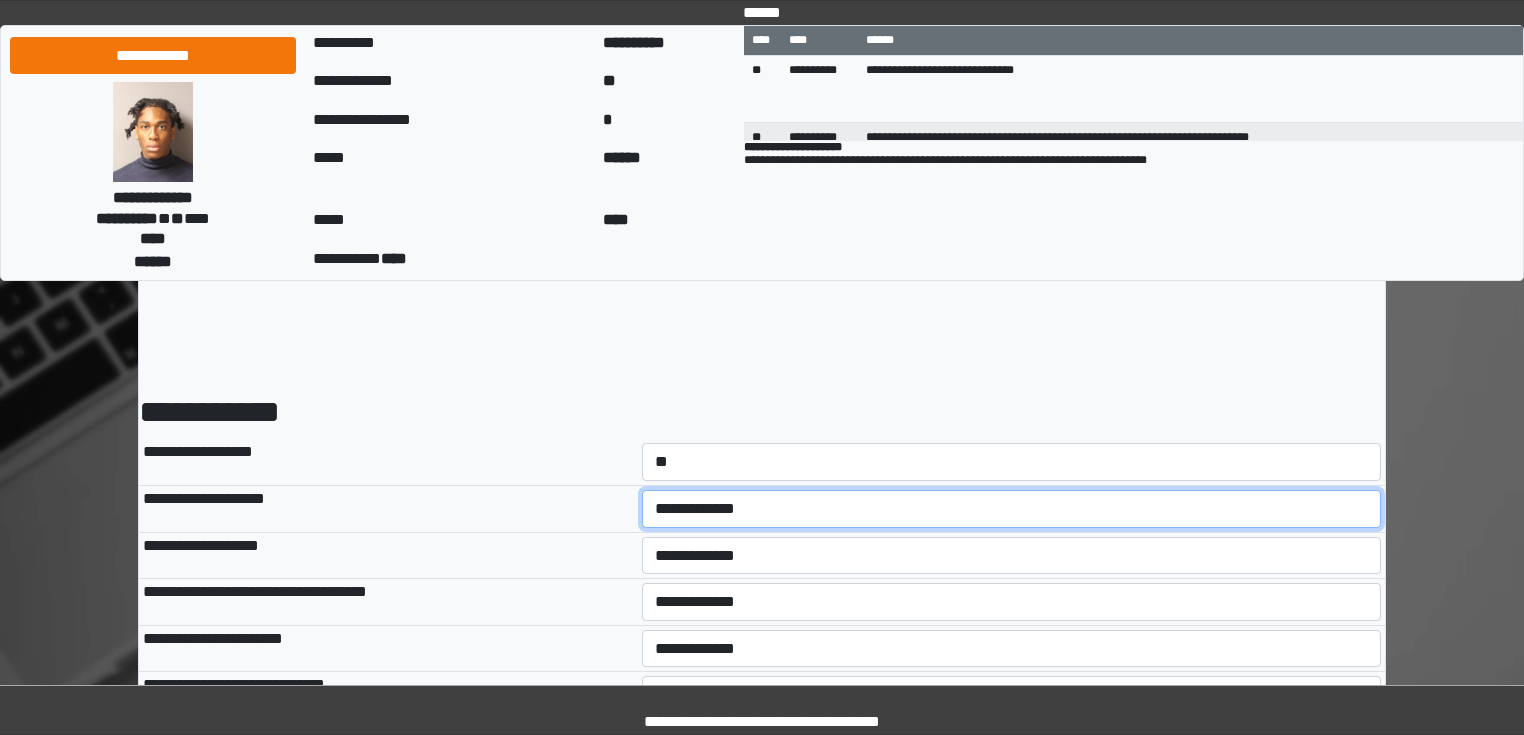 click on "**********" at bounding box center (1012, 509) 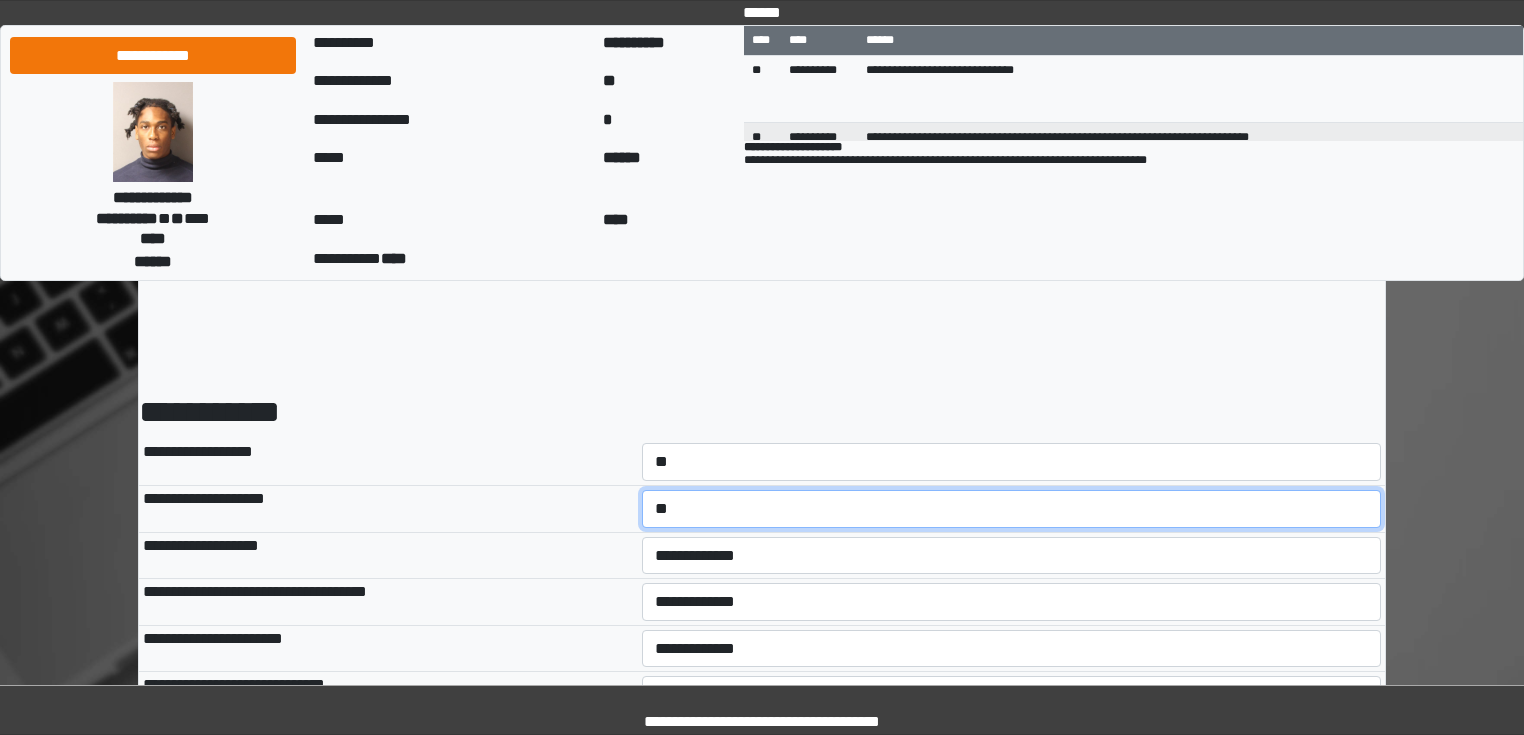click on "**********" at bounding box center [1012, 509] 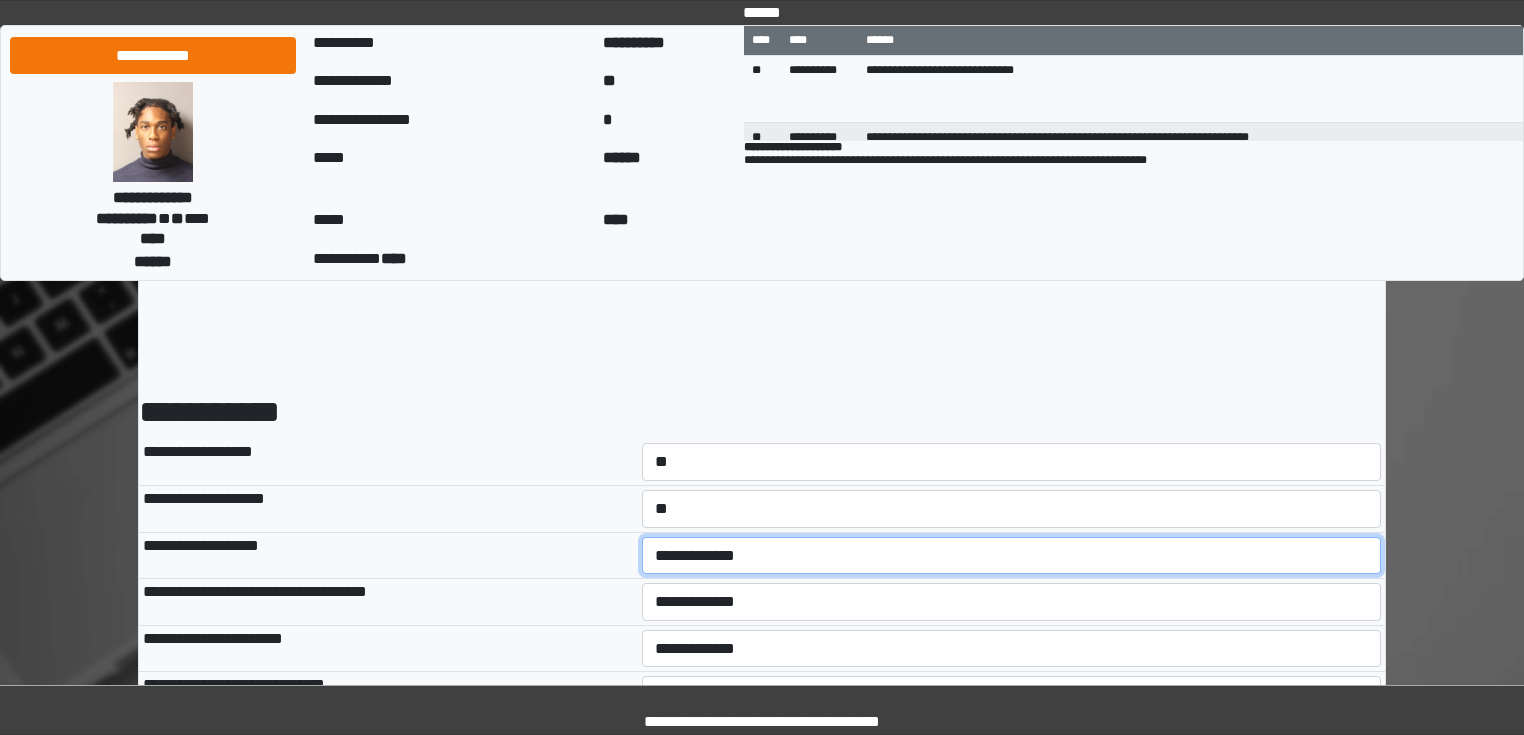 select on "*" 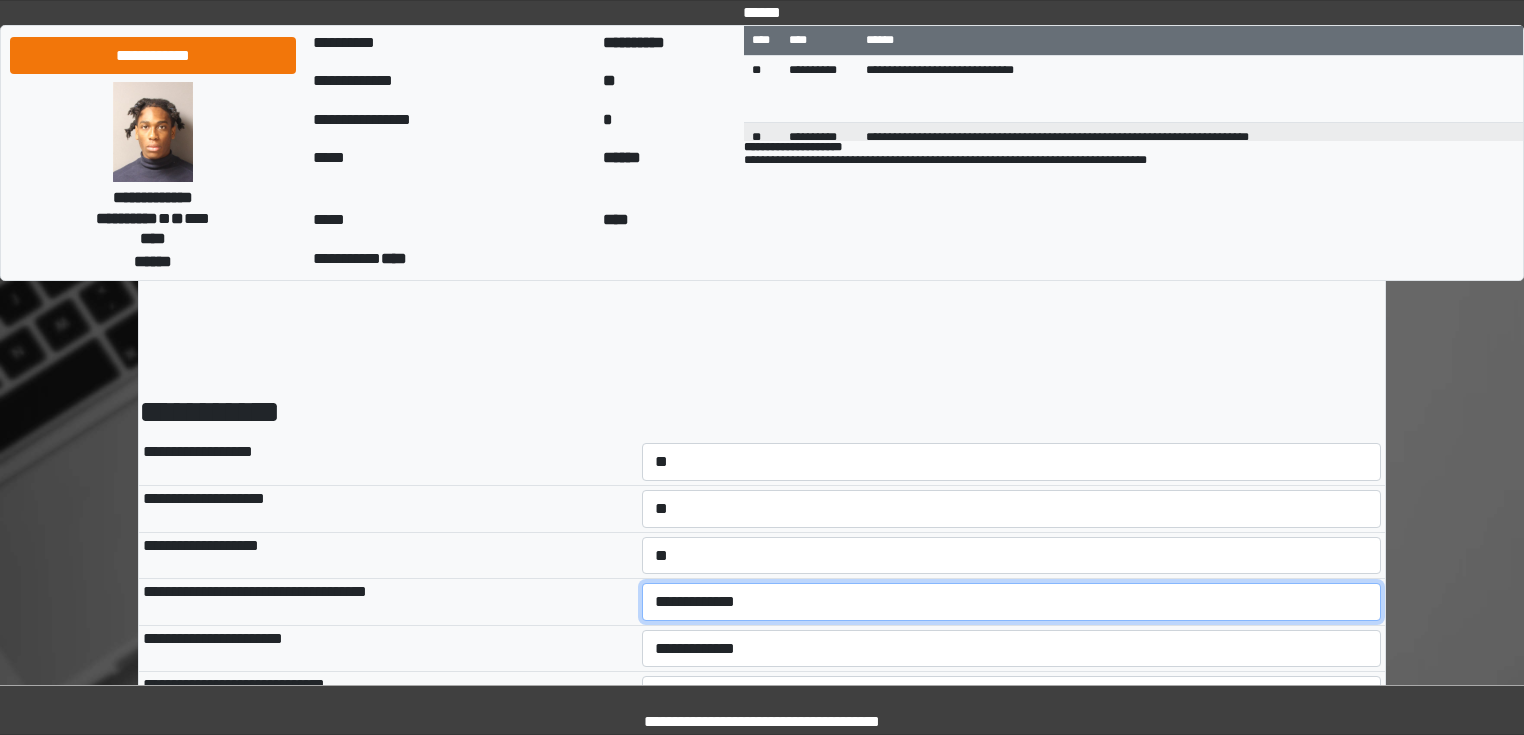 select on "*" 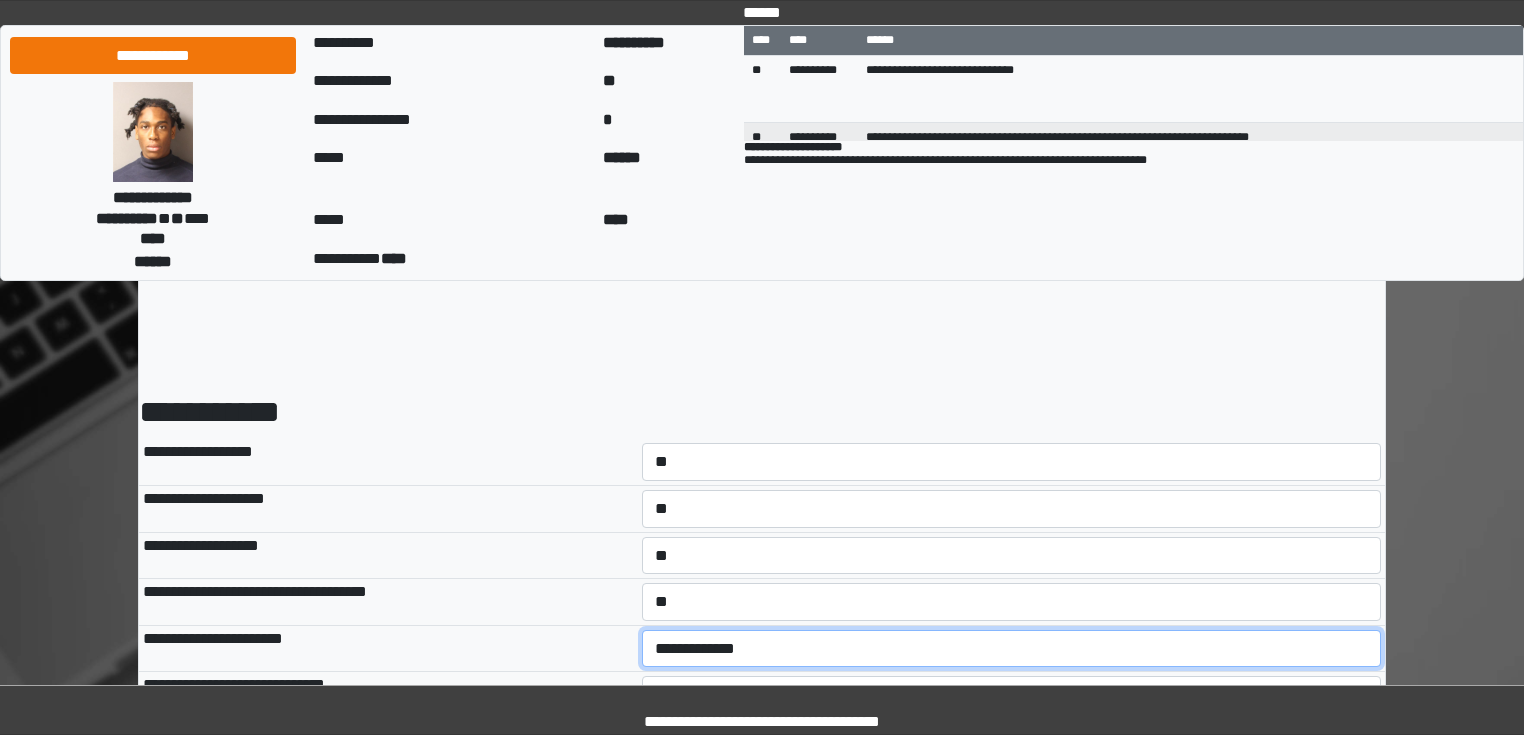 select on "*" 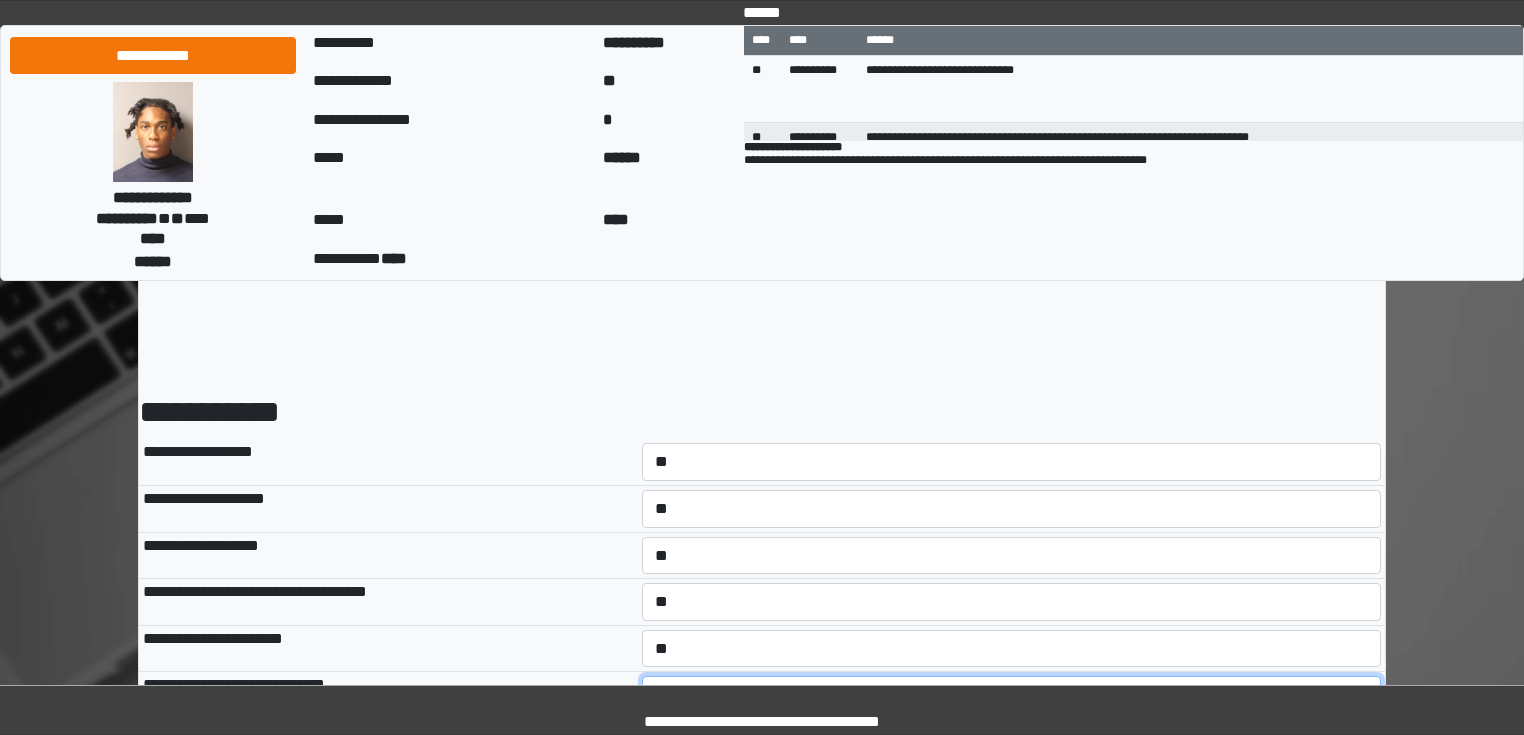 select on "*" 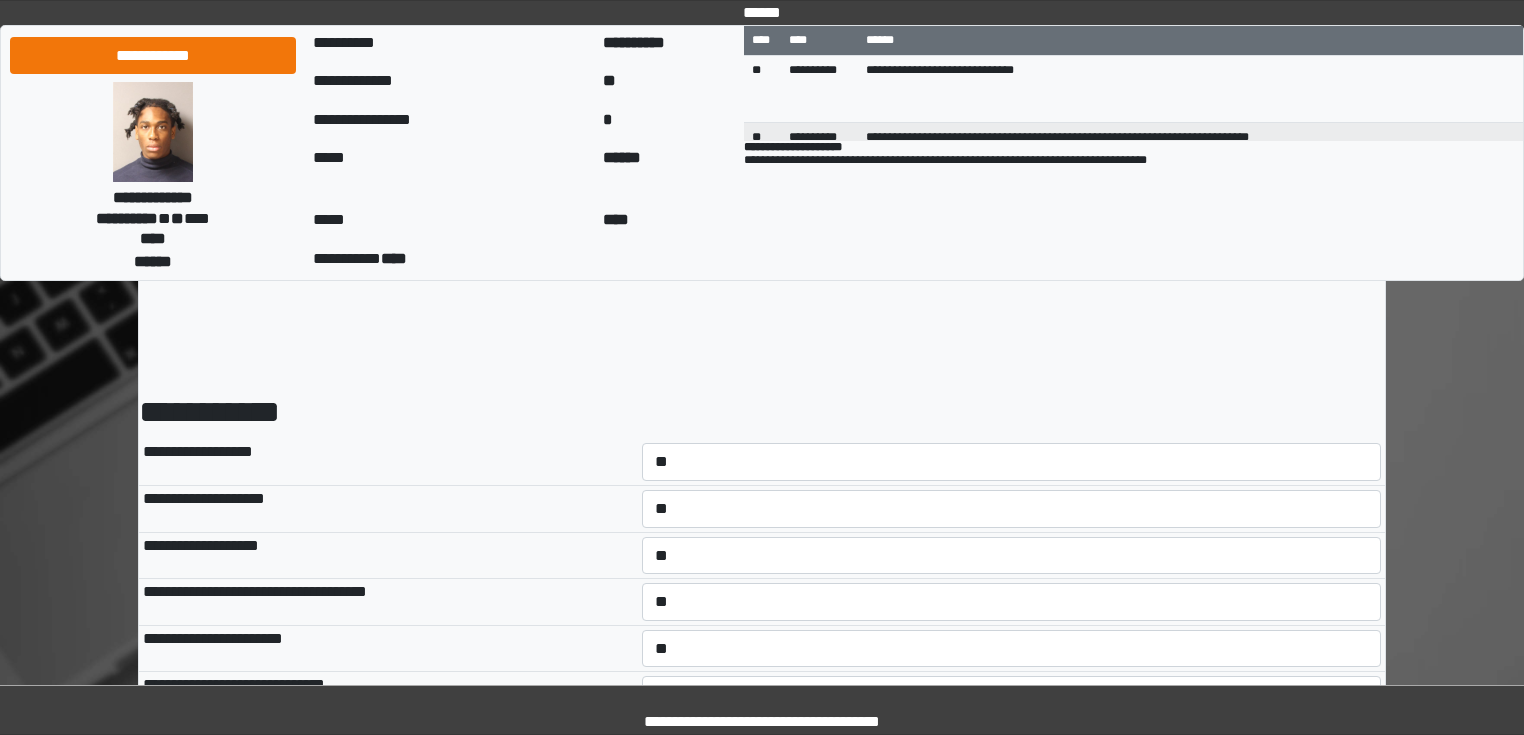select on "*" 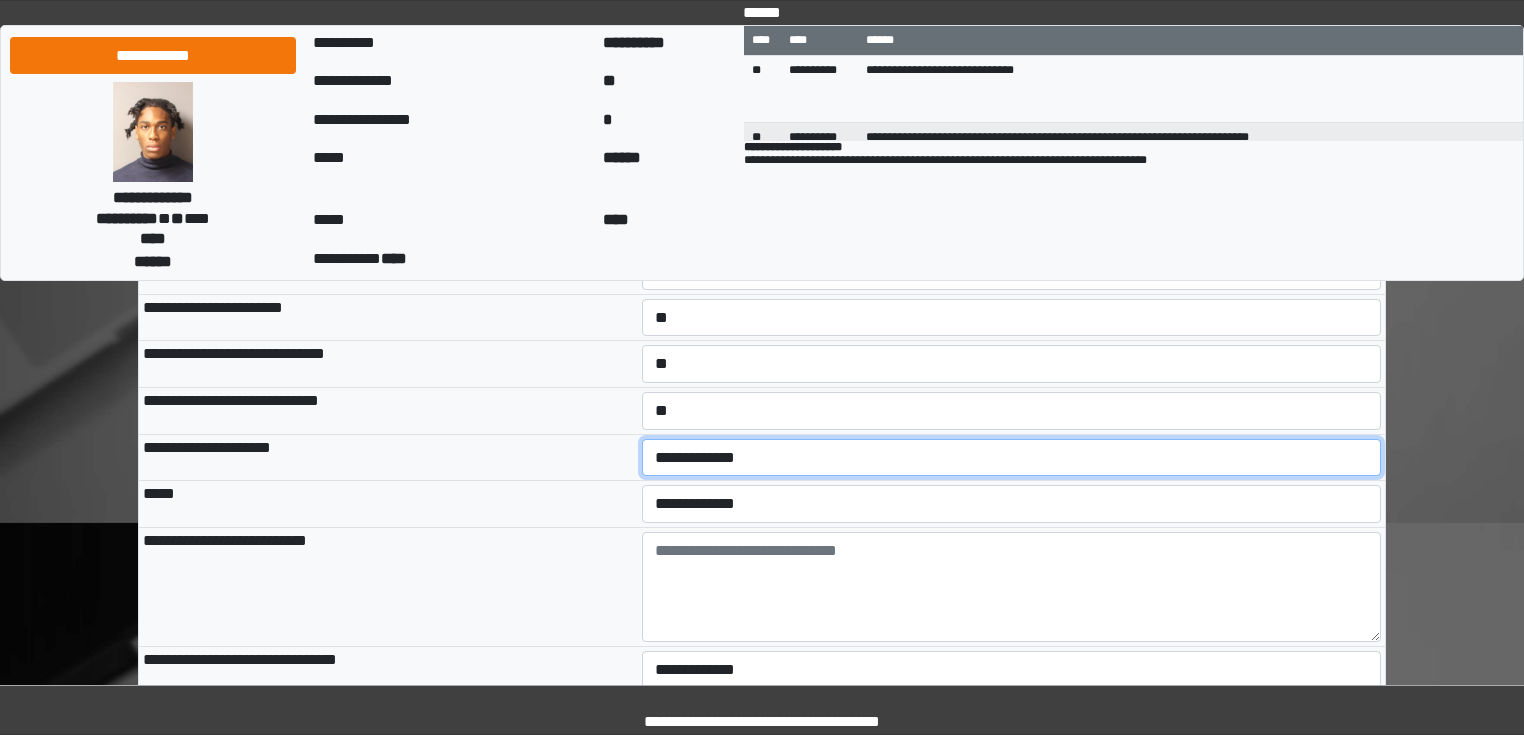 select on "*" 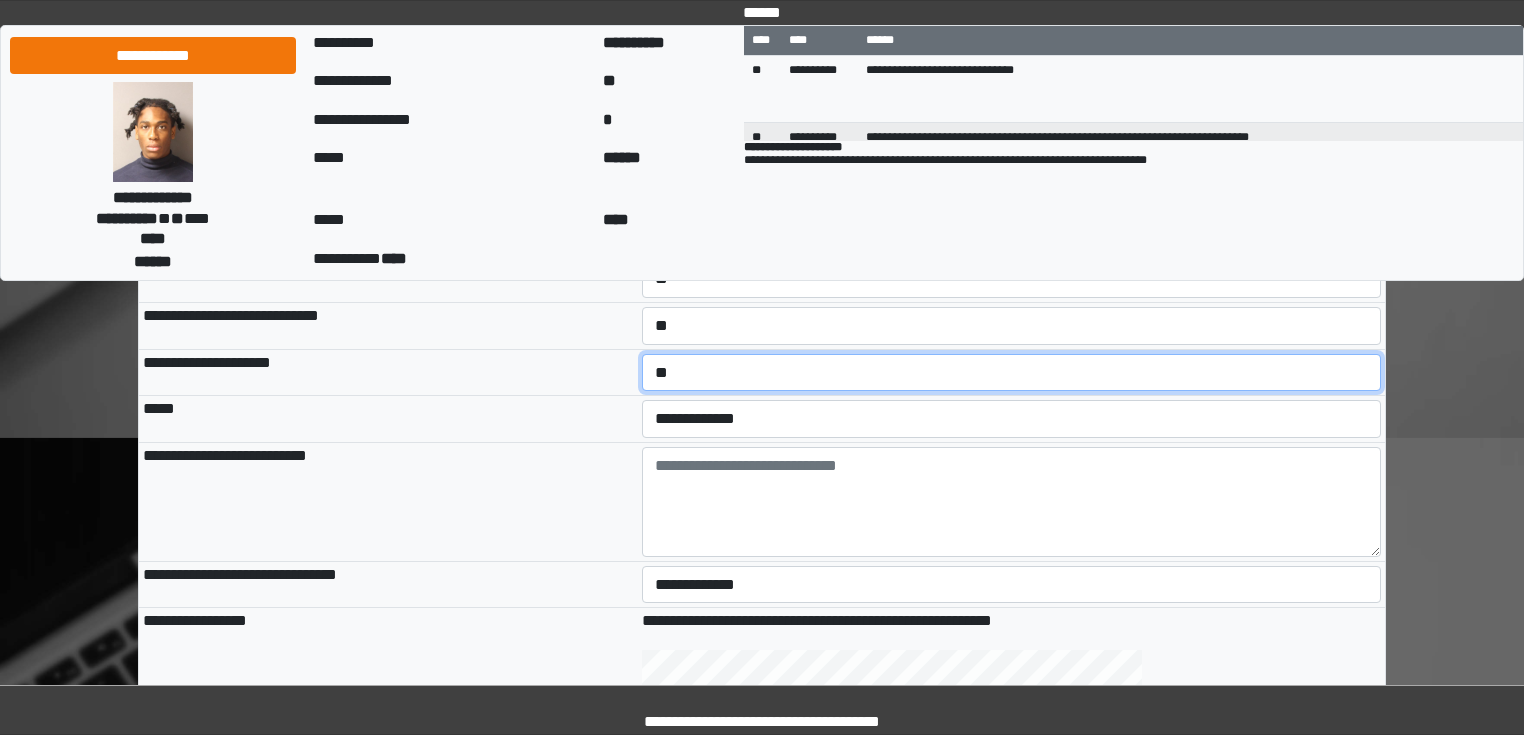 scroll, scrollTop: 419, scrollLeft: 0, axis: vertical 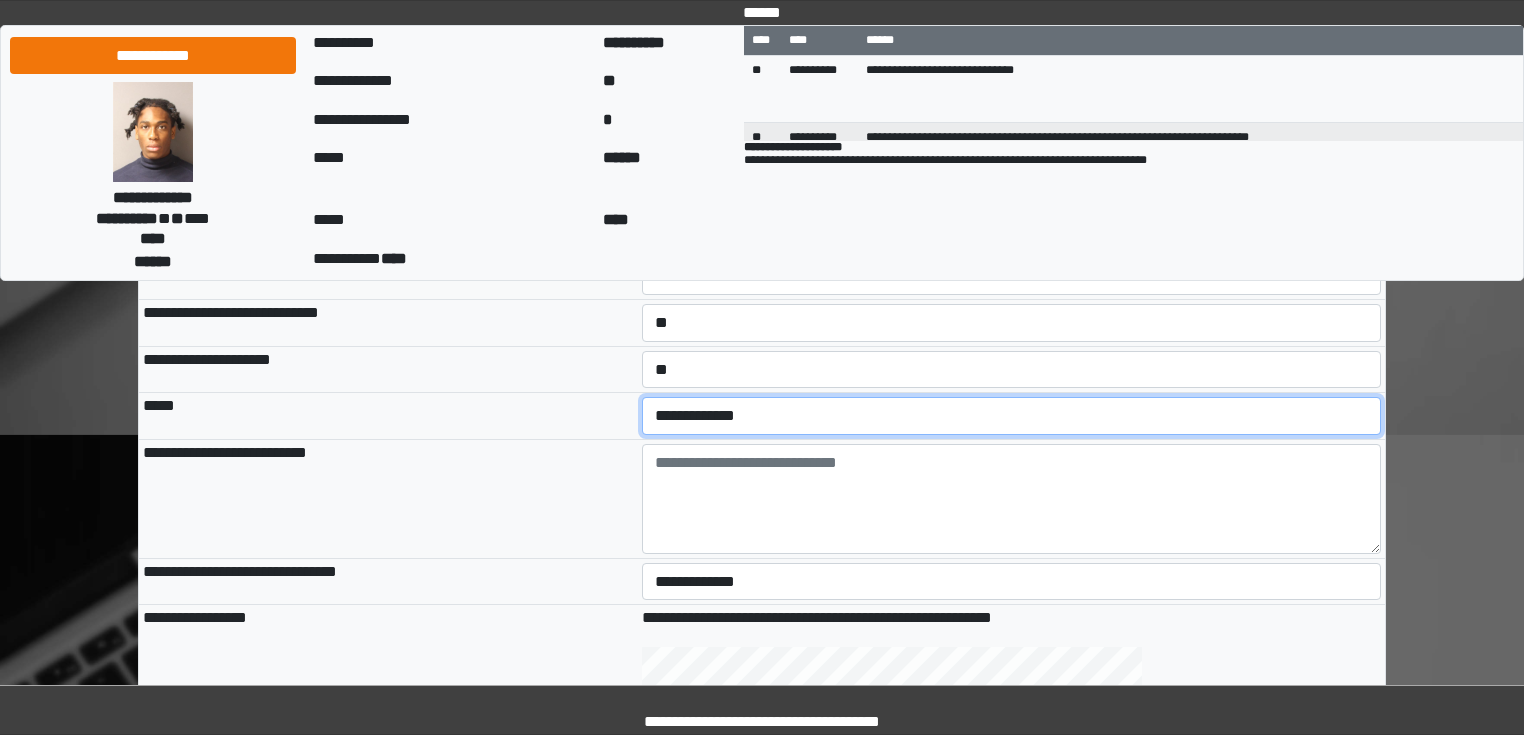 select on "*" 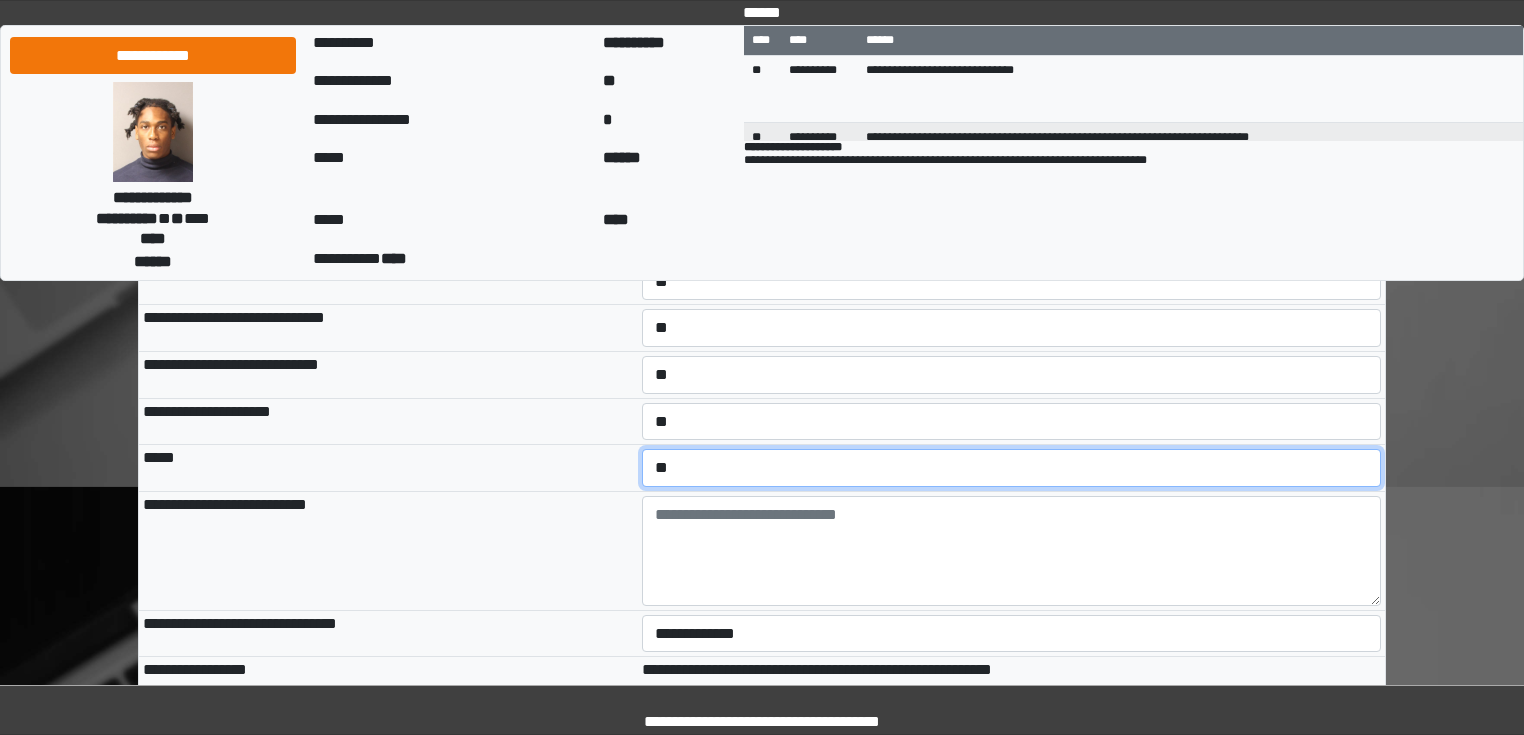 scroll, scrollTop: 339, scrollLeft: 0, axis: vertical 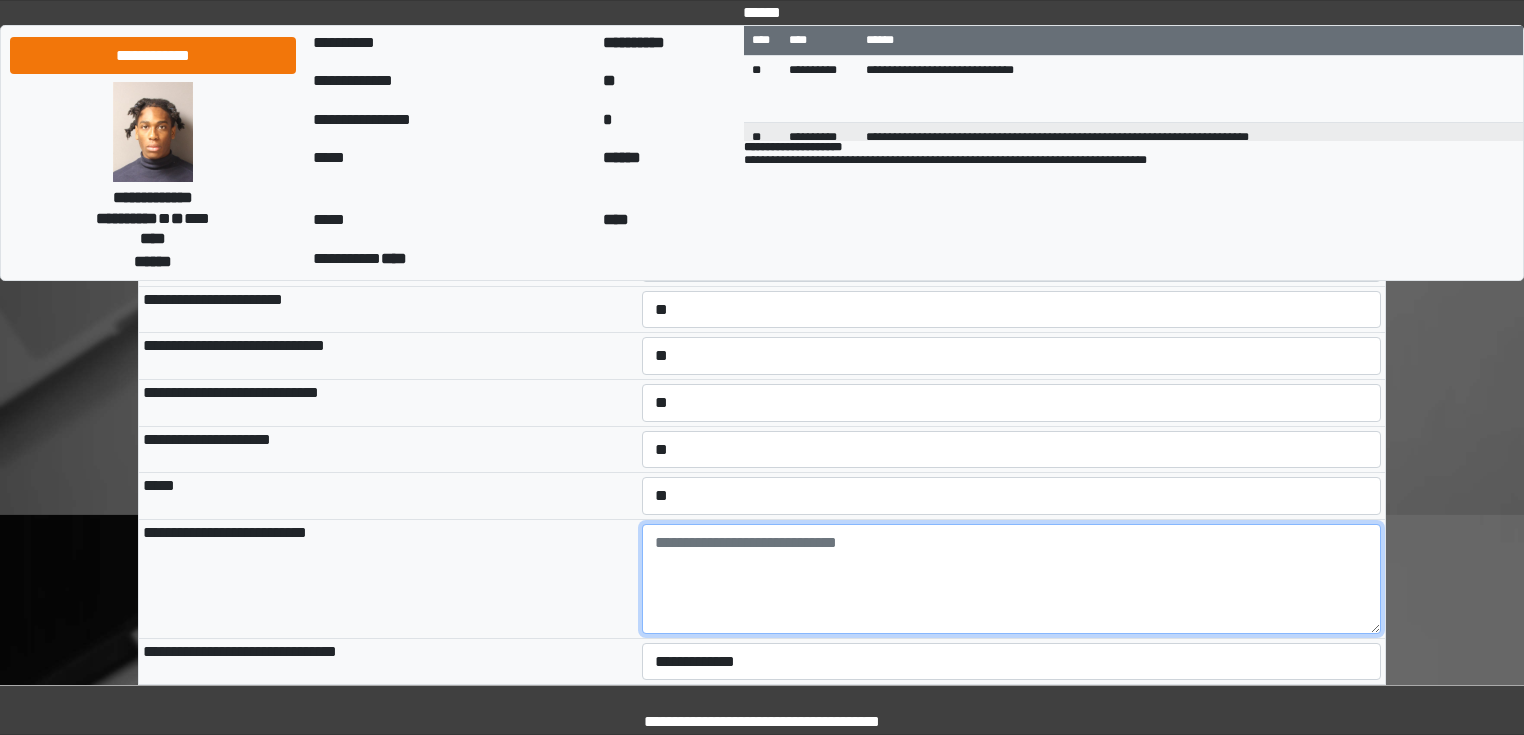 click at bounding box center (1012, 579) 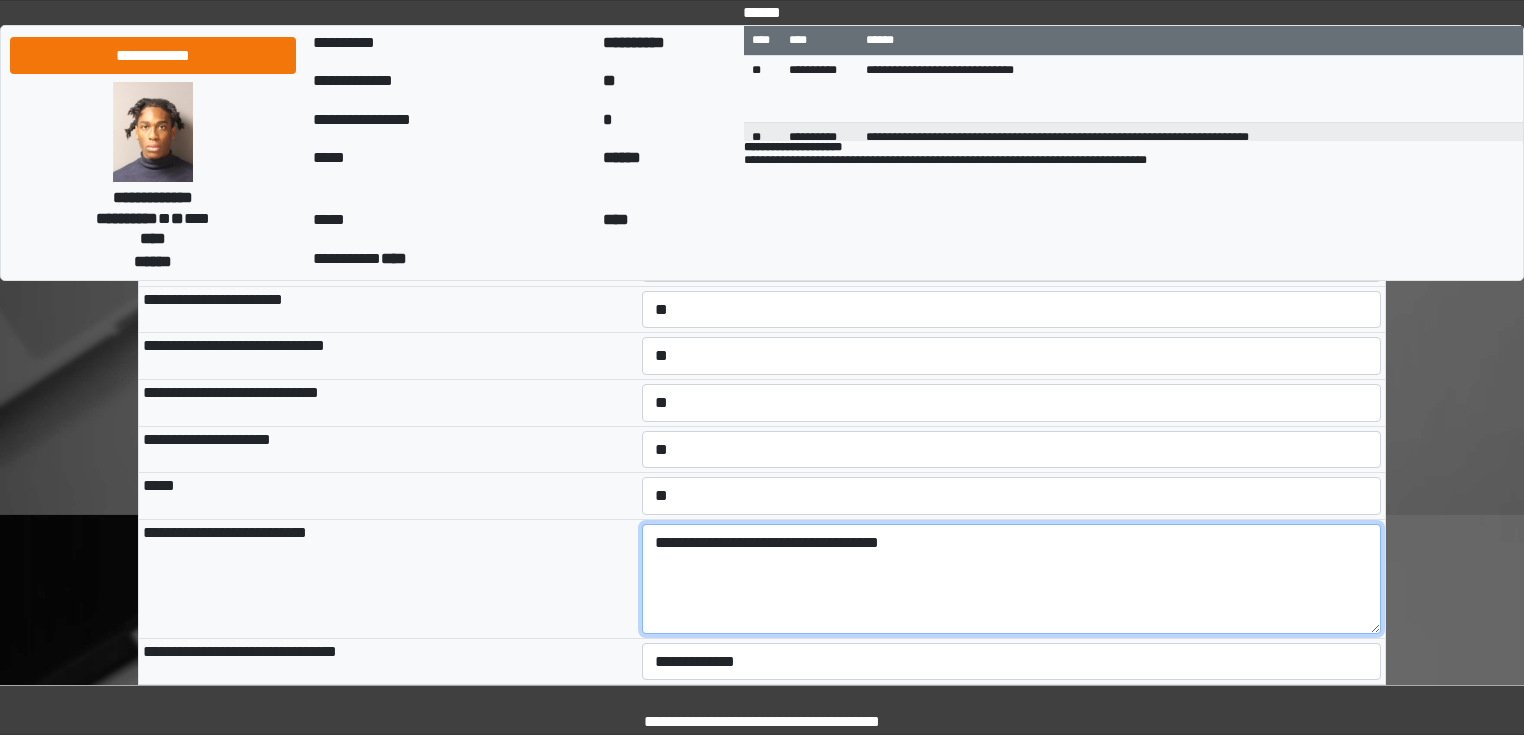 drag, startPoint x: 1027, startPoint y: 547, endPoint x: 243, endPoint y: 537, distance: 784.0638 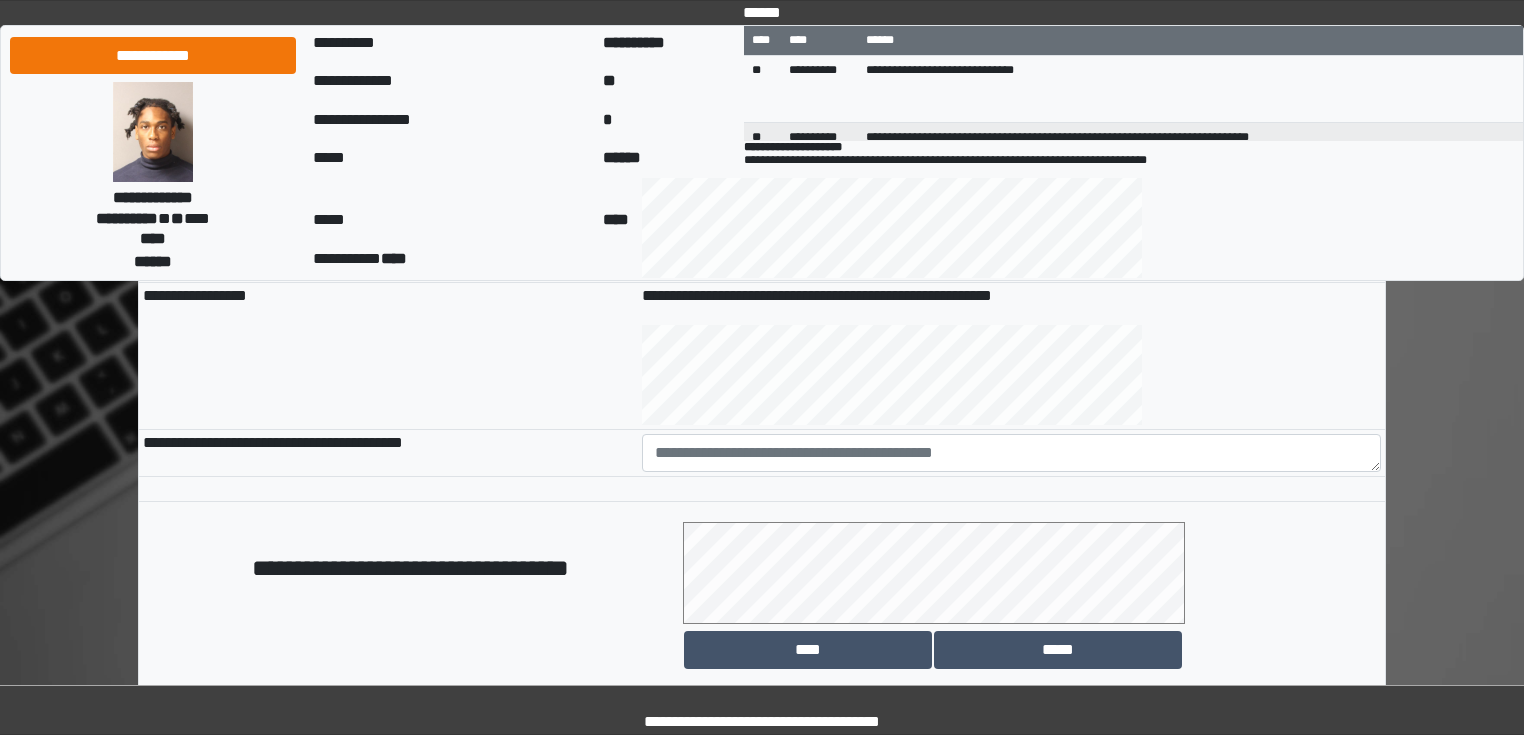 scroll, scrollTop: 899, scrollLeft: 0, axis: vertical 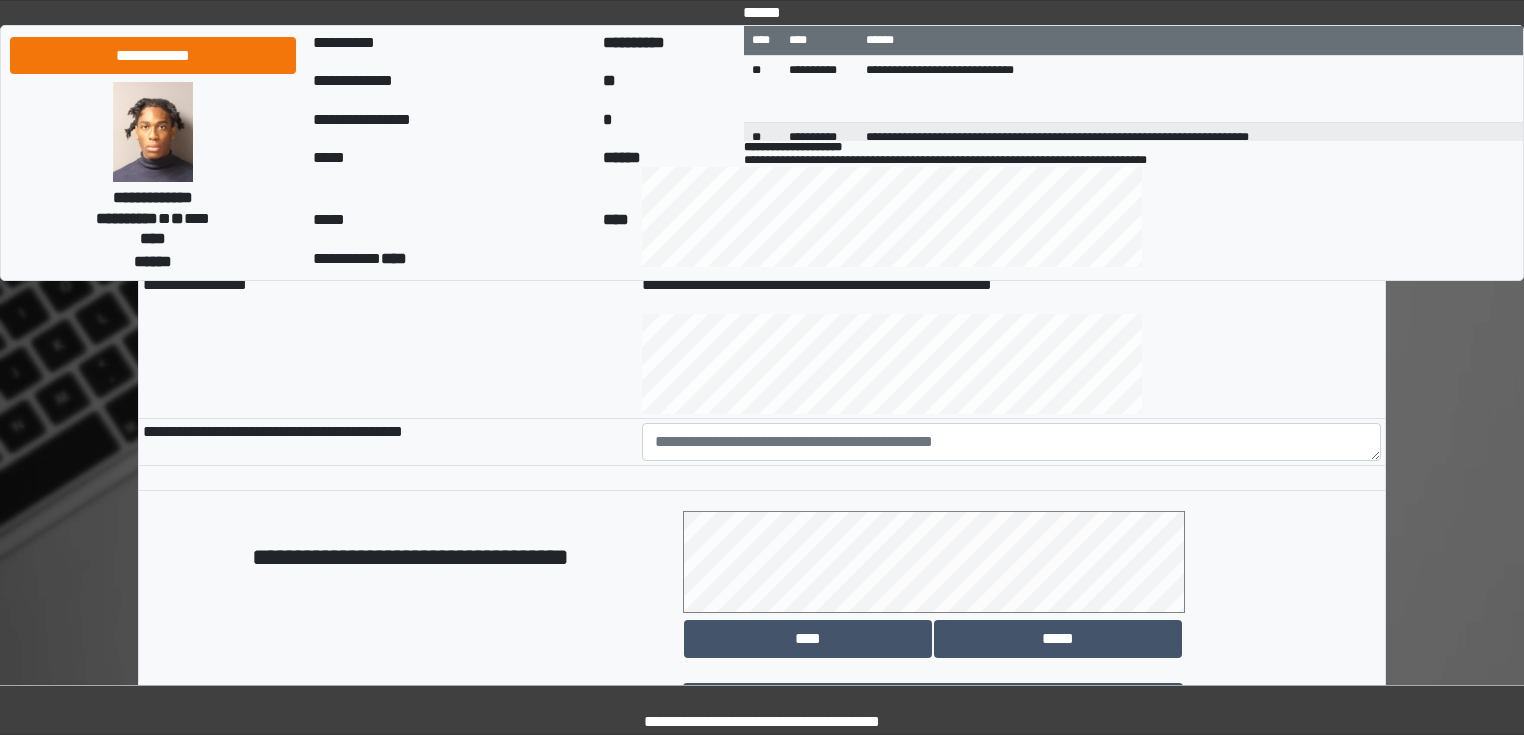 type on "**********" 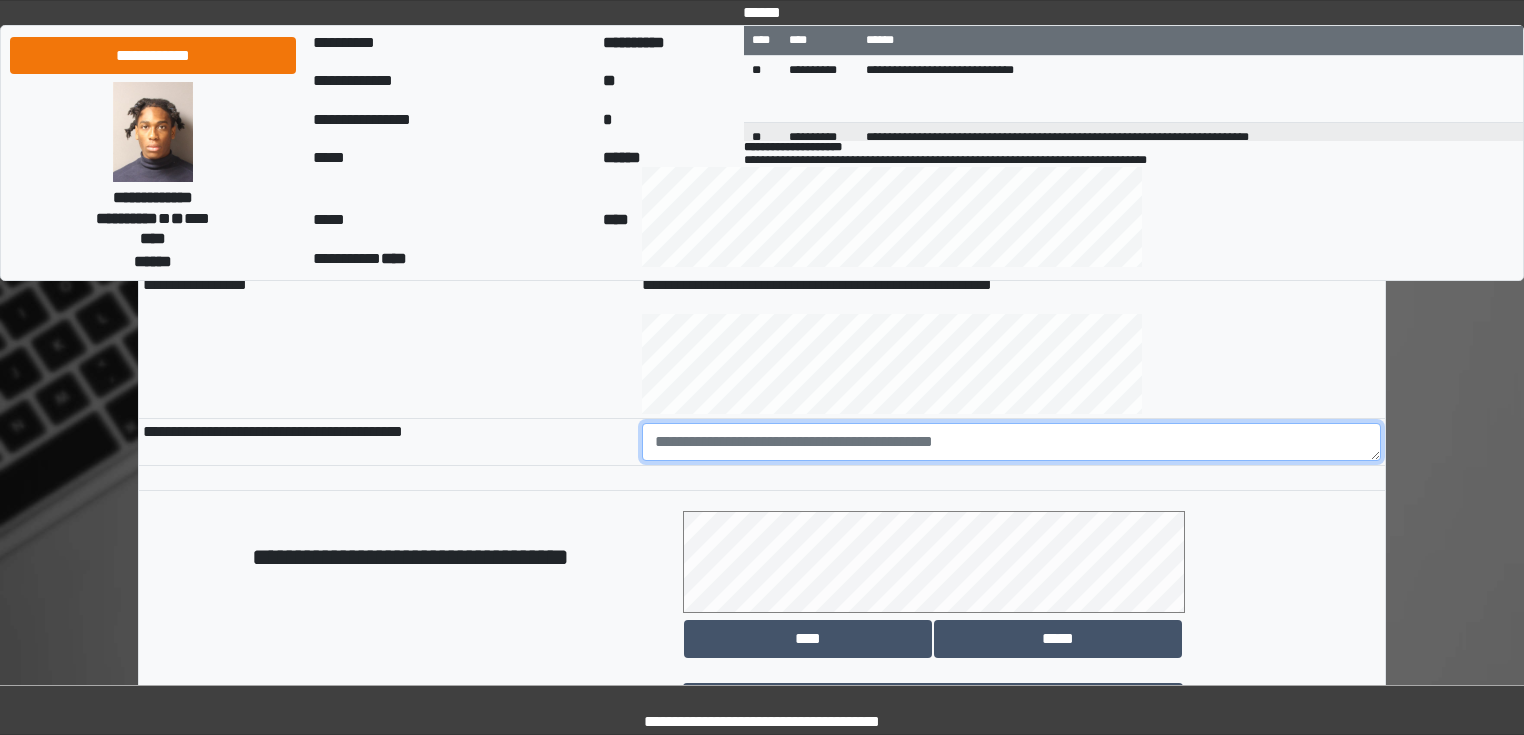 click at bounding box center (1012, 442) 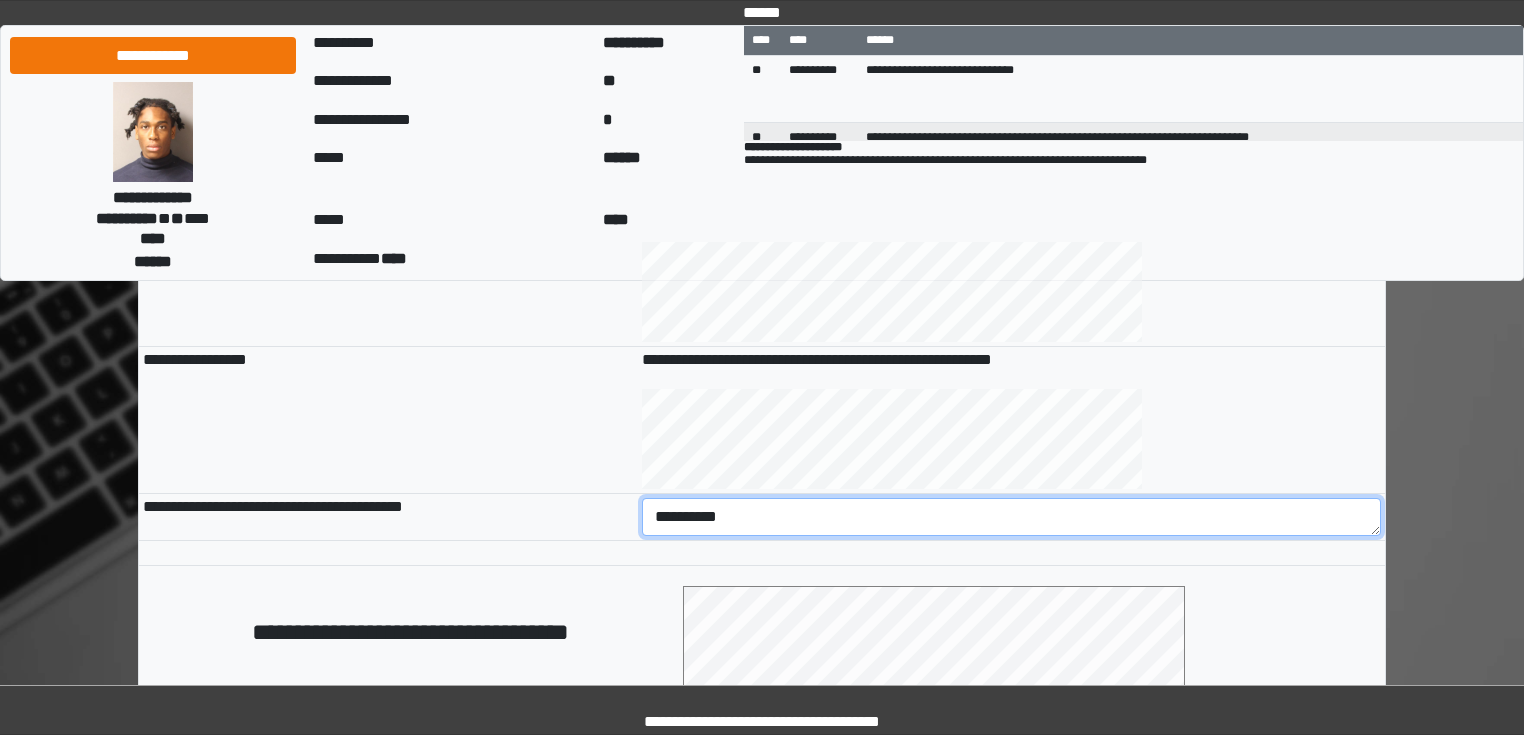 scroll, scrollTop: 819, scrollLeft: 0, axis: vertical 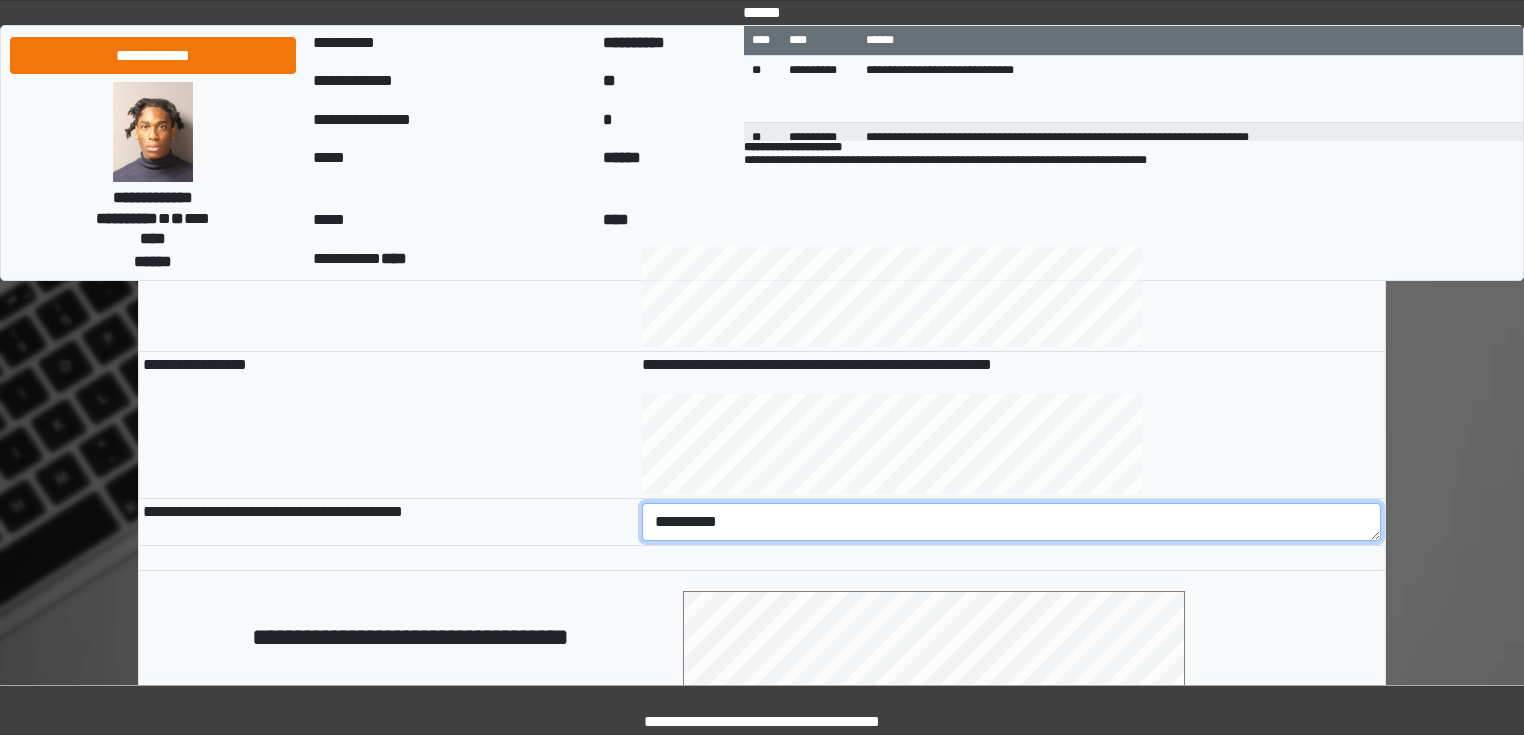 drag, startPoint x: 756, startPoint y: 508, endPoint x: 236, endPoint y: 524, distance: 520.2461 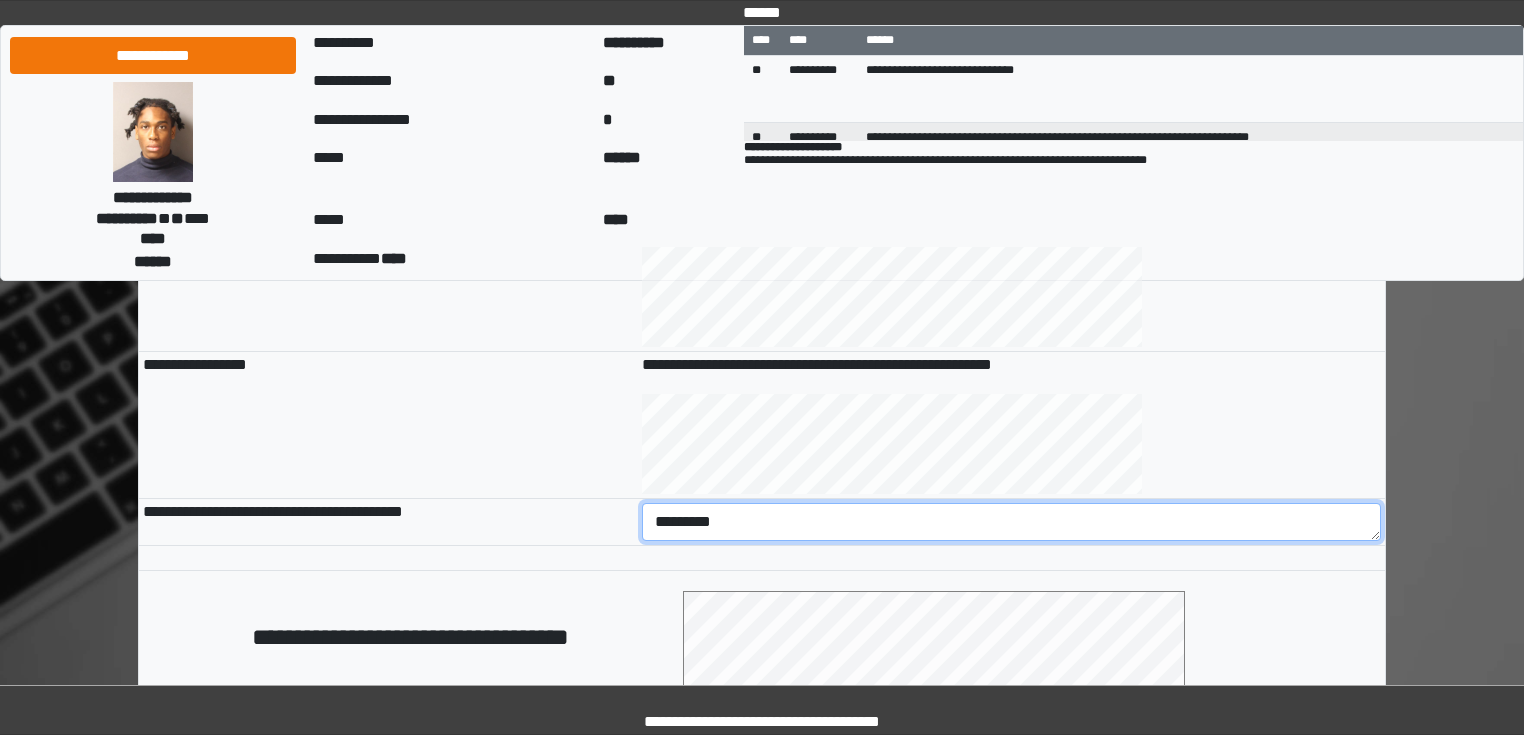 scroll, scrollTop: 1118, scrollLeft: 0, axis: vertical 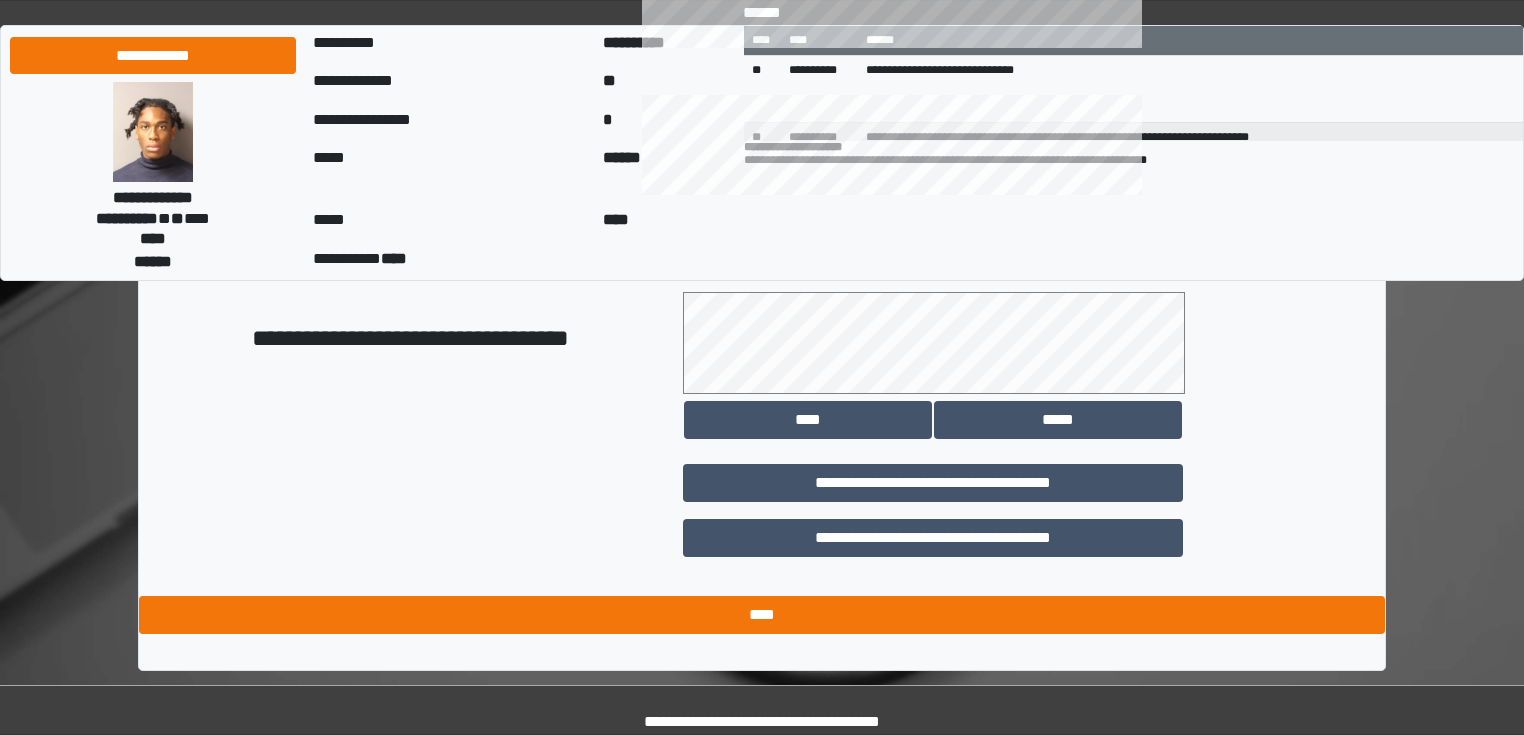 type on "*********" 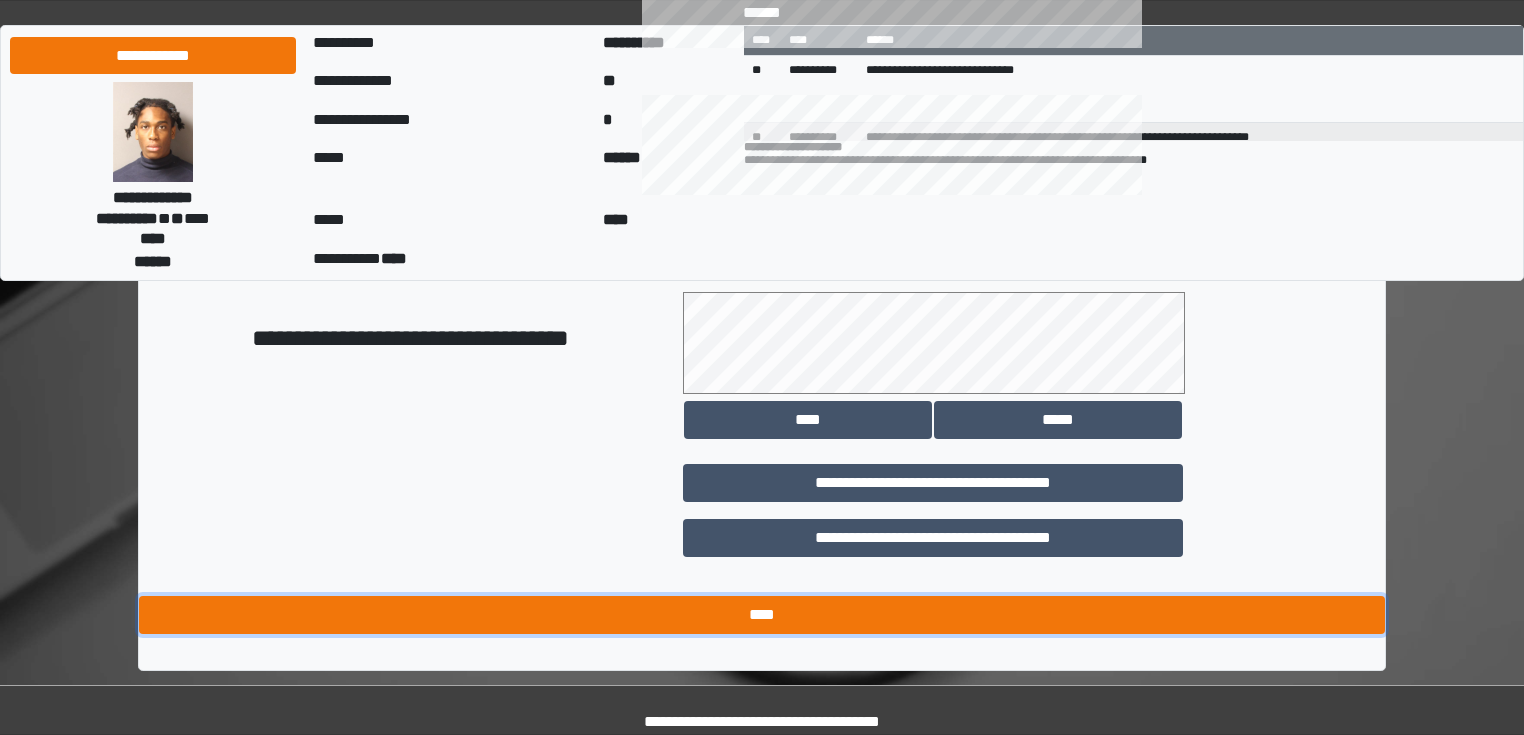 click on "****" at bounding box center (762, 615) 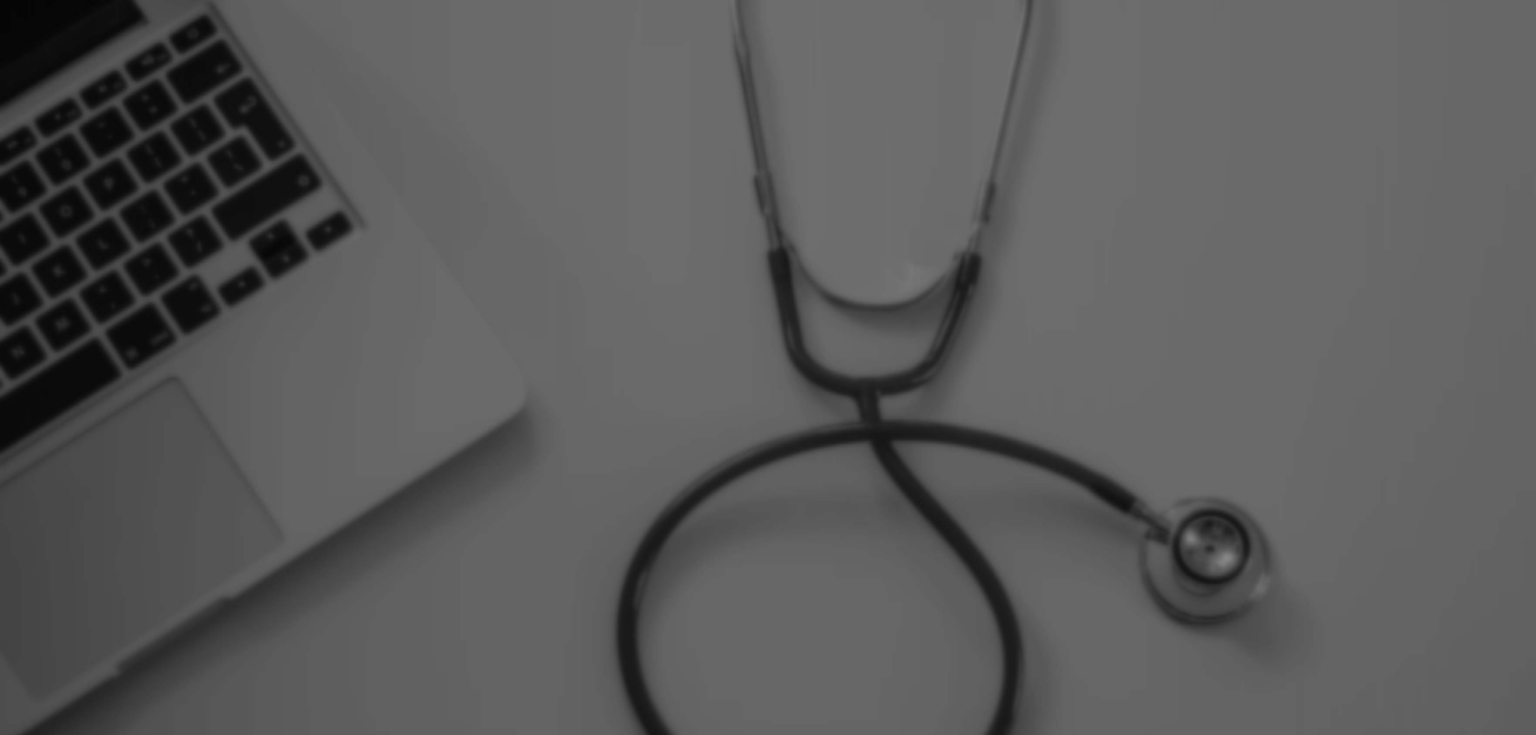 scroll, scrollTop: 0, scrollLeft: 0, axis: both 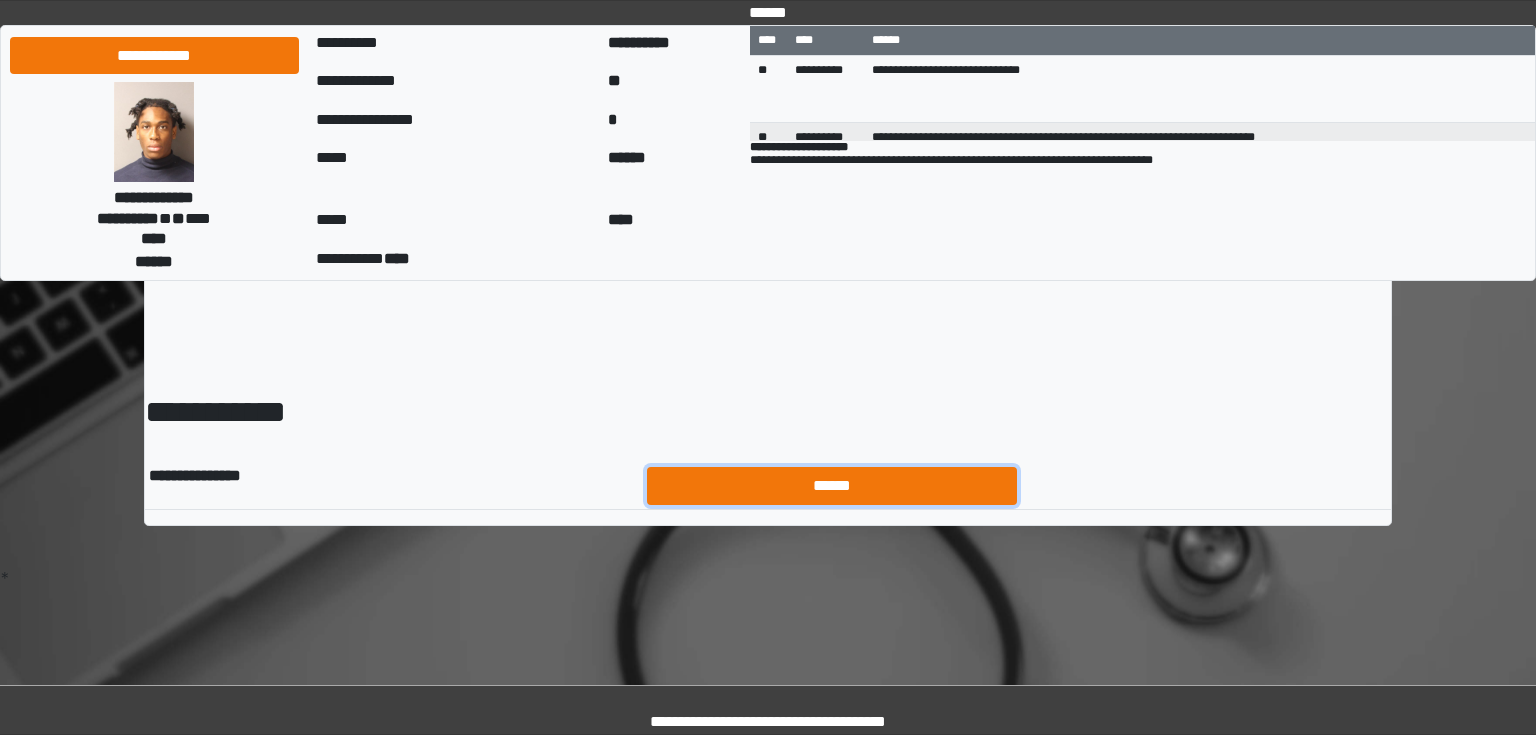 click on "******" at bounding box center (832, 486) 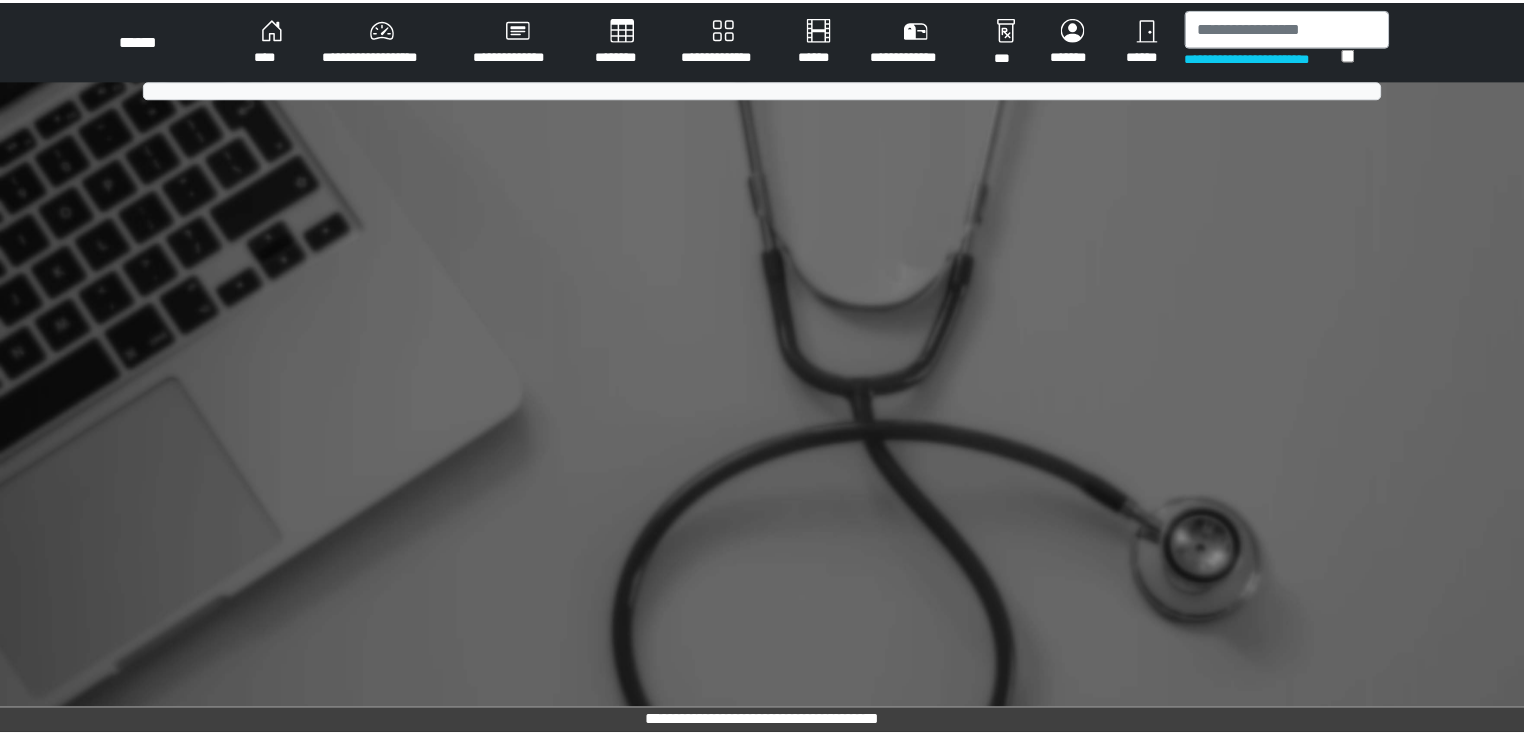 scroll, scrollTop: 0, scrollLeft: 0, axis: both 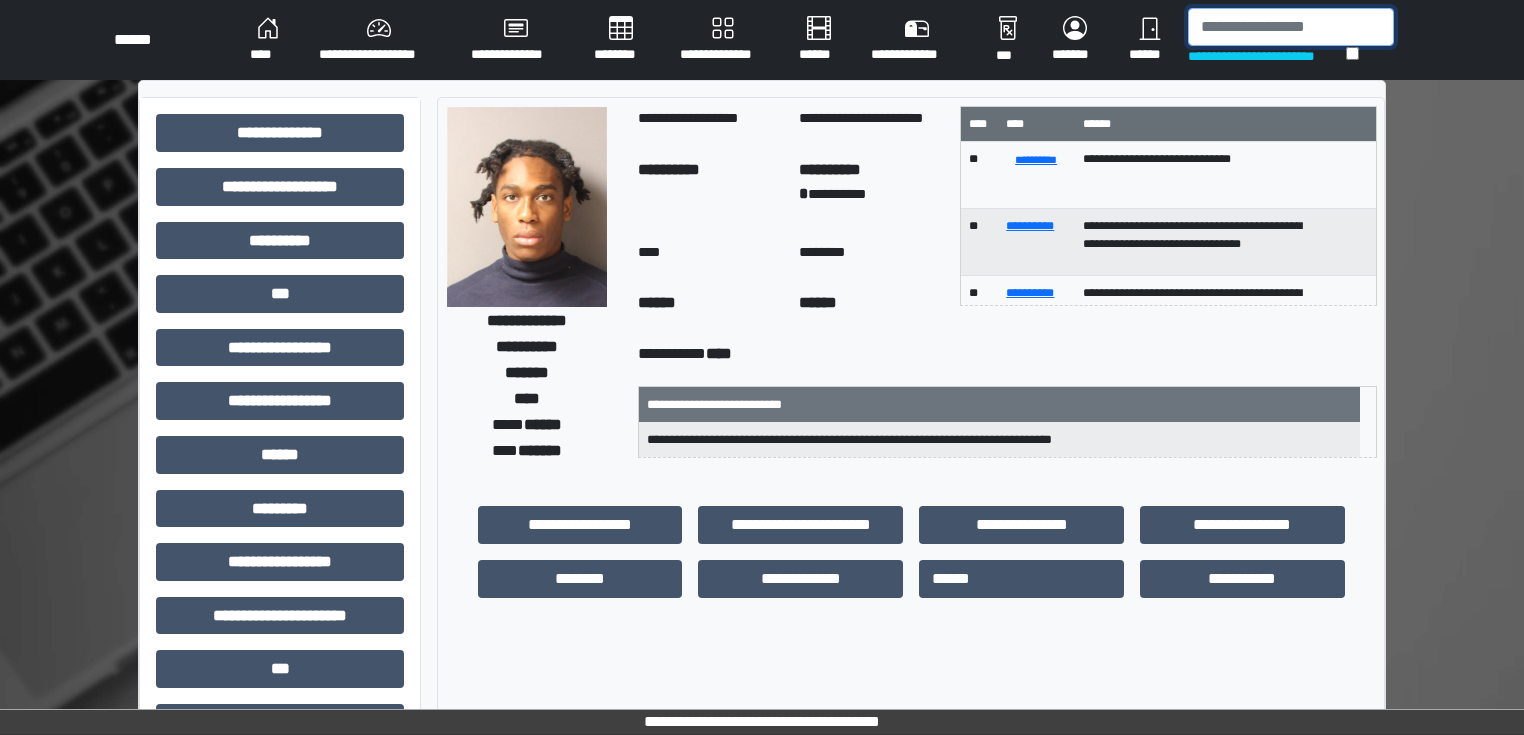 click at bounding box center (1291, 27) 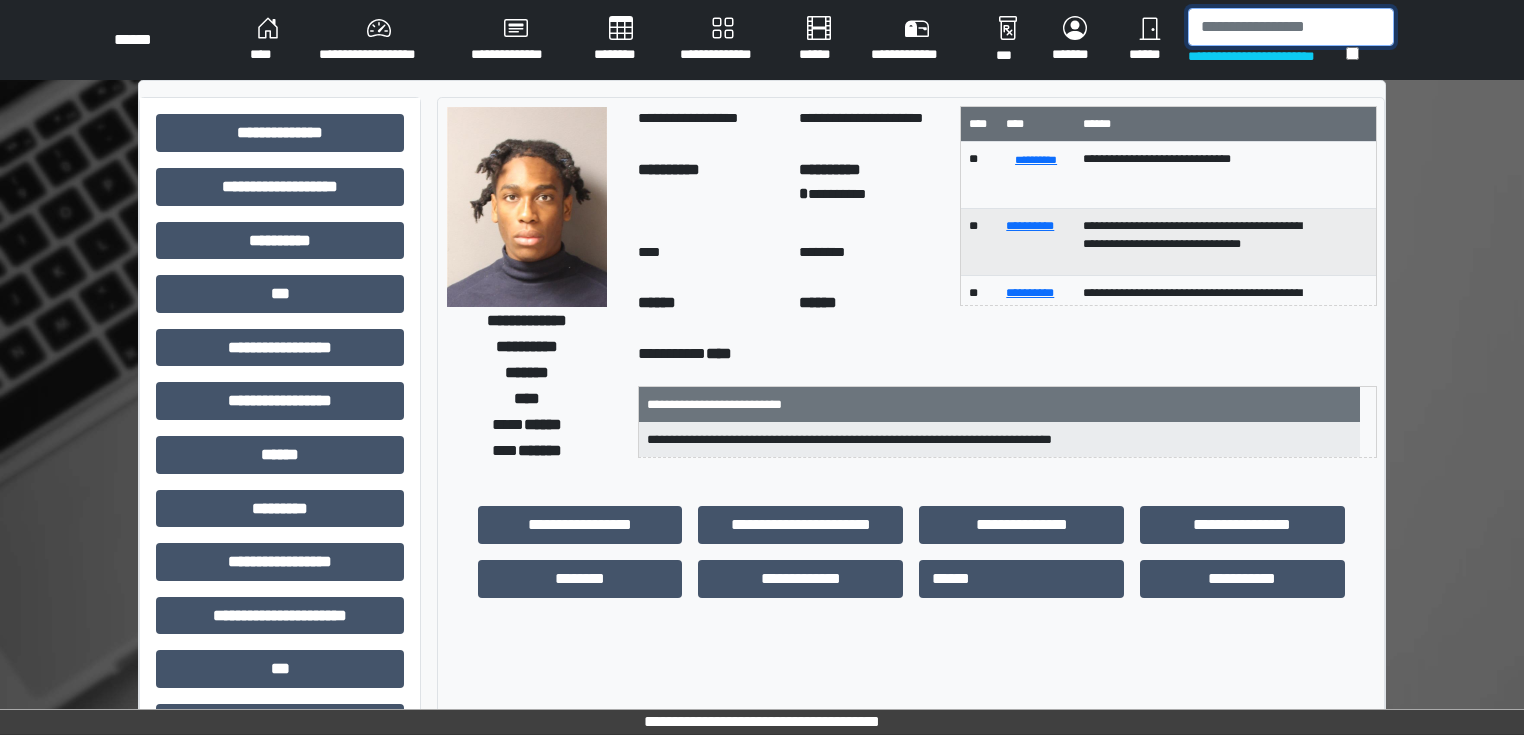 click at bounding box center (1291, 27) 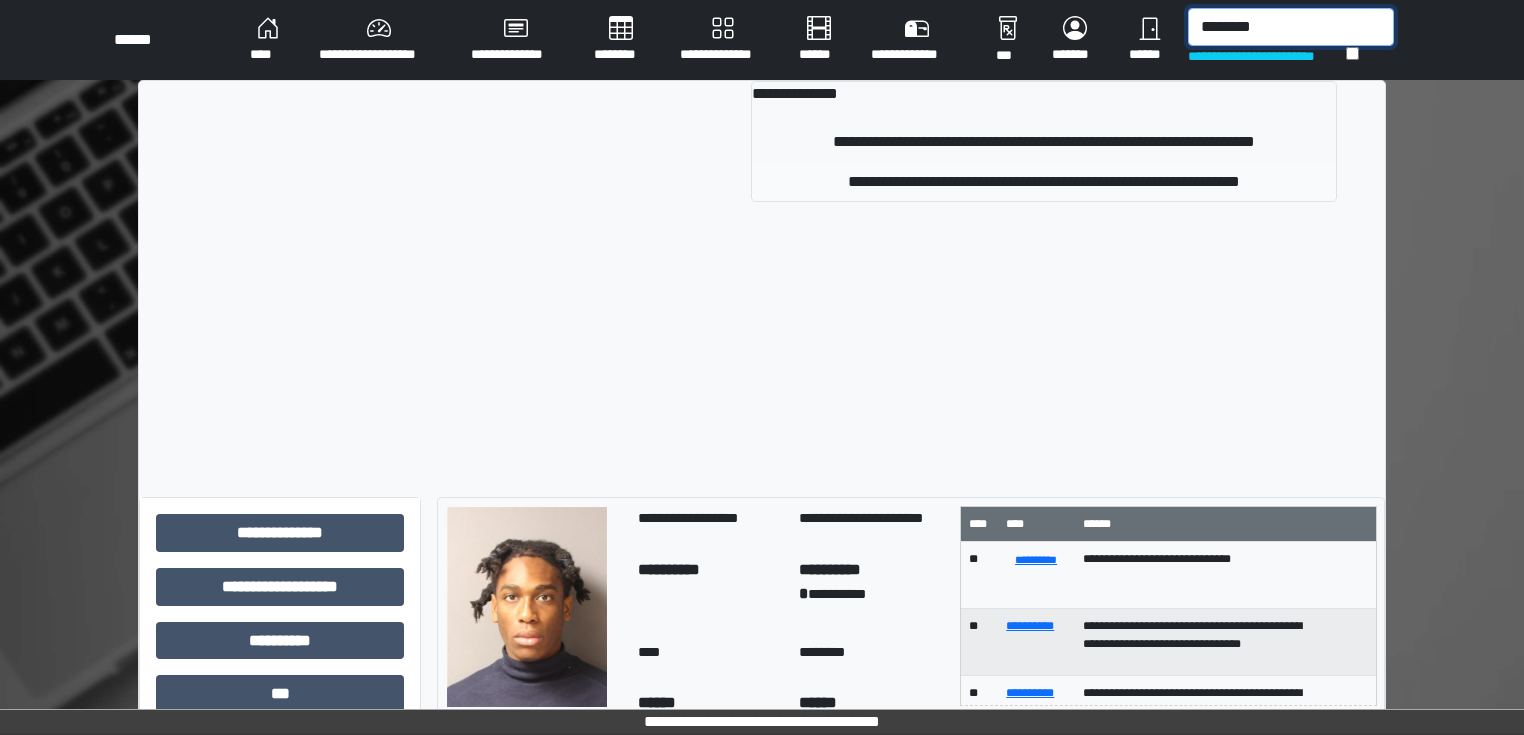 type on "********" 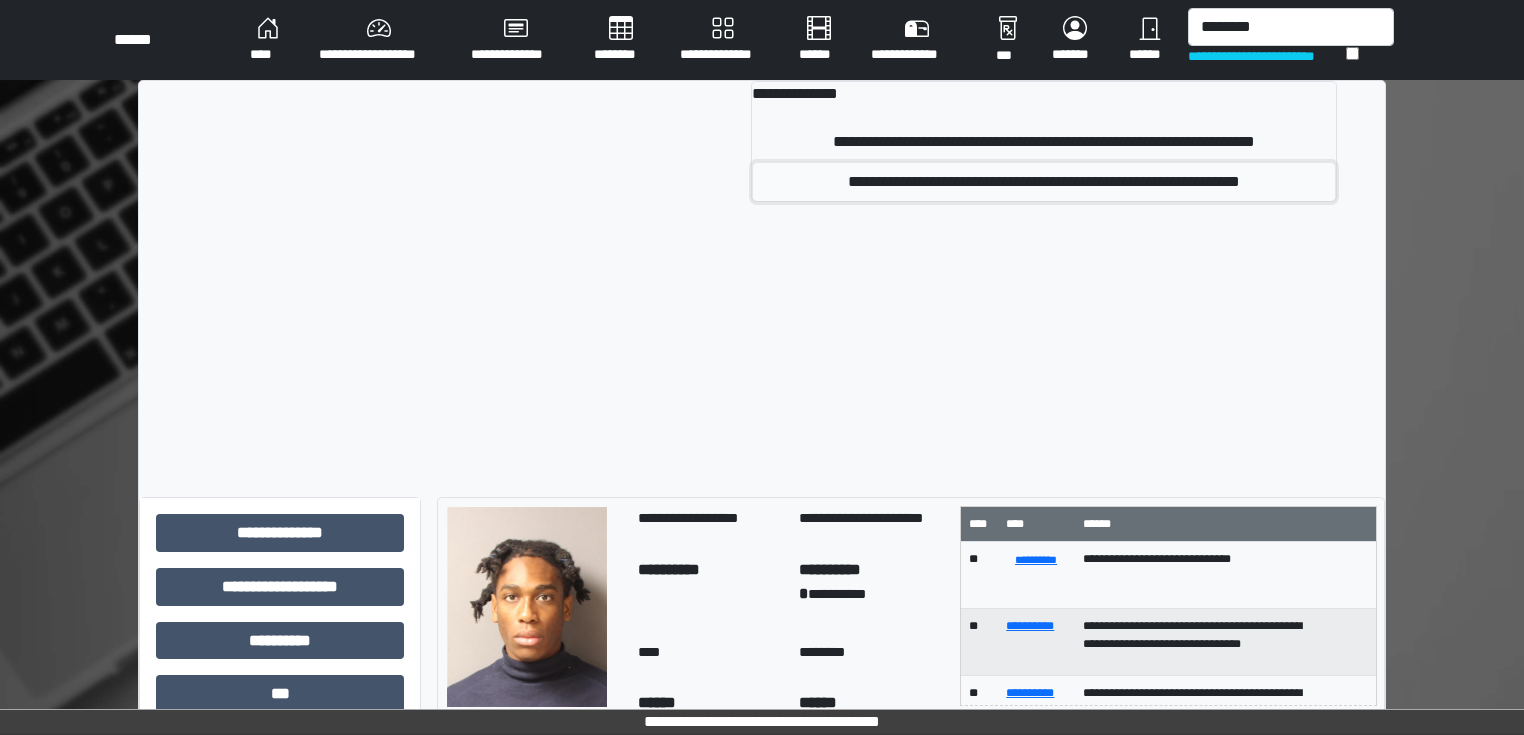 click on "**********" at bounding box center (1044, 182) 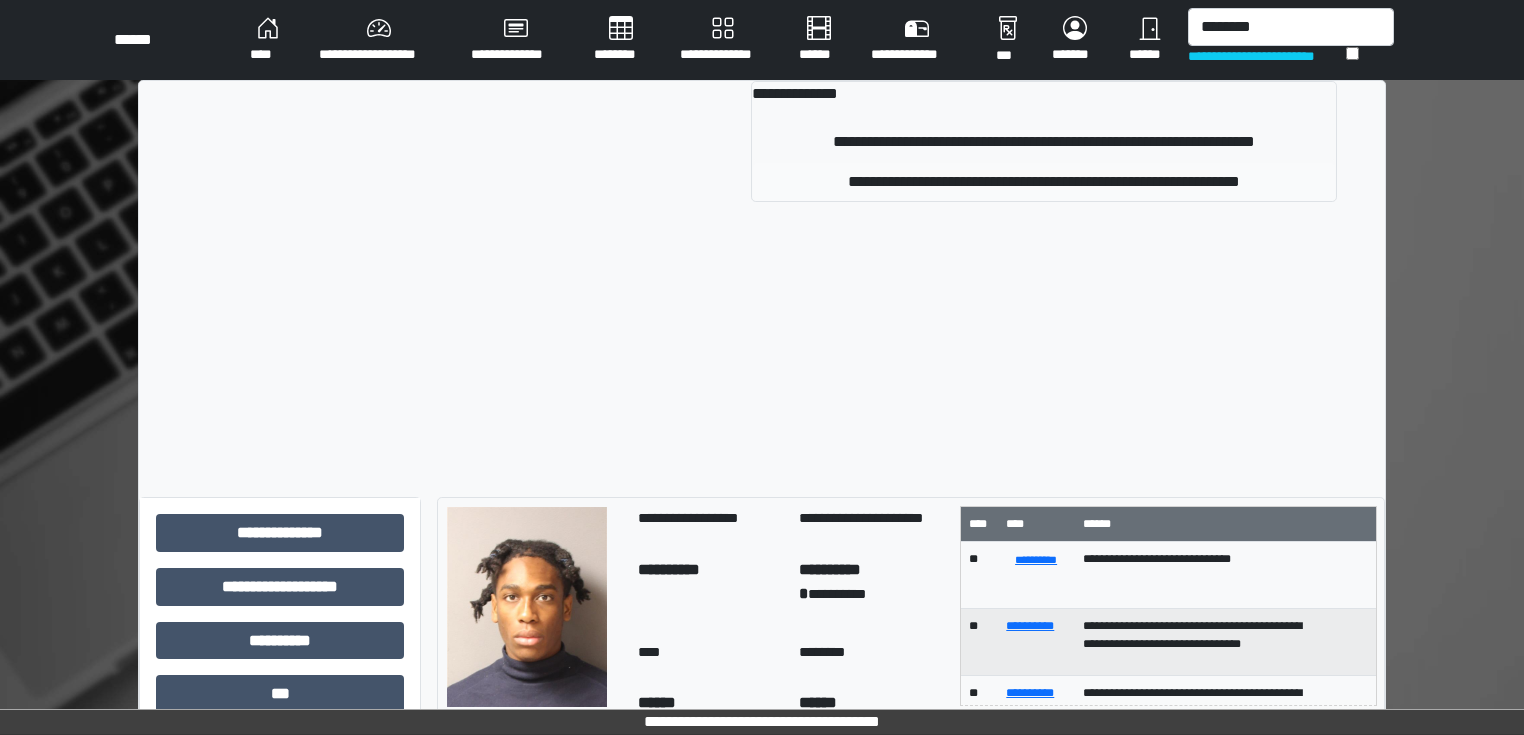 type 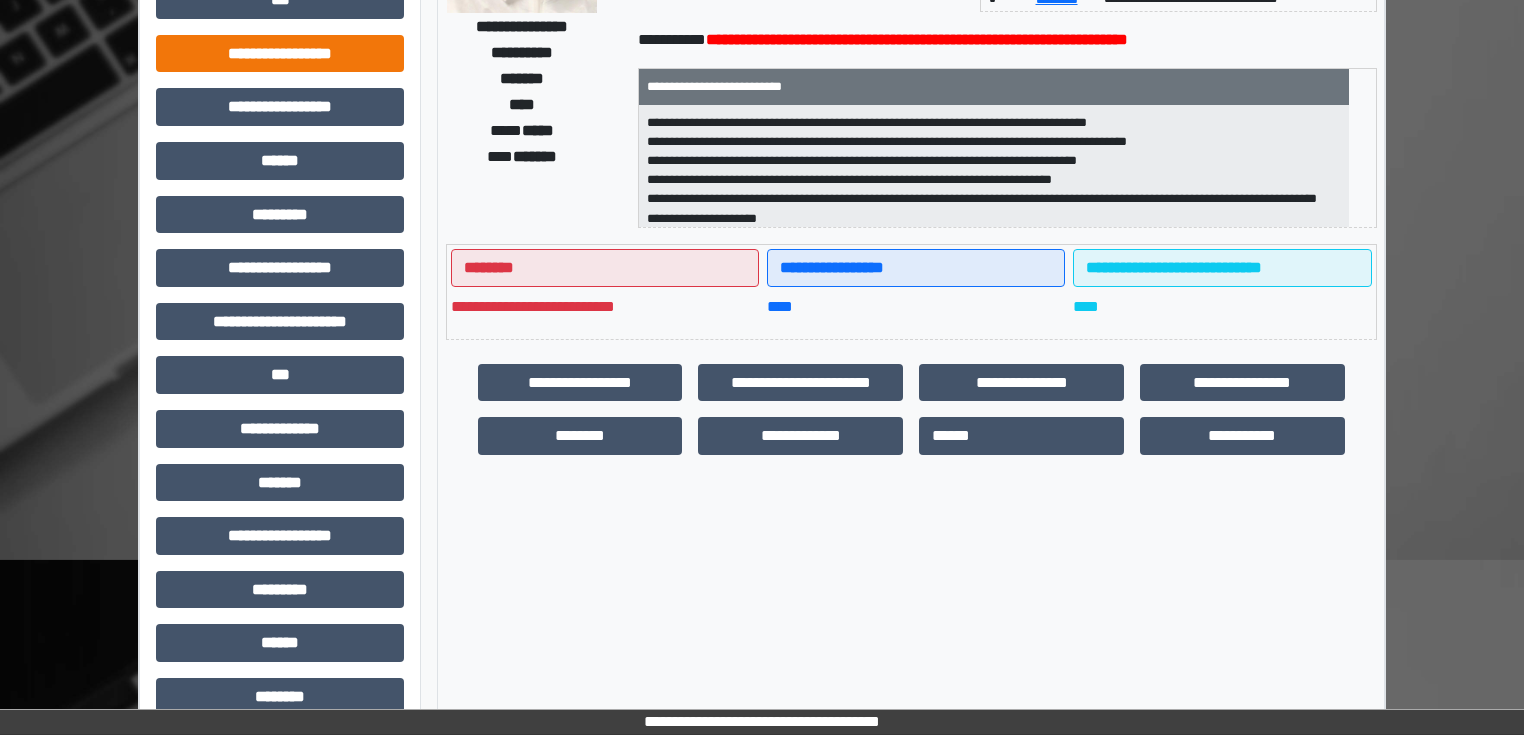 scroll, scrollTop: 320, scrollLeft: 0, axis: vertical 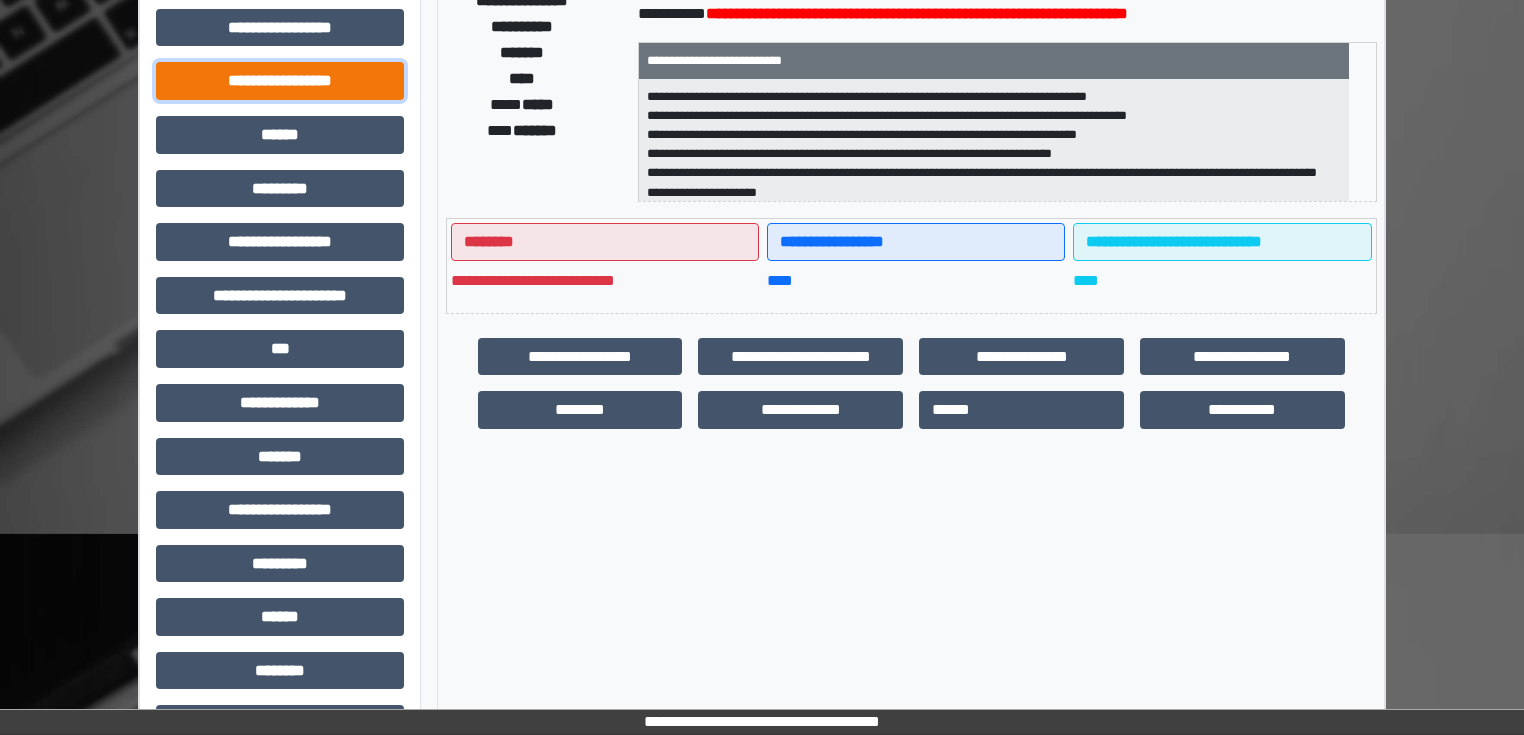 click on "**********" at bounding box center (280, 81) 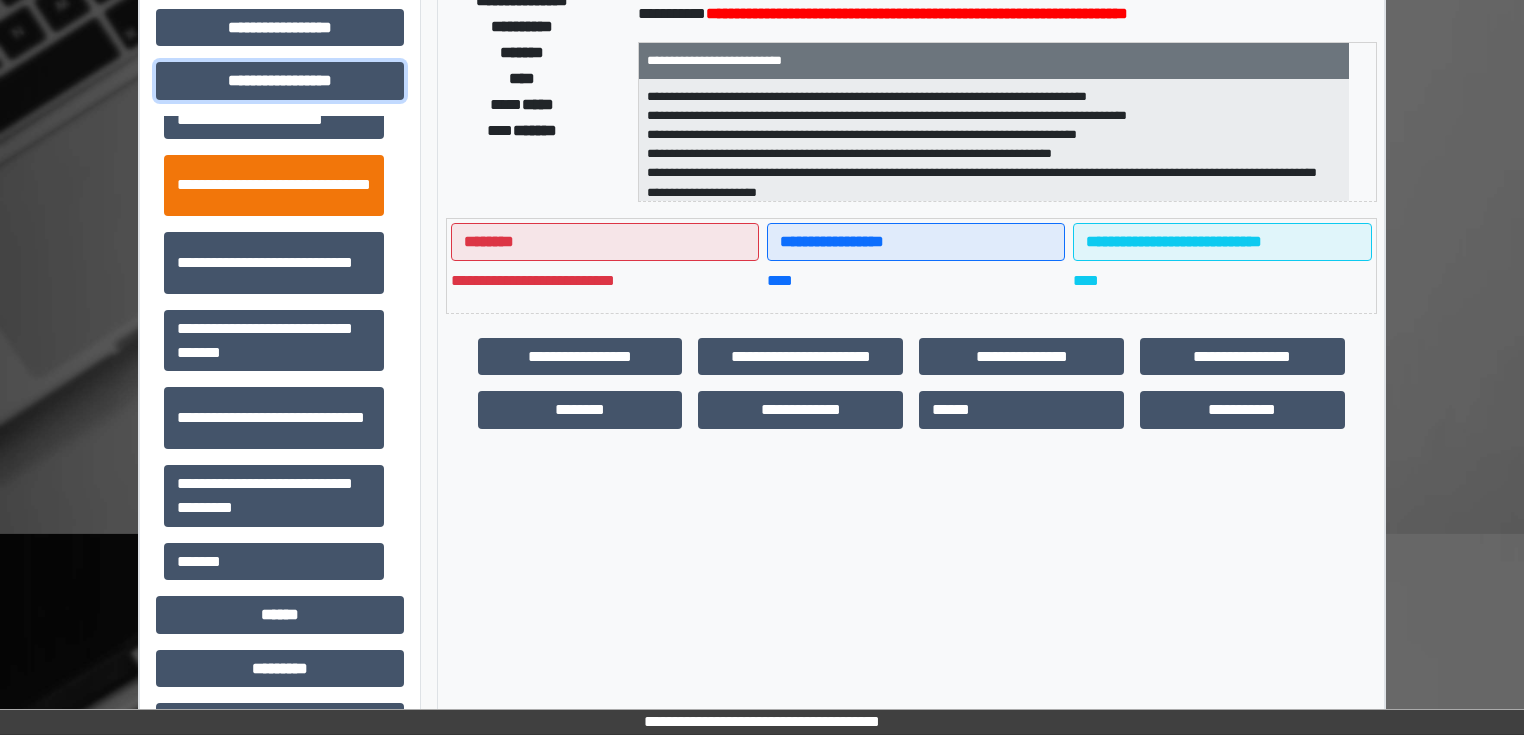 scroll, scrollTop: 1313, scrollLeft: 0, axis: vertical 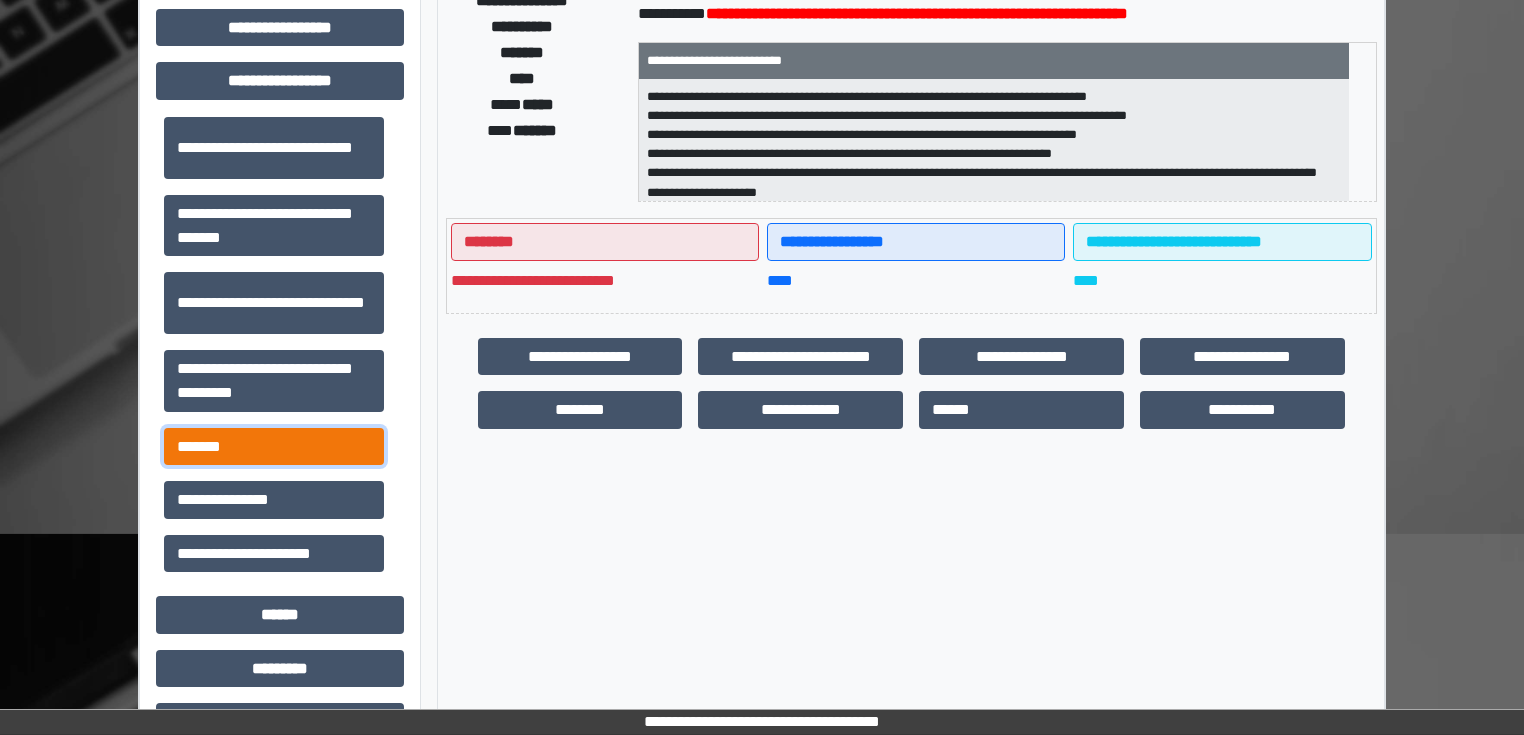 click on "*******" at bounding box center (274, 447) 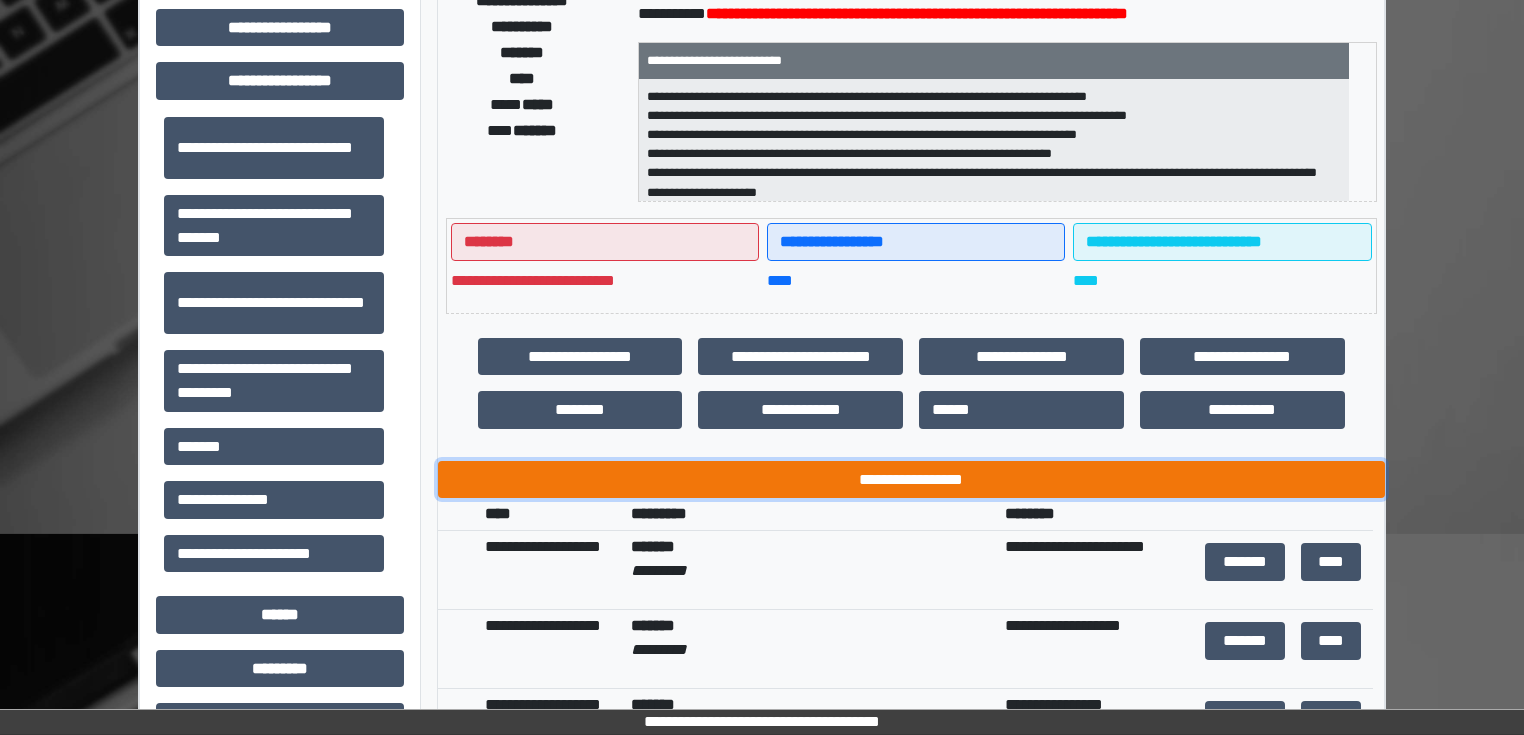 click on "**********" at bounding box center (911, 480) 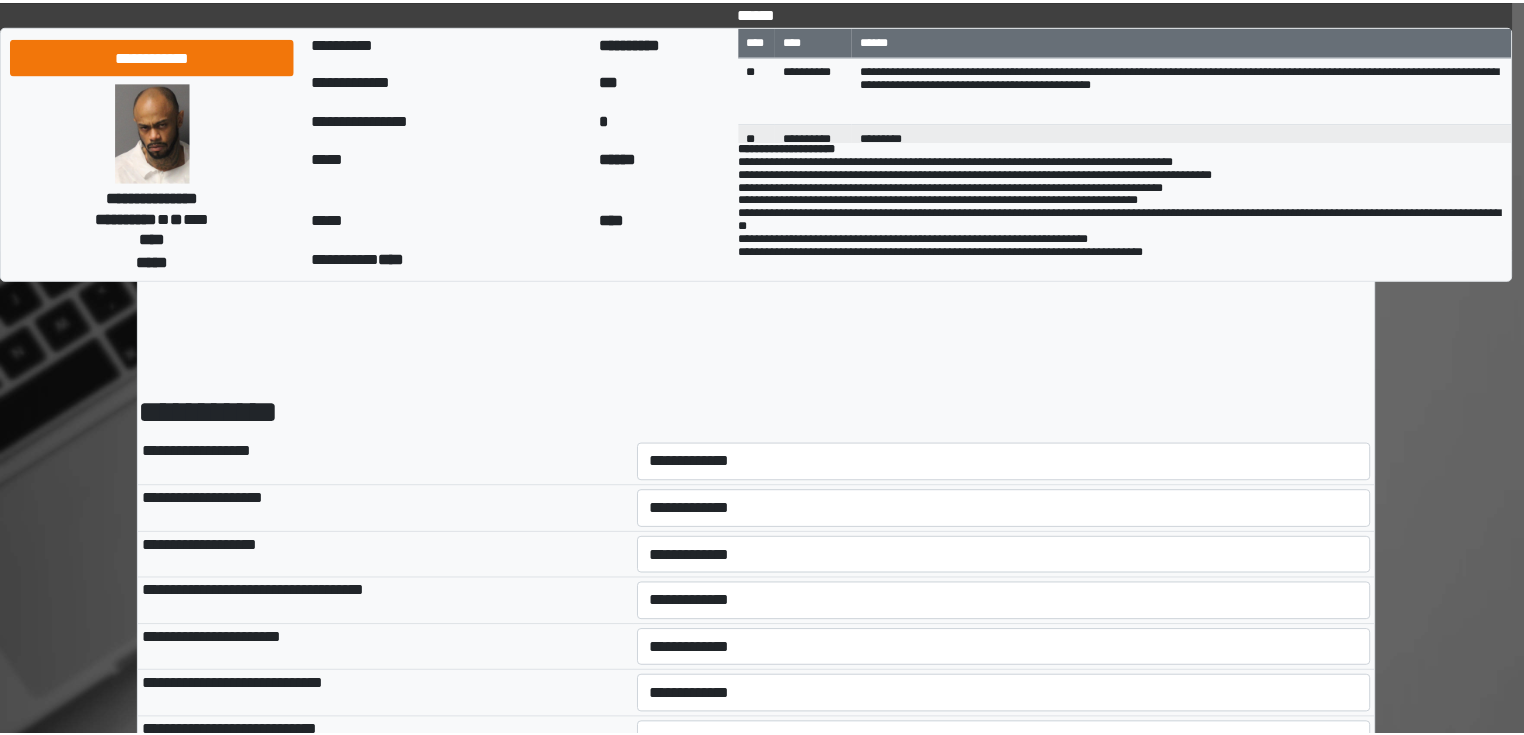 scroll, scrollTop: 0, scrollLeft: 0, axis: both 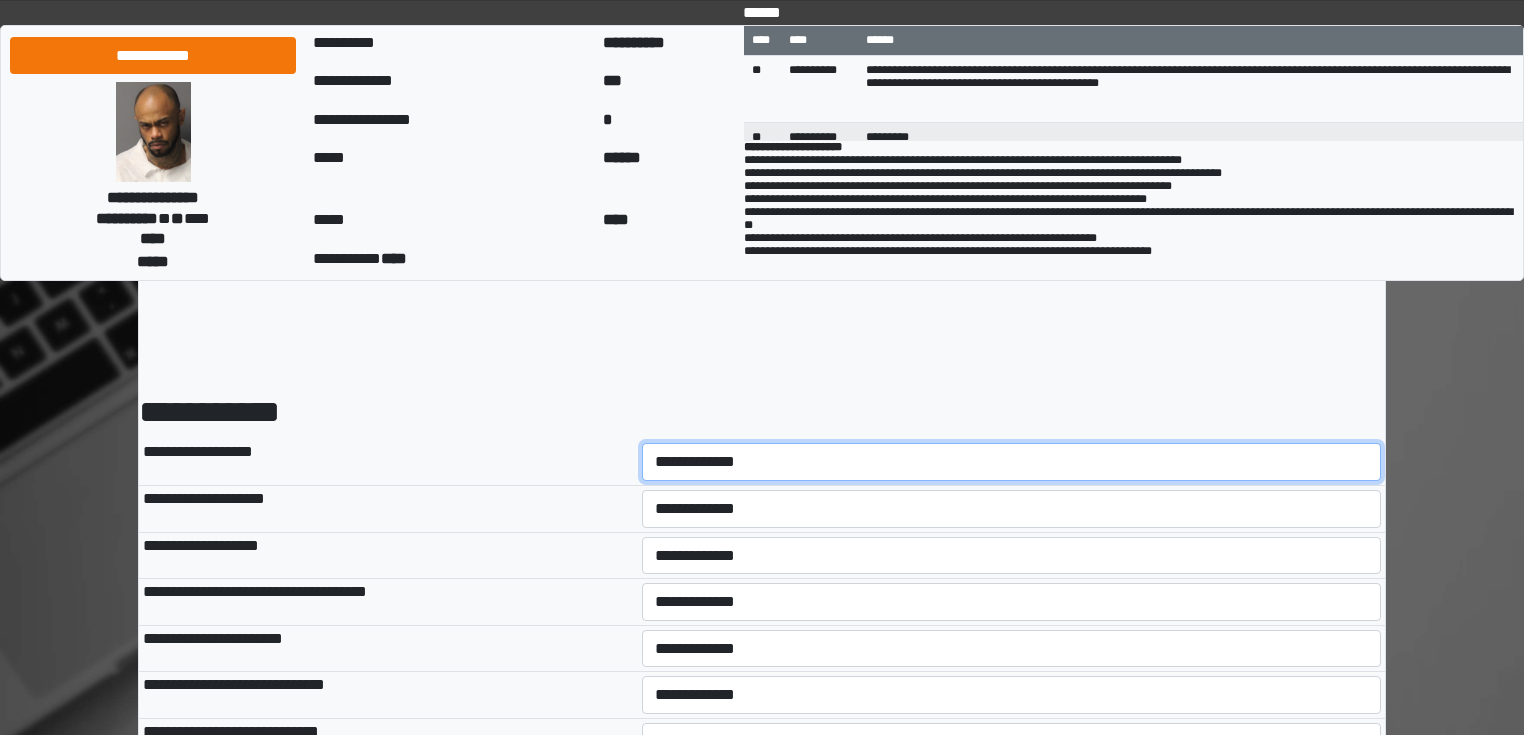 click on "**********" at bounding box center [1012, 462] 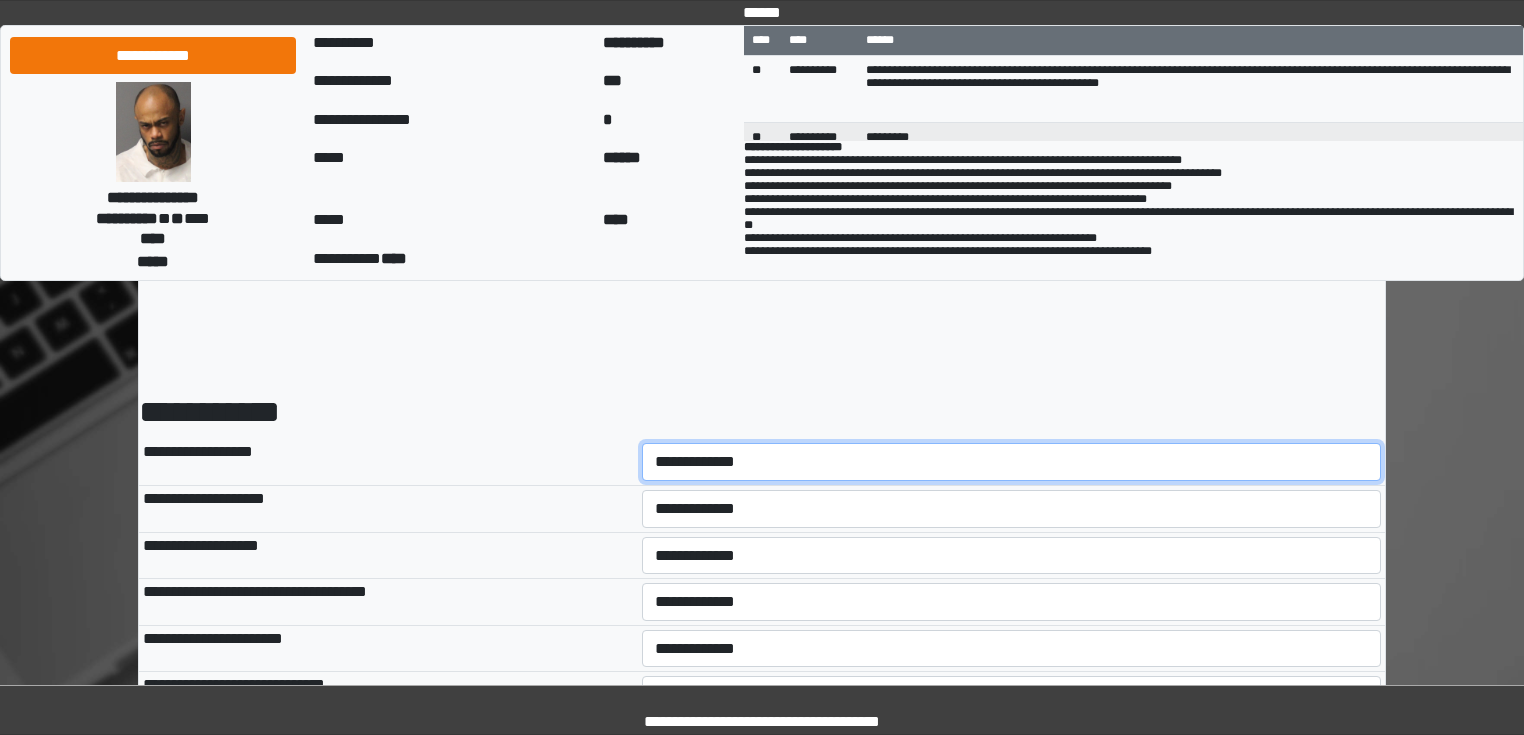 click on "**********" at bounding box center (1012, 462) 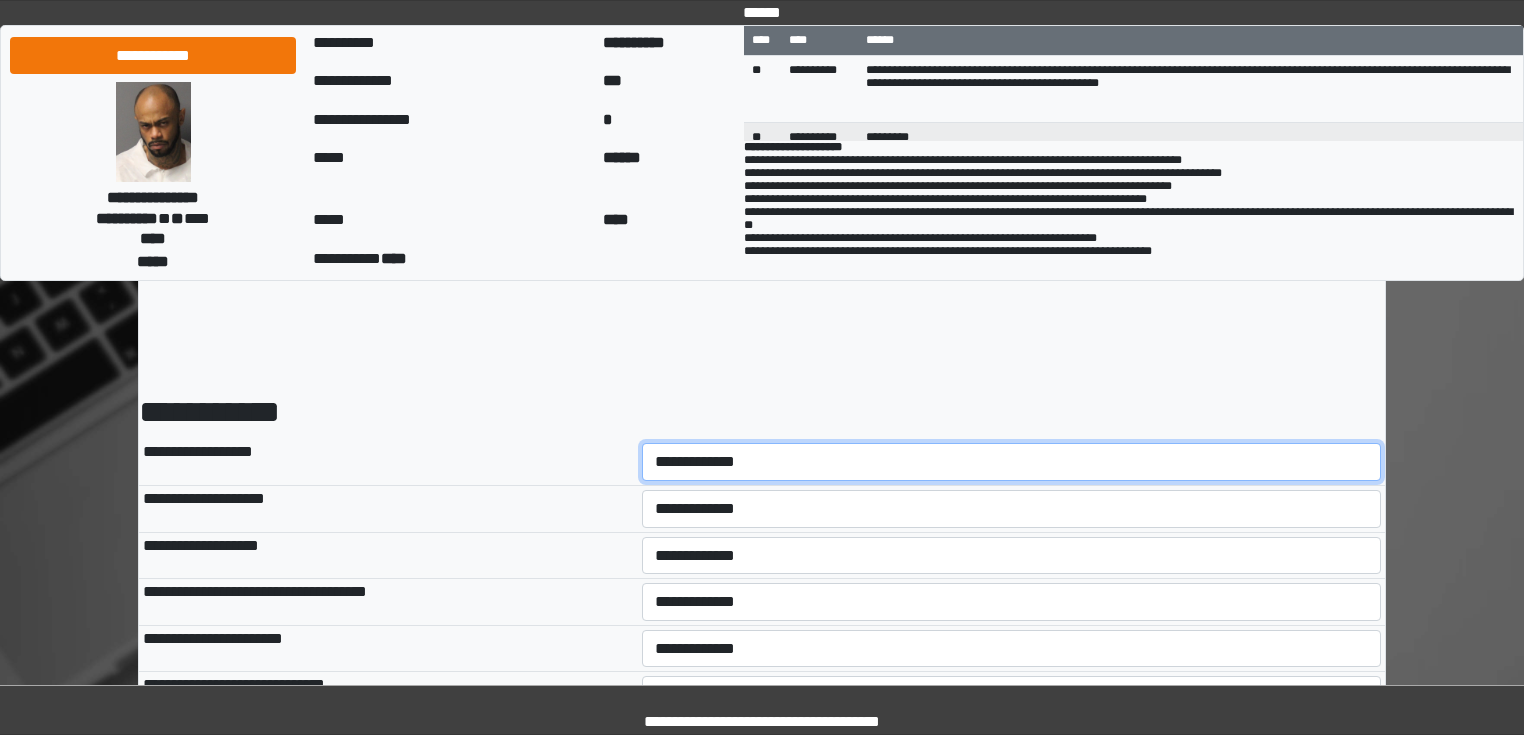 select on "*" 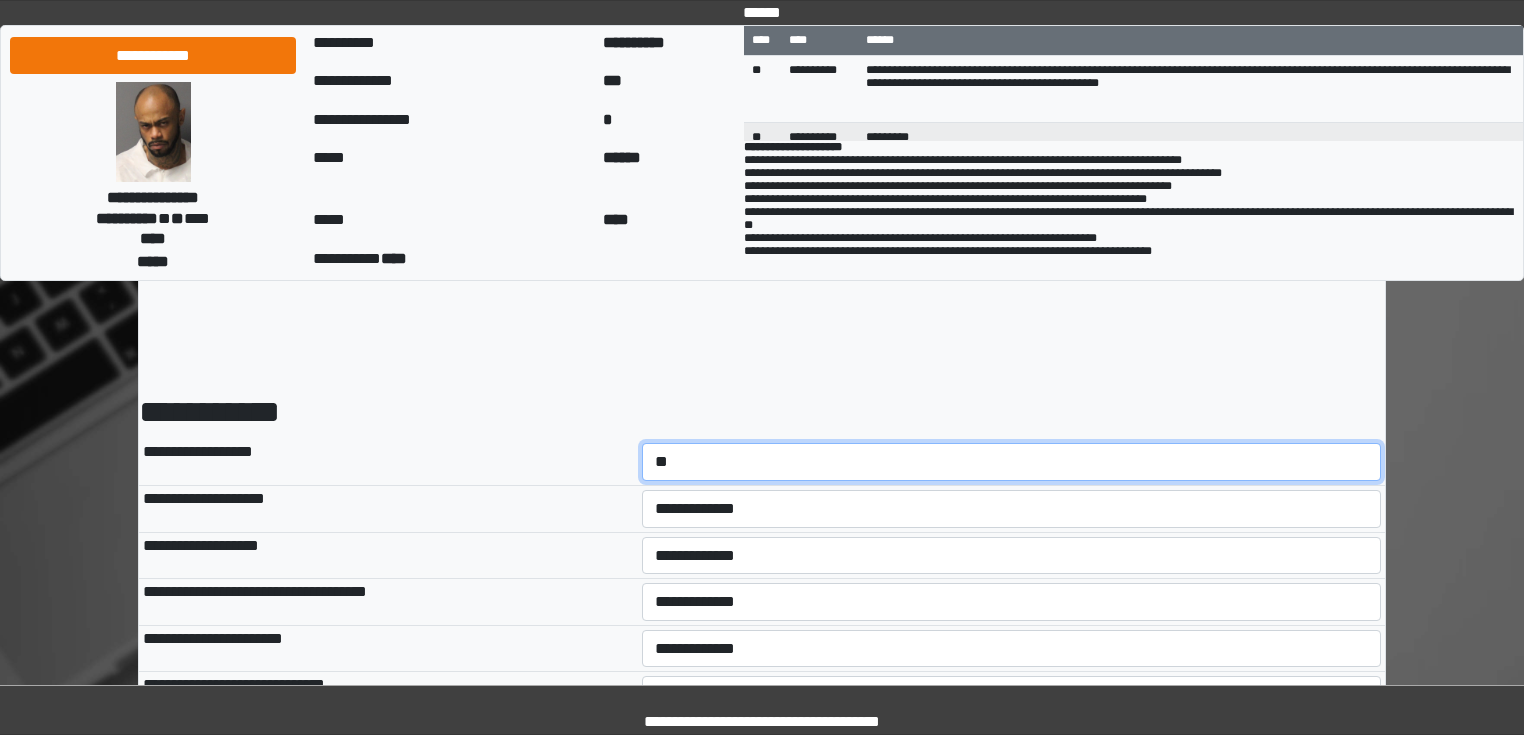 click on "**********" at bounding box center [1012, 462] 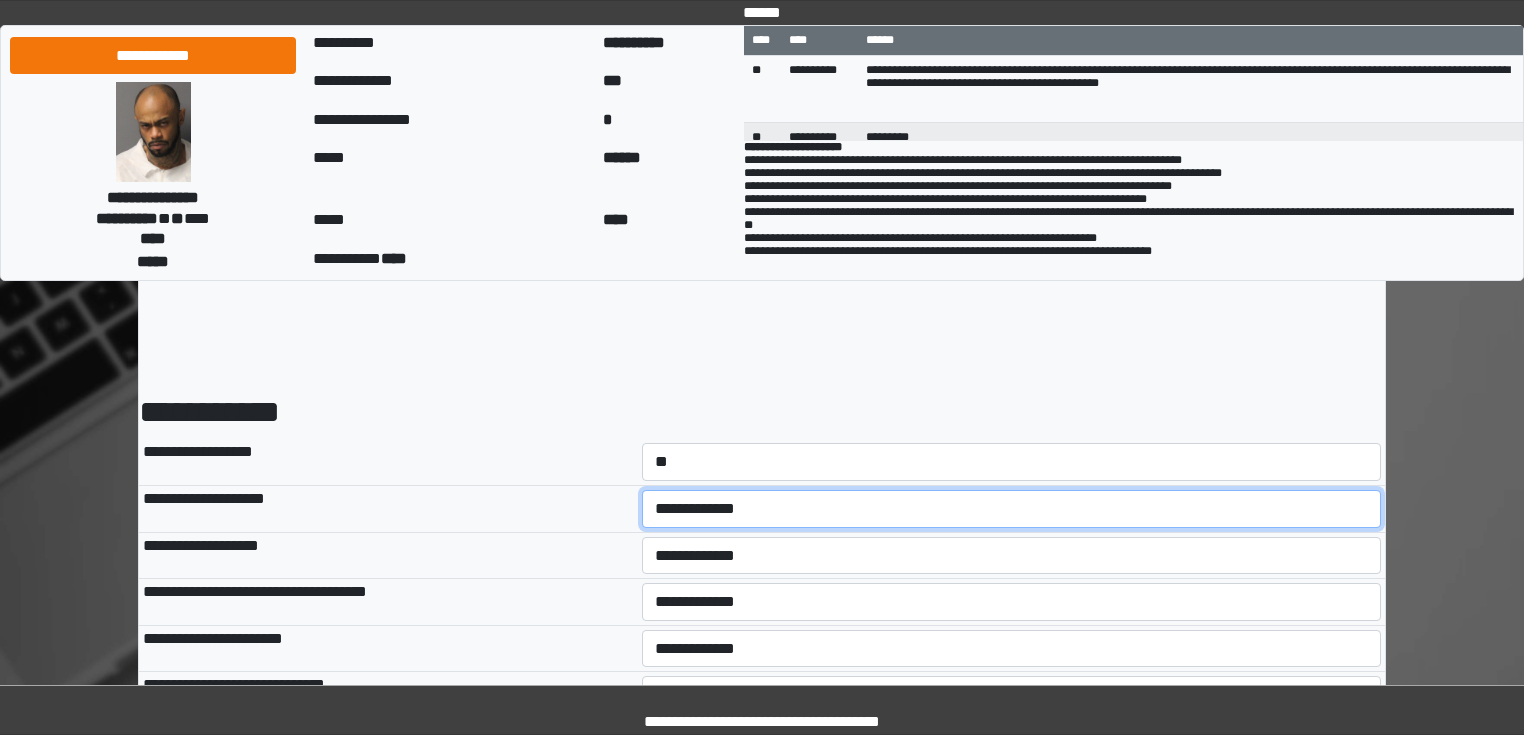 select on "*" 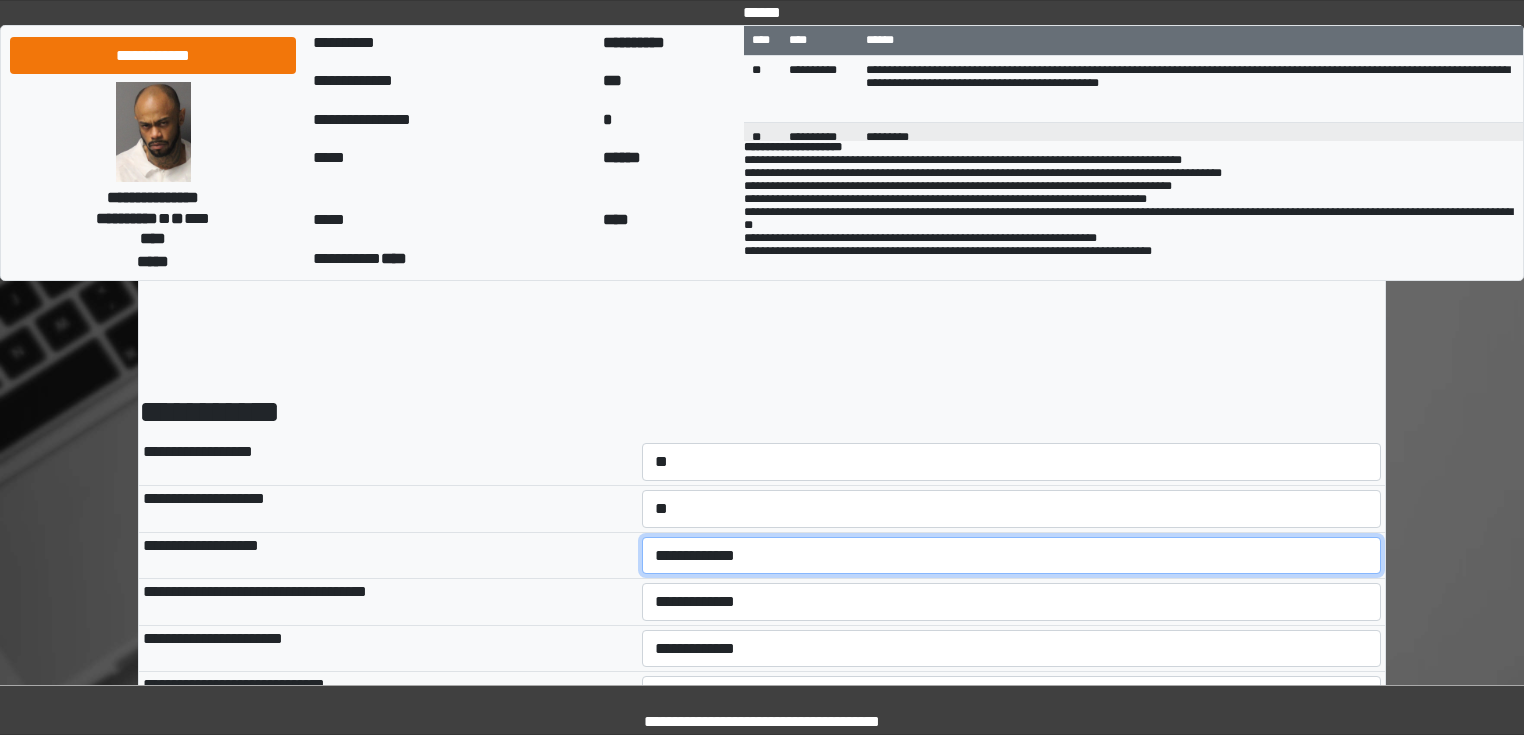 select on "*" 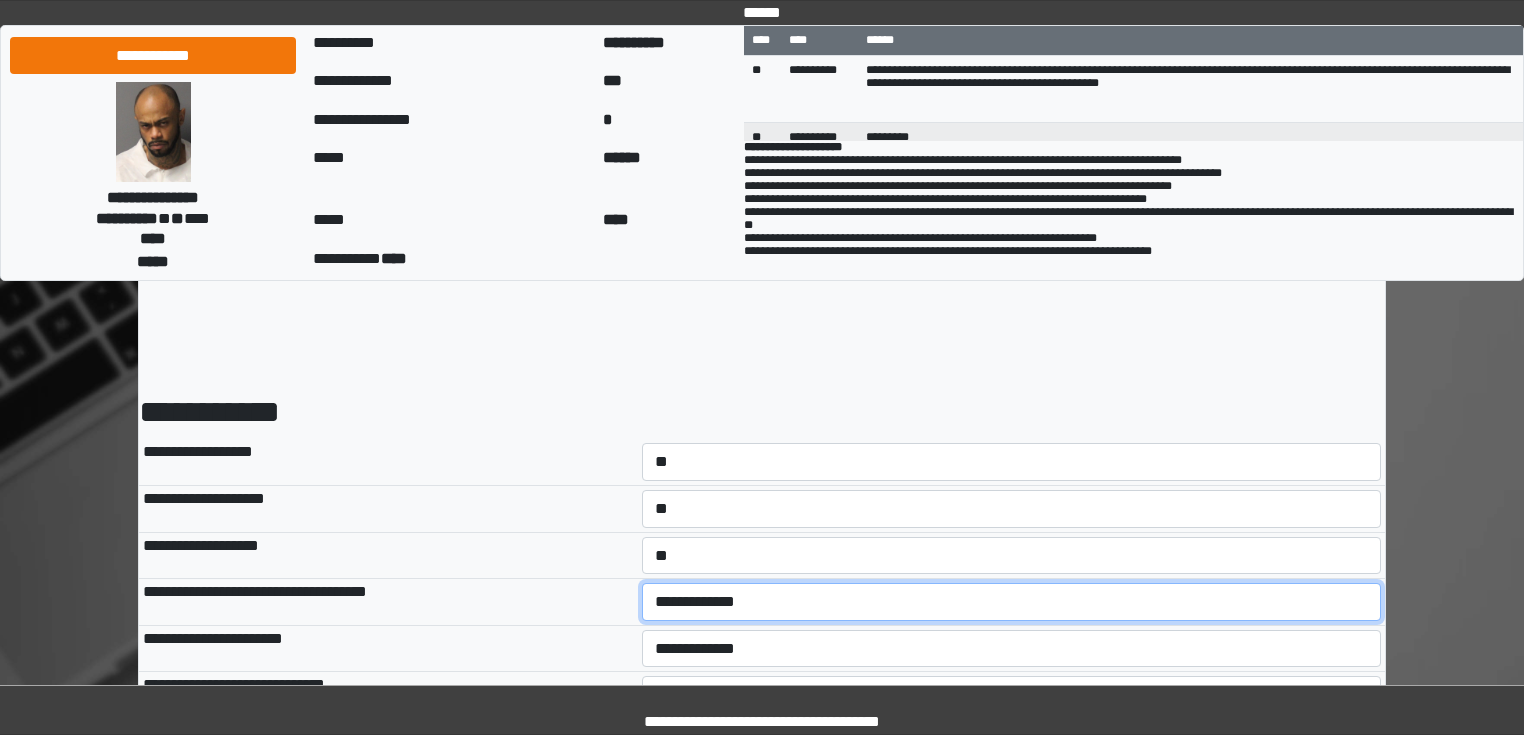 select on "*" 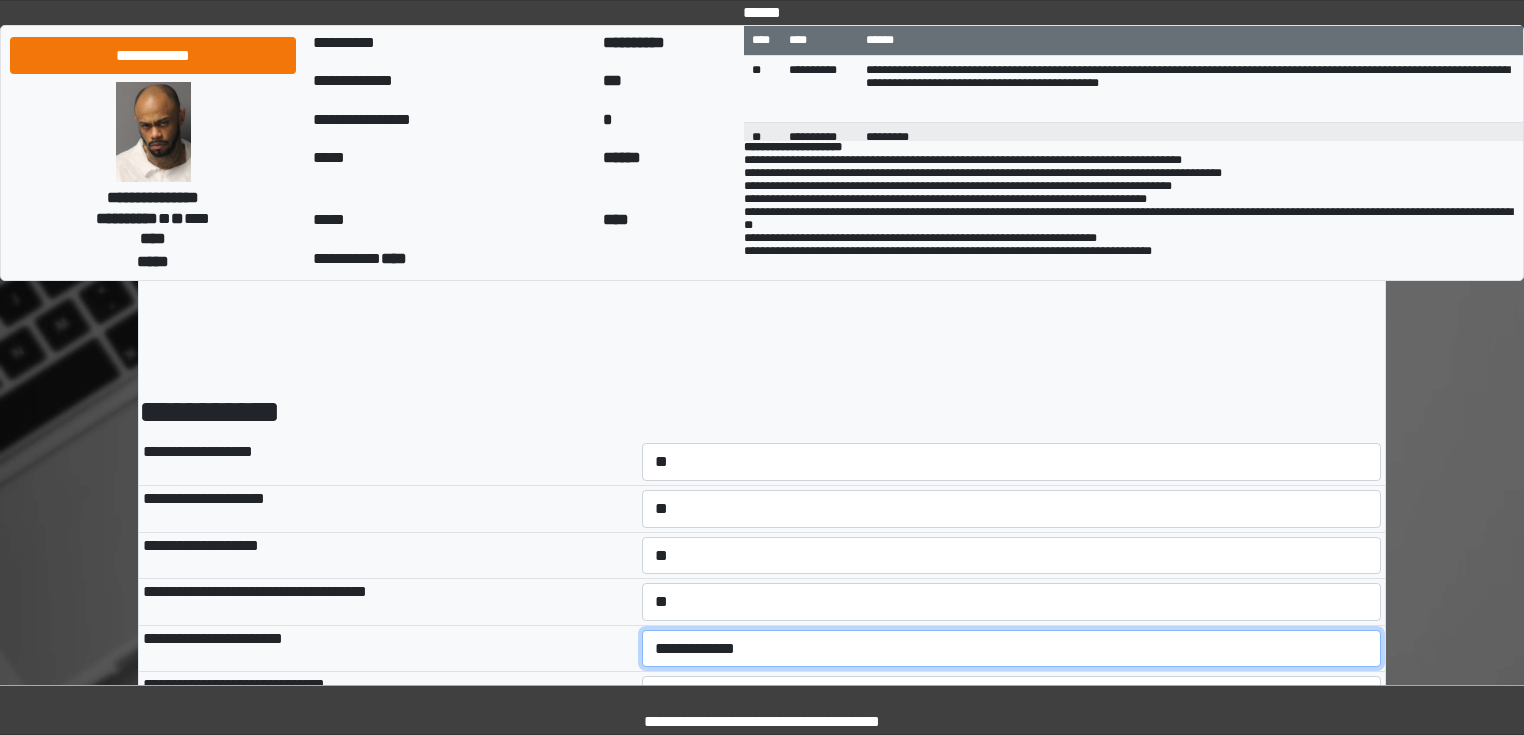 select on "*" 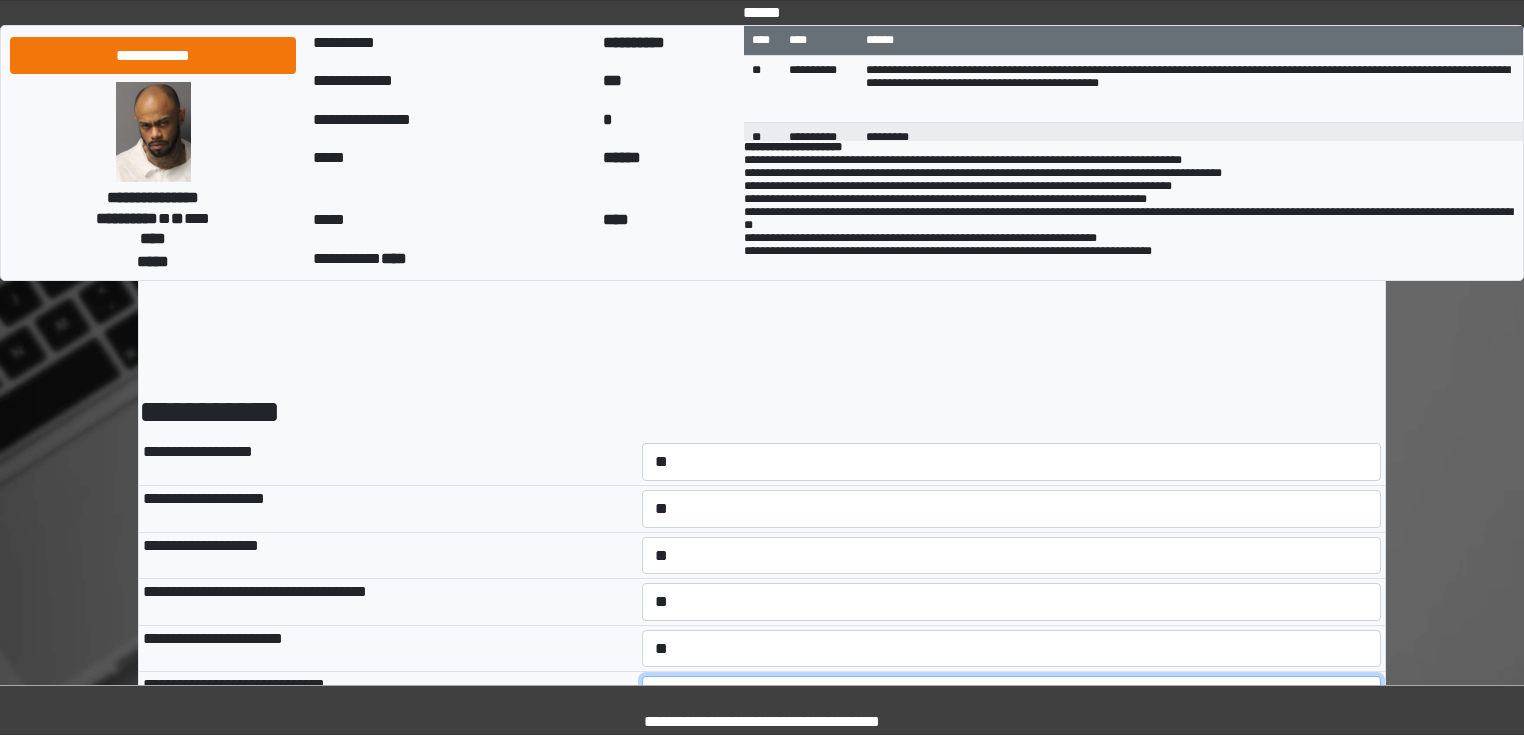 select on "*" 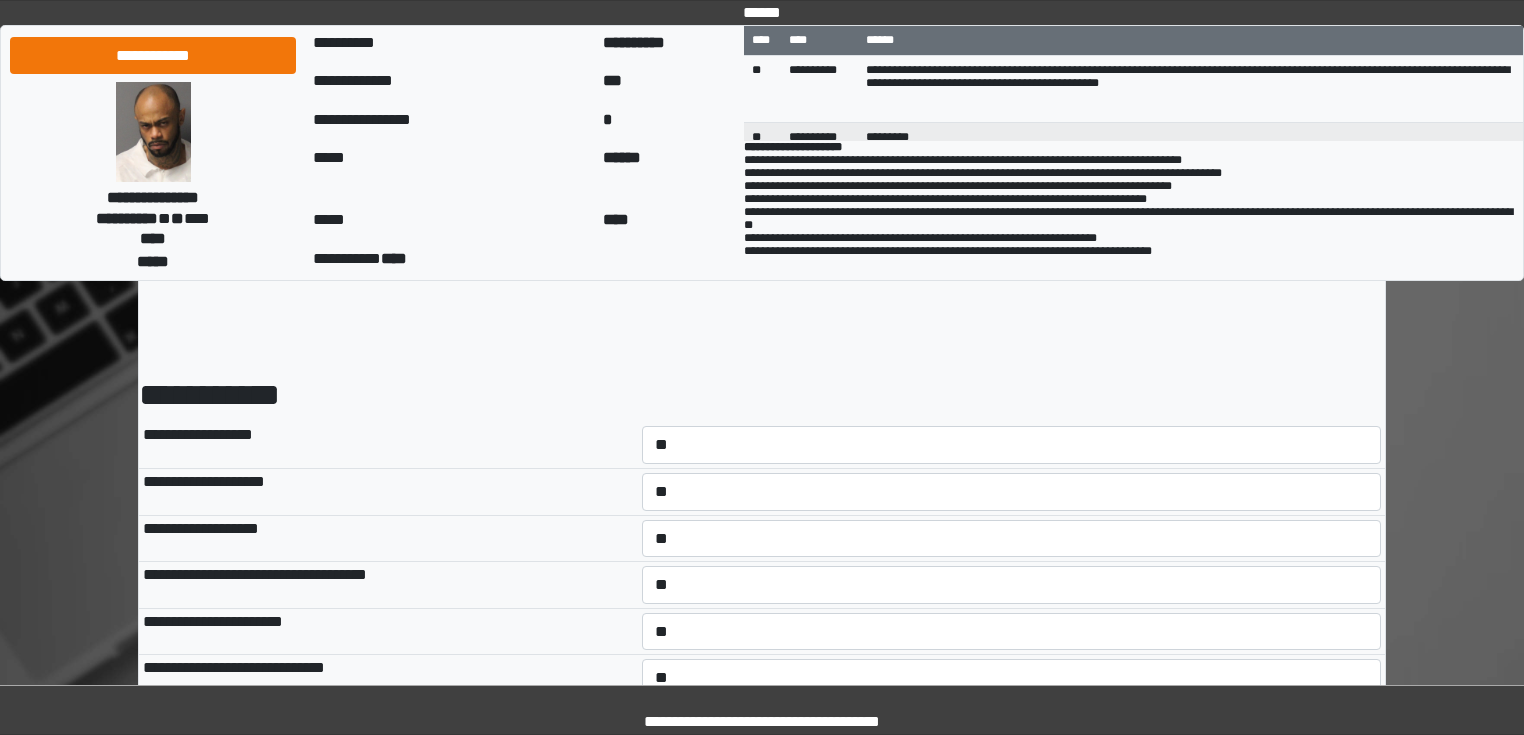 select on "*" 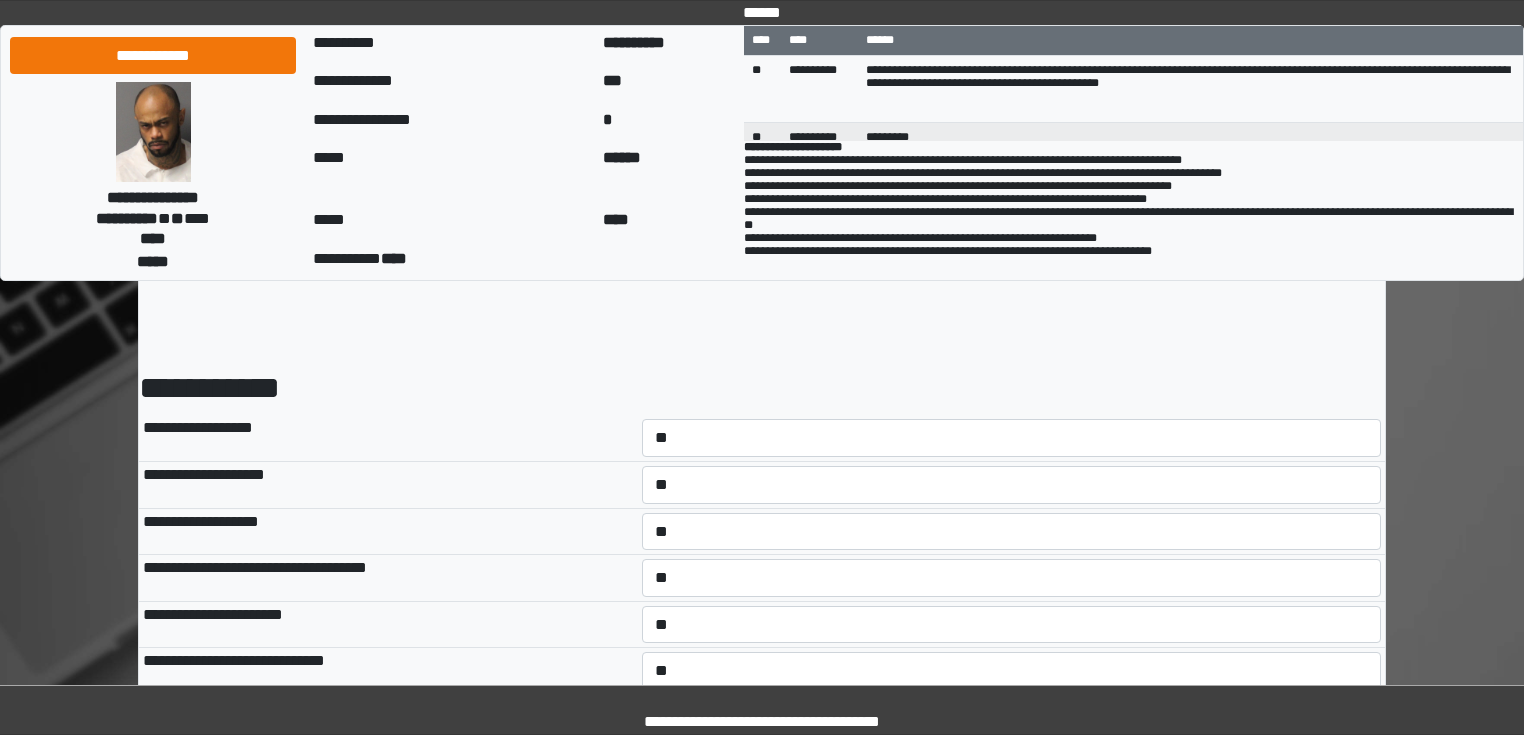 select on "*" 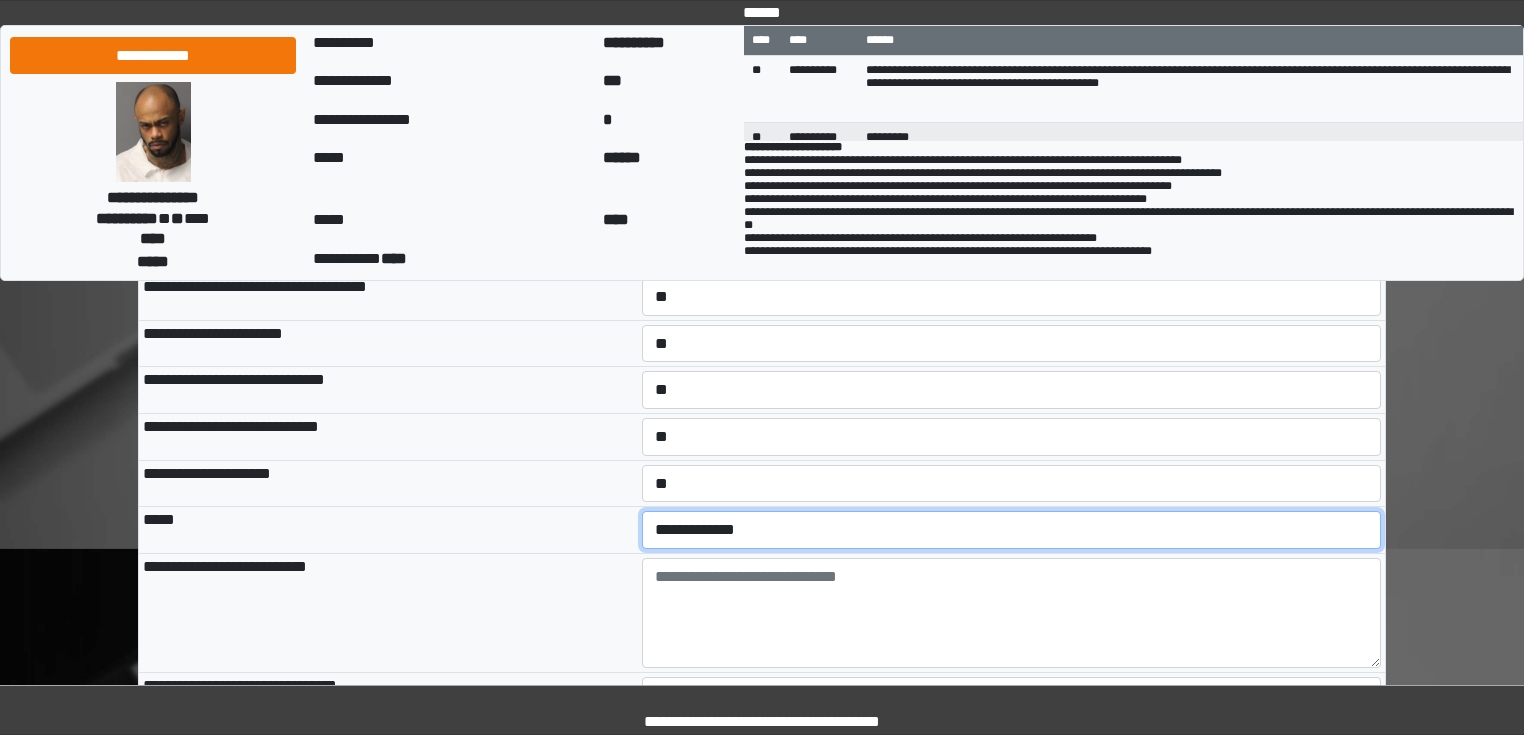 select on "*" 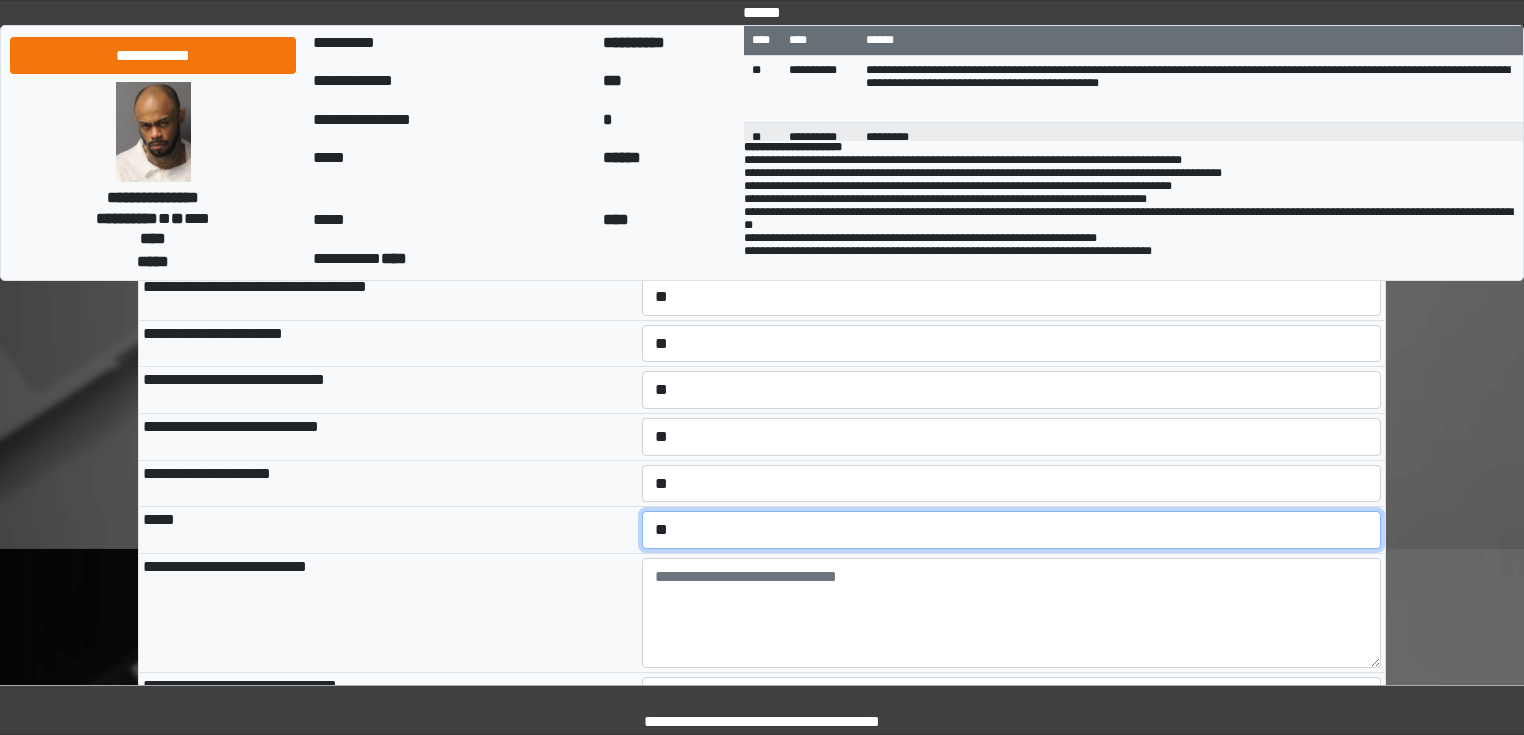 scroll, scrollTop: 419, scrollLeft: 0, axis: vertical 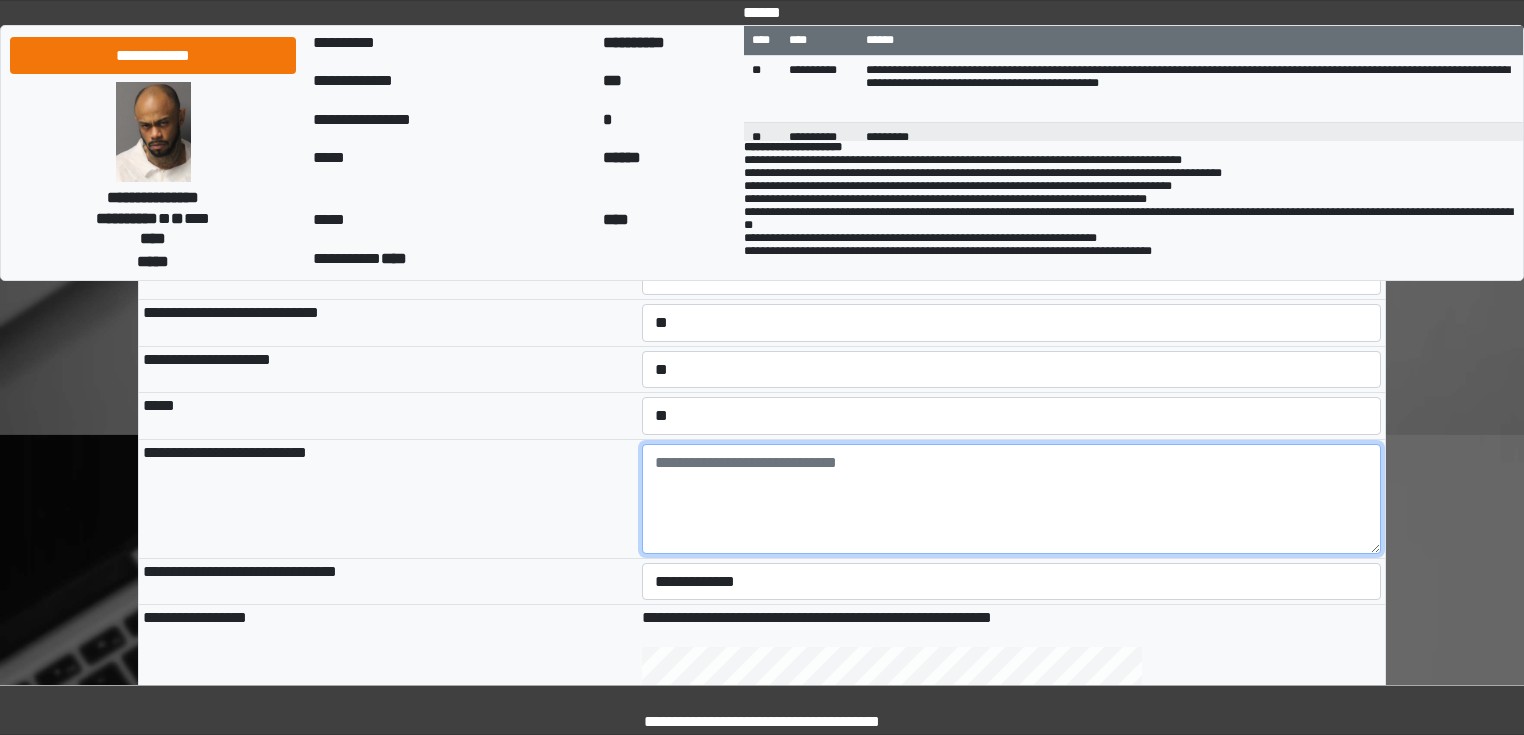 paste on "**********" 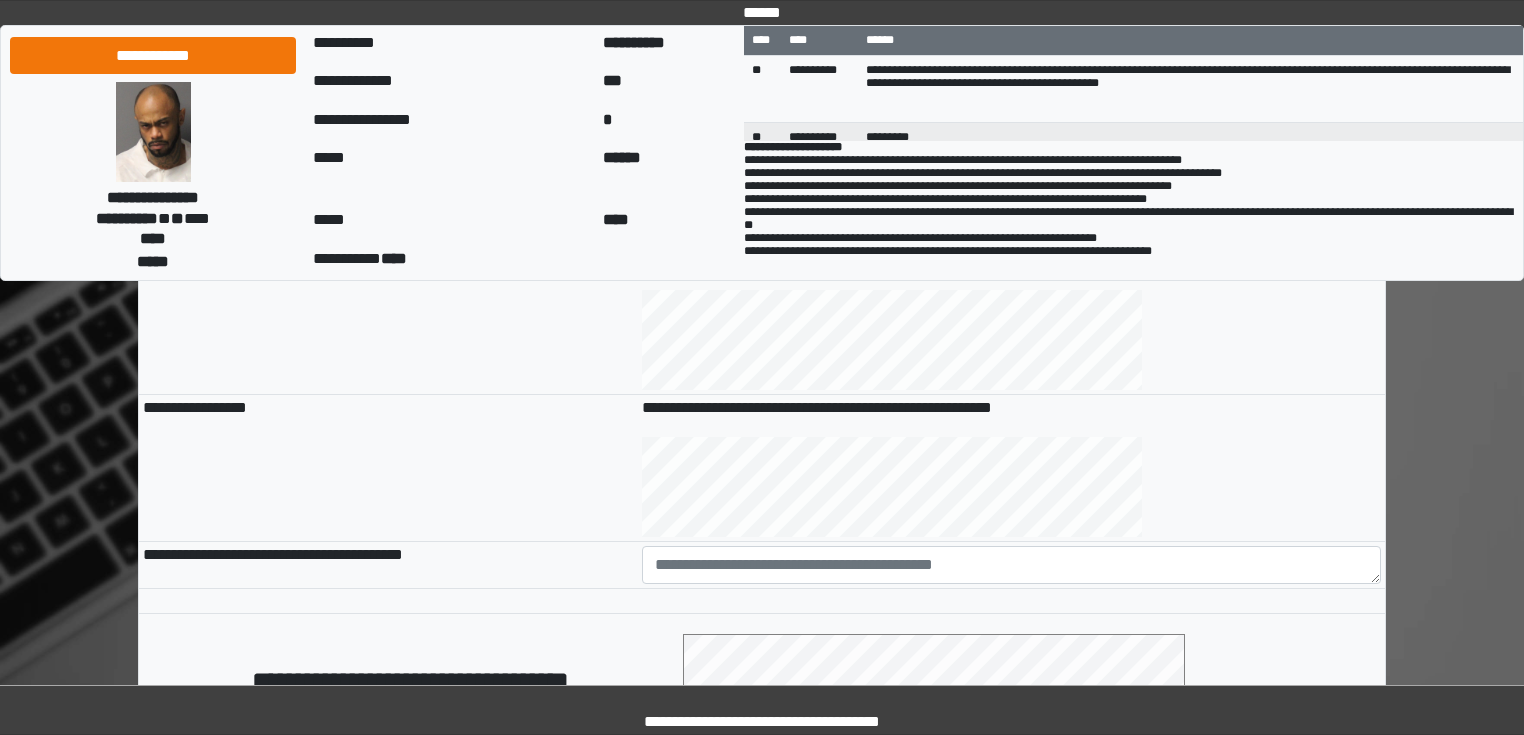 scroll, scrollTop: 979, scrollLeft: 0, axis: vertical 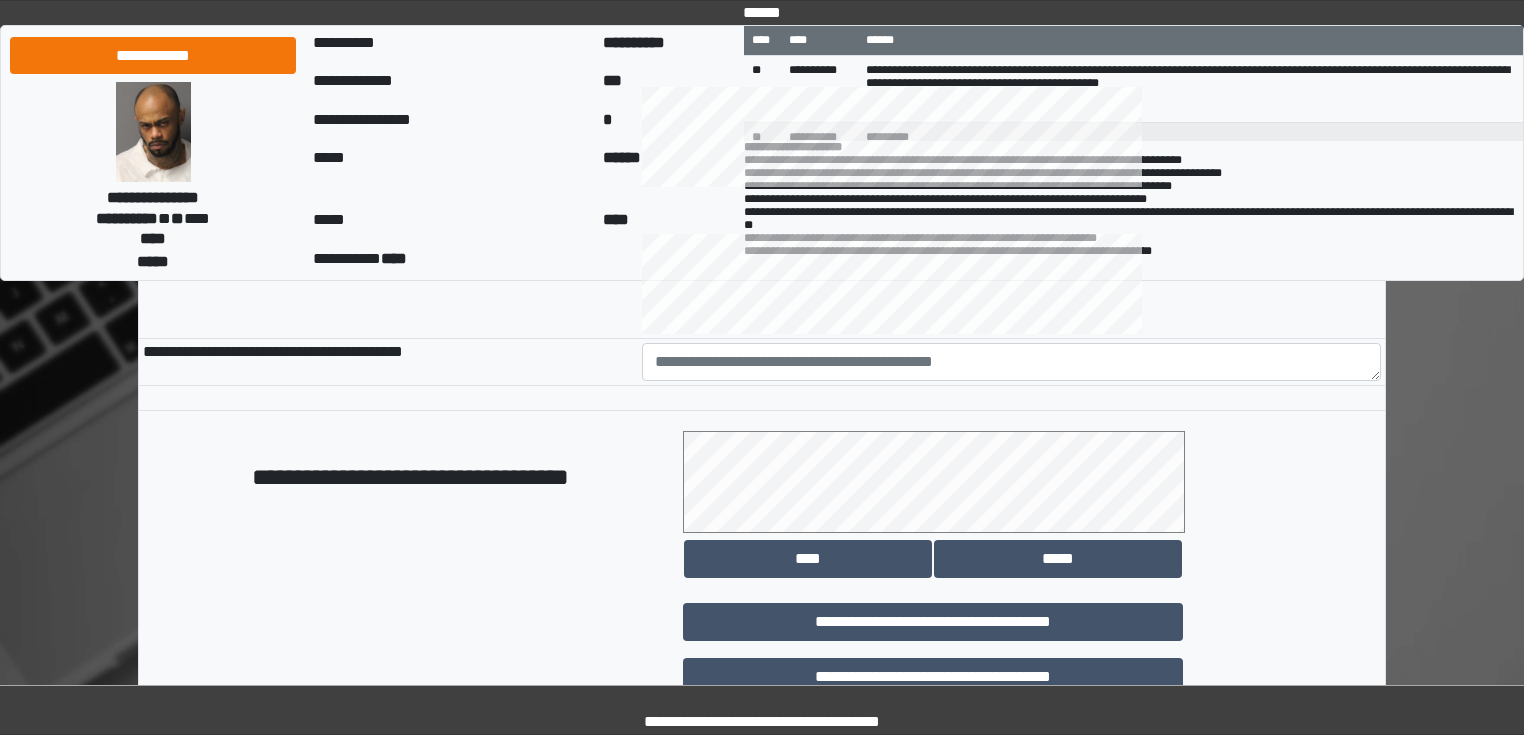 type on "**********" 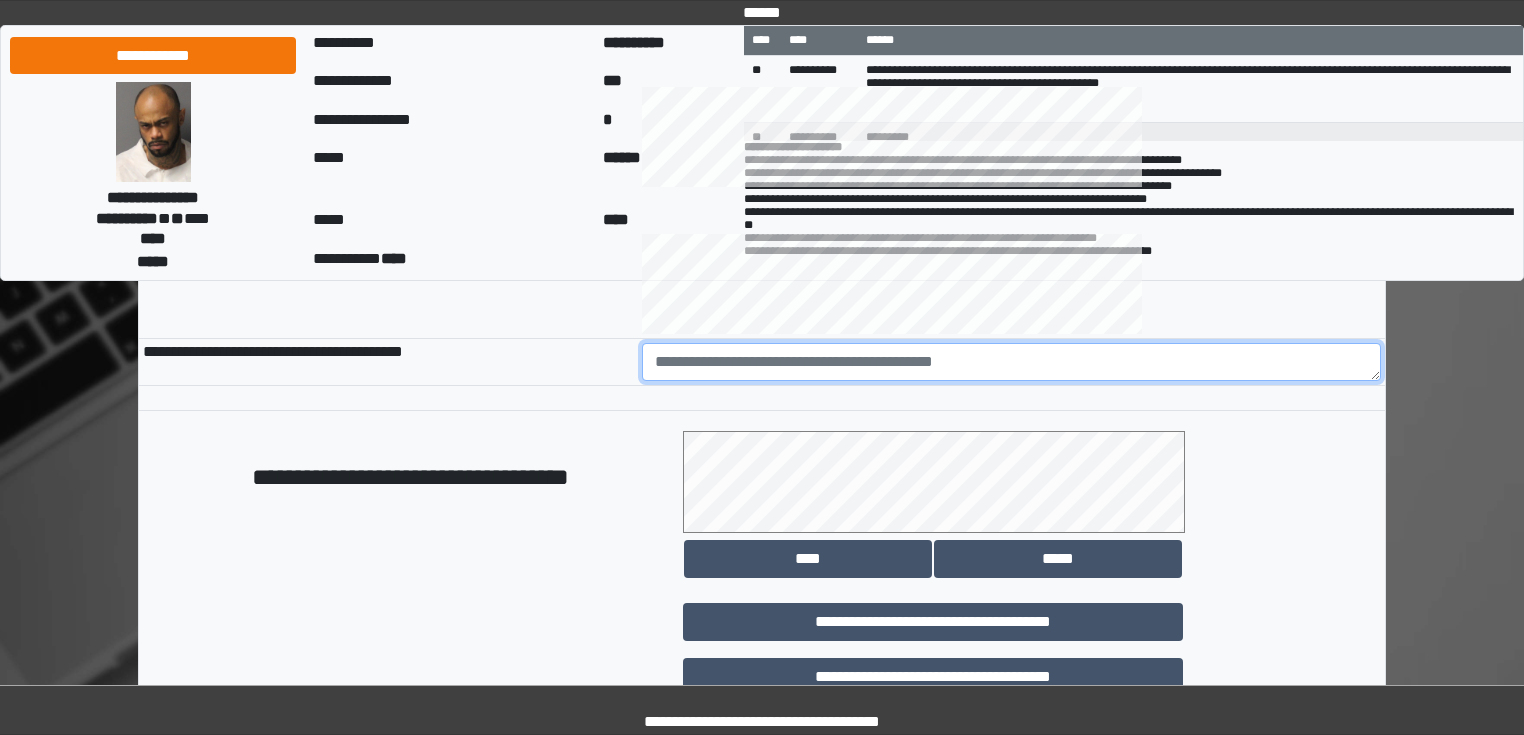 click at bounding box center (1012, 362) 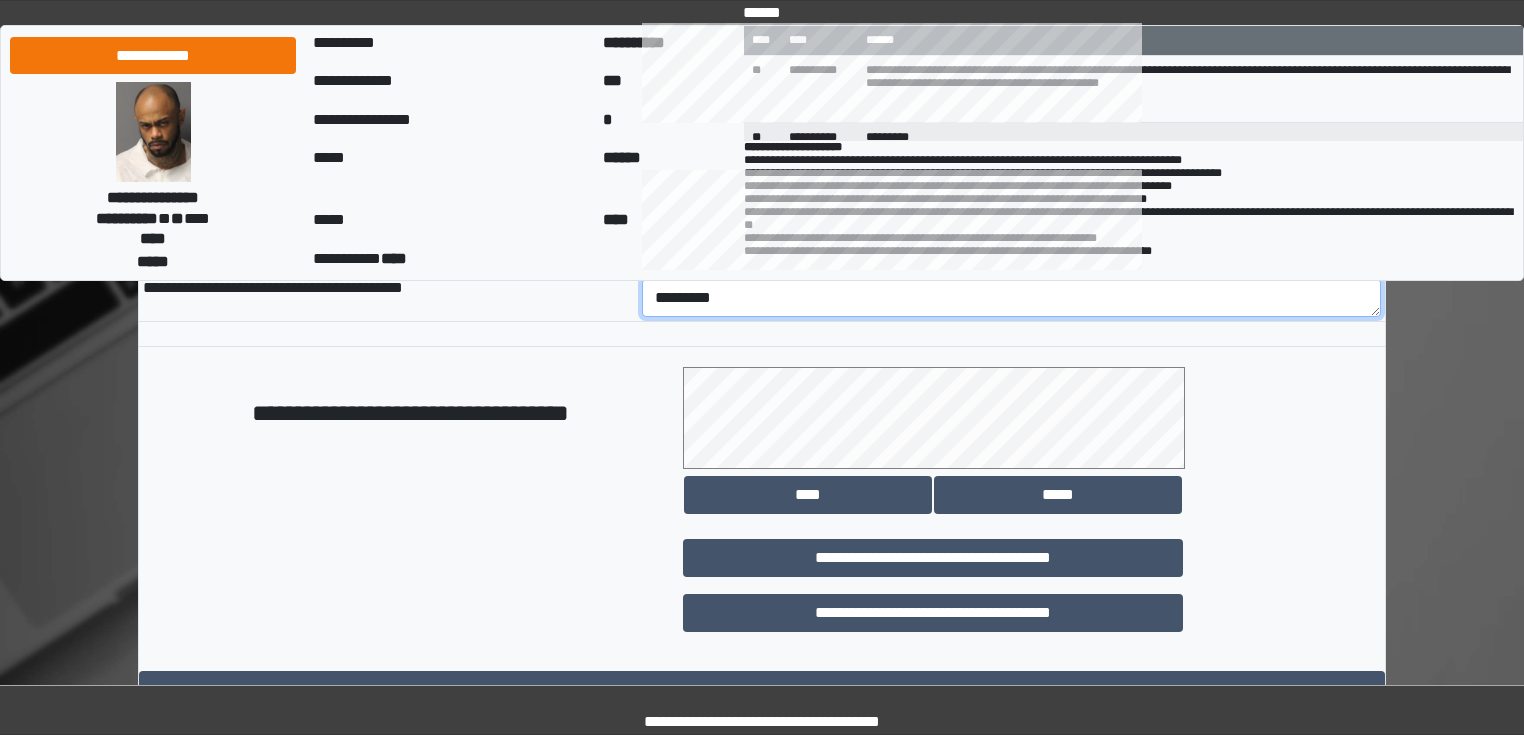 scroll, scrollTop: 1118, scrollLeft: 0, axis: vertical 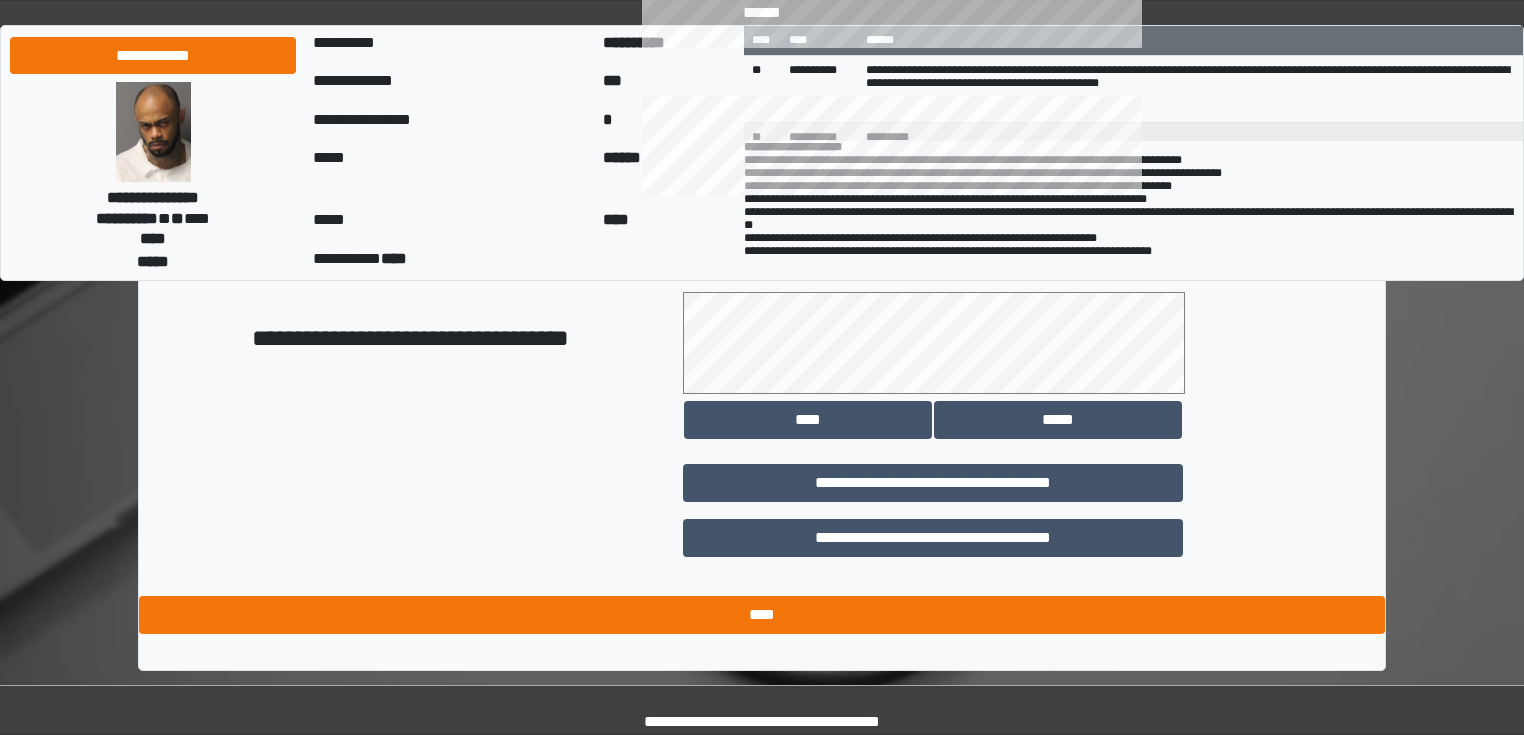 type on "*********" 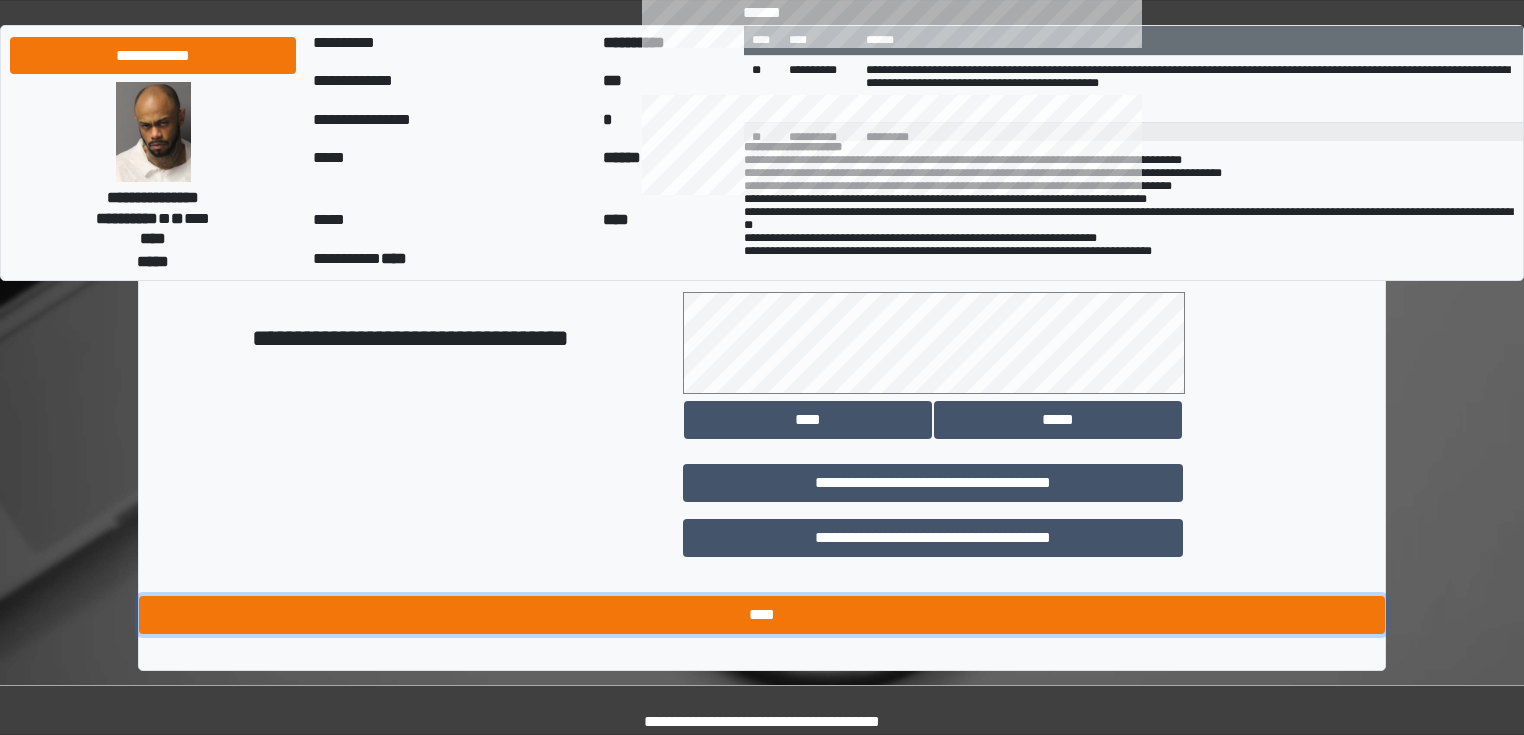 click on "****" at bounding box center (762, 615) 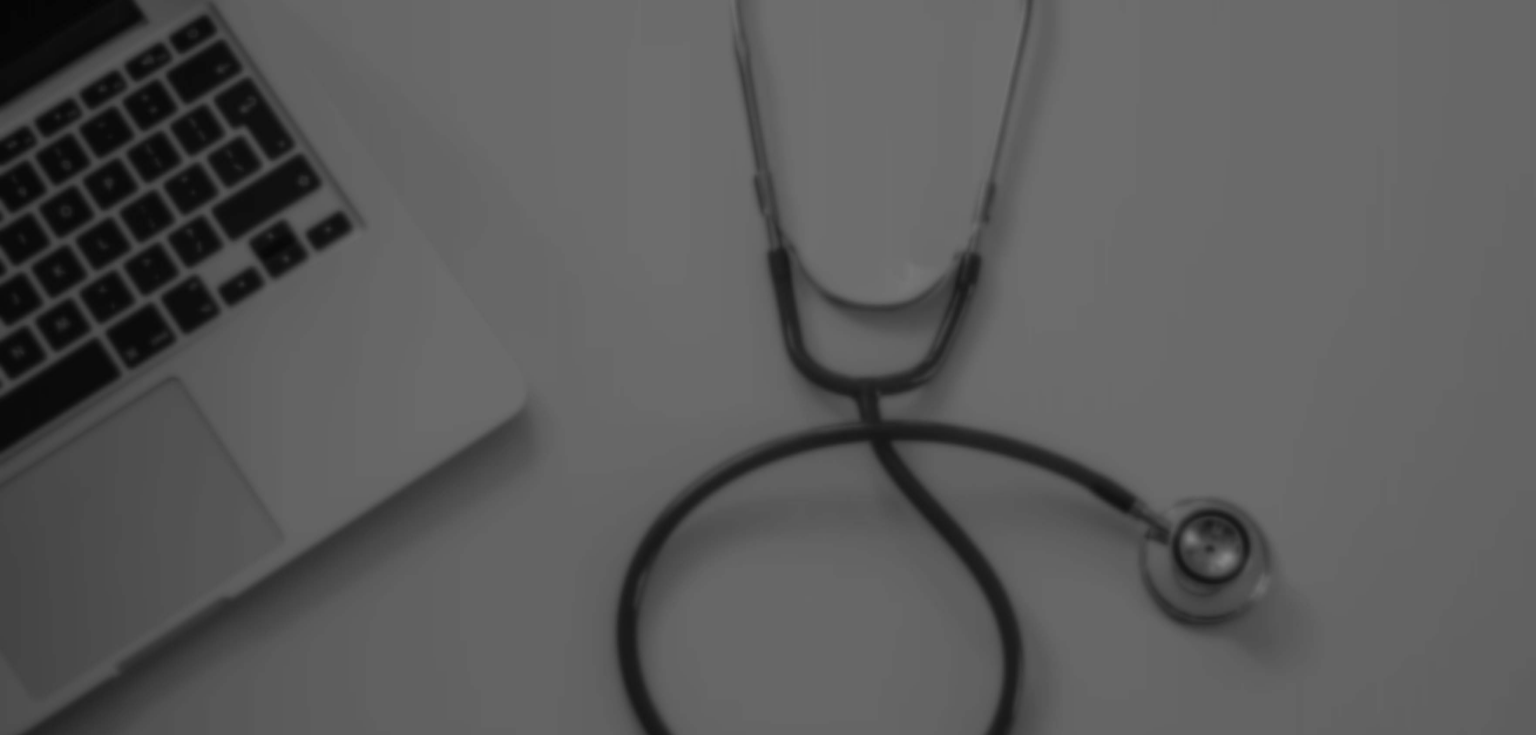 scroll, scrollTop: 0, scrollLeft: 0, axis: both 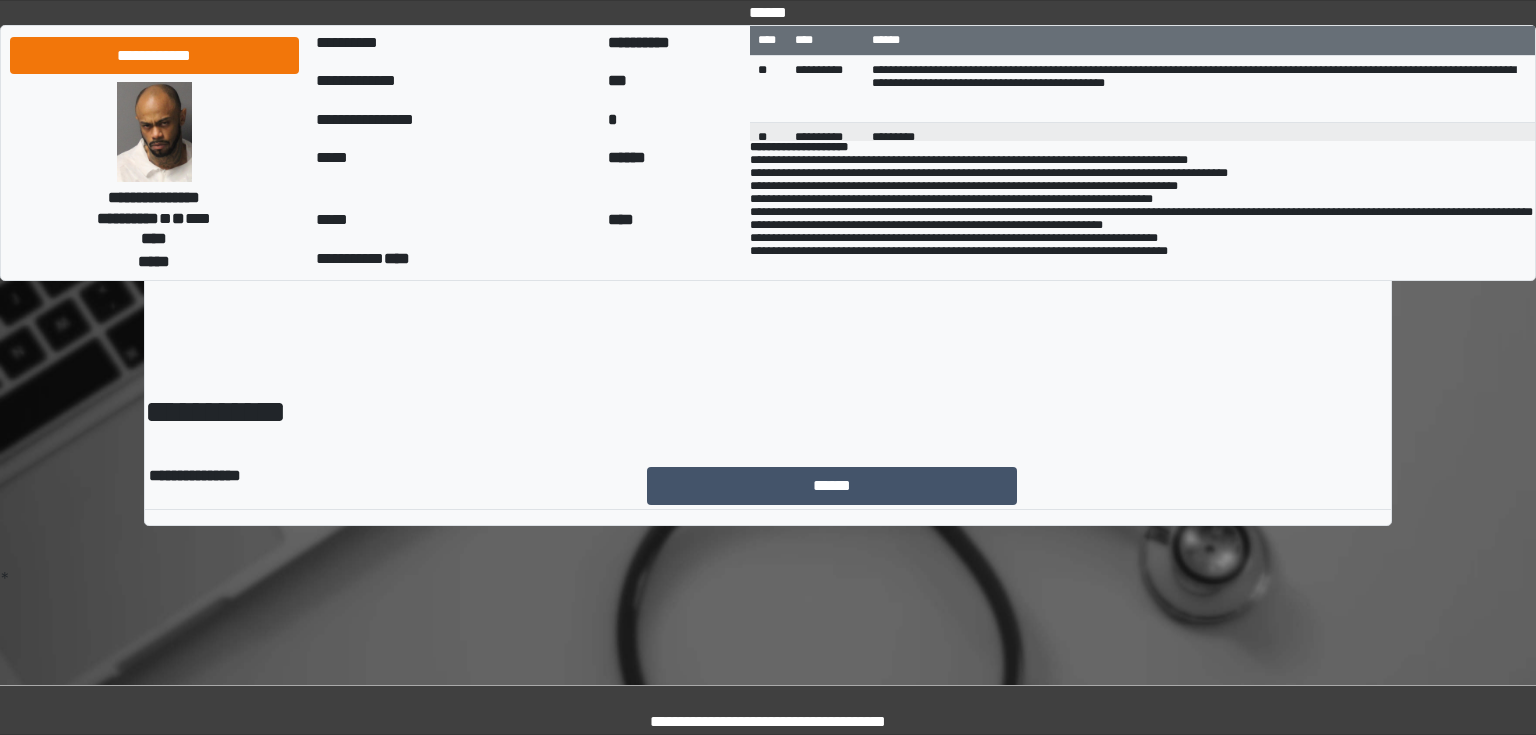 click on "******" at bounding box center (1017, 486) 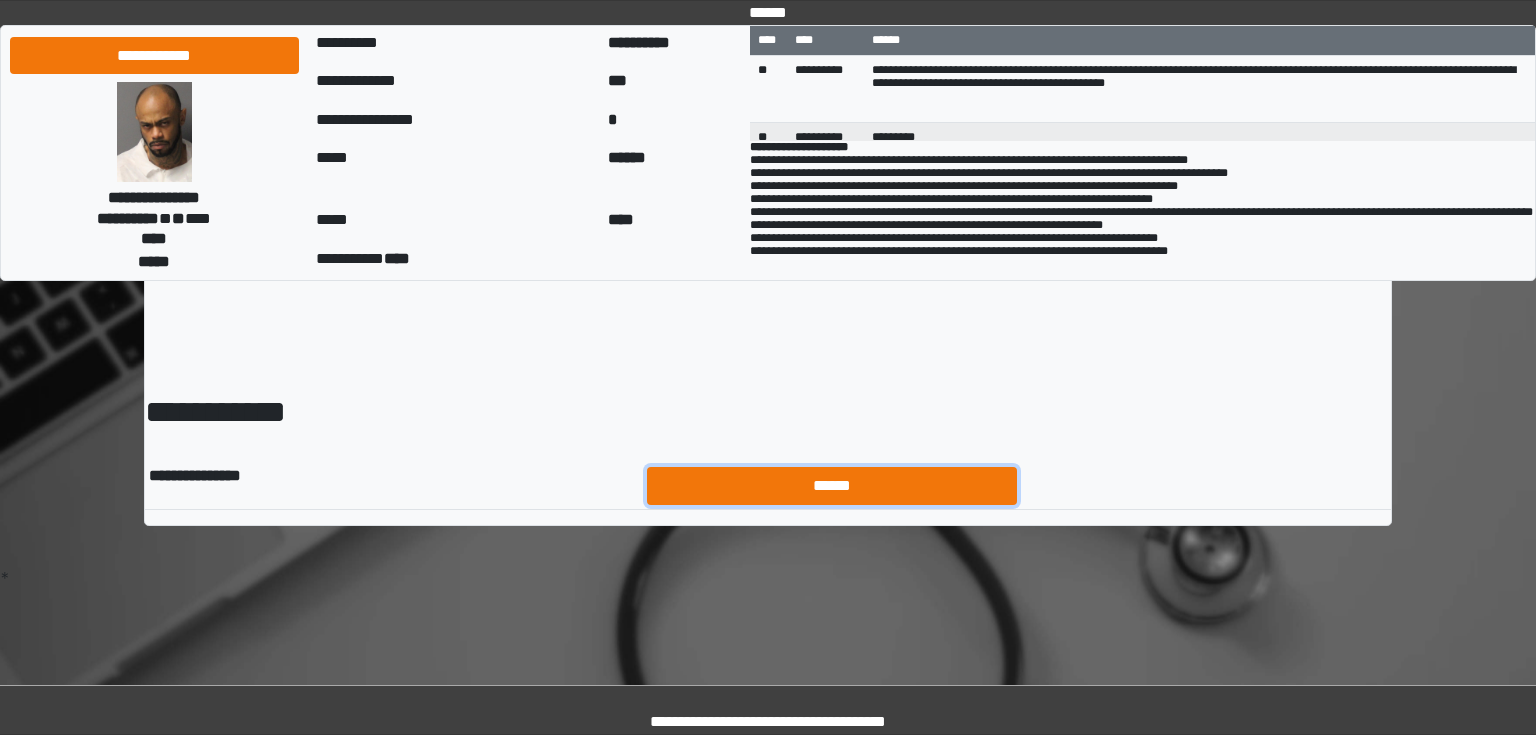click on "******" at bounding box center [832, 486] 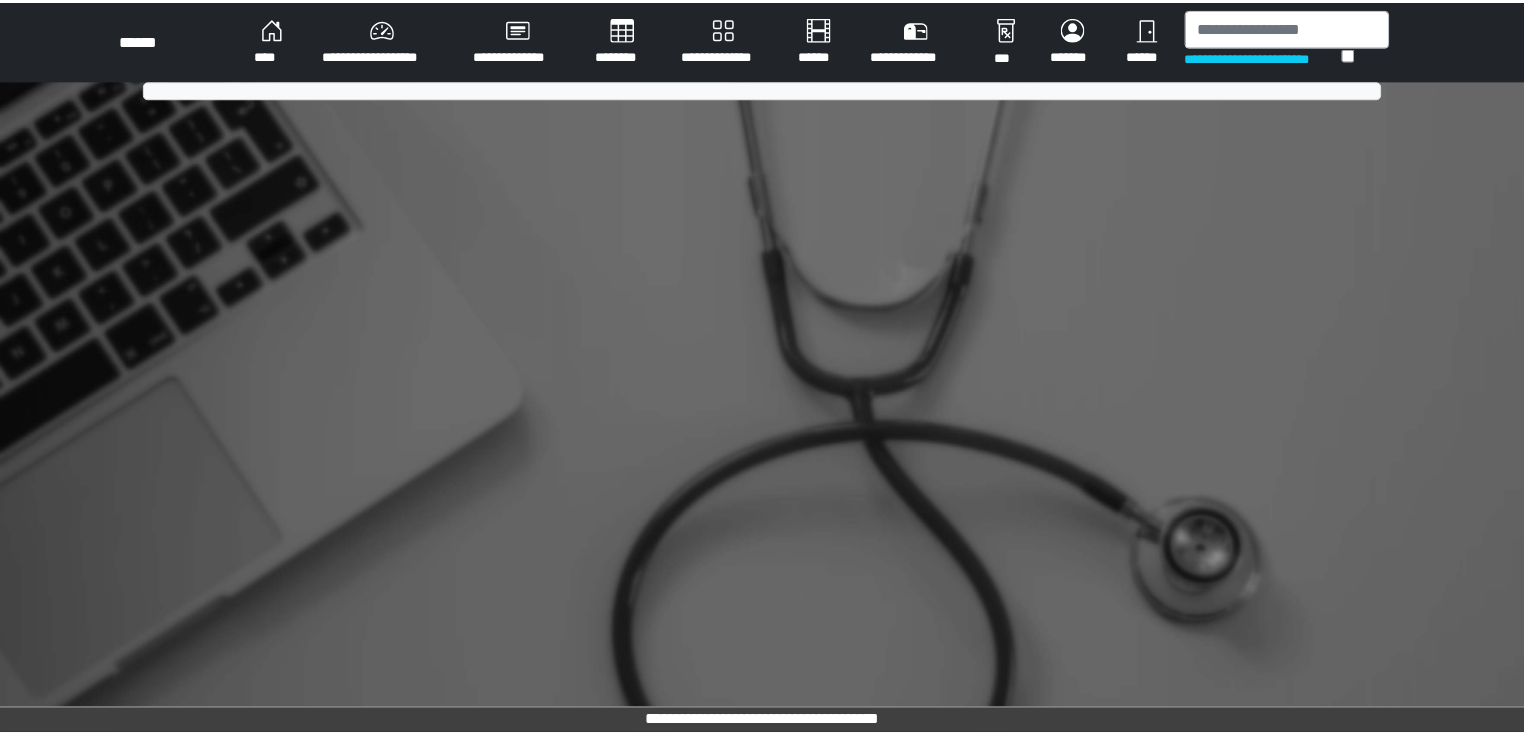 scroll, scrollTop: 0, scrollLeft: 0, axis: both 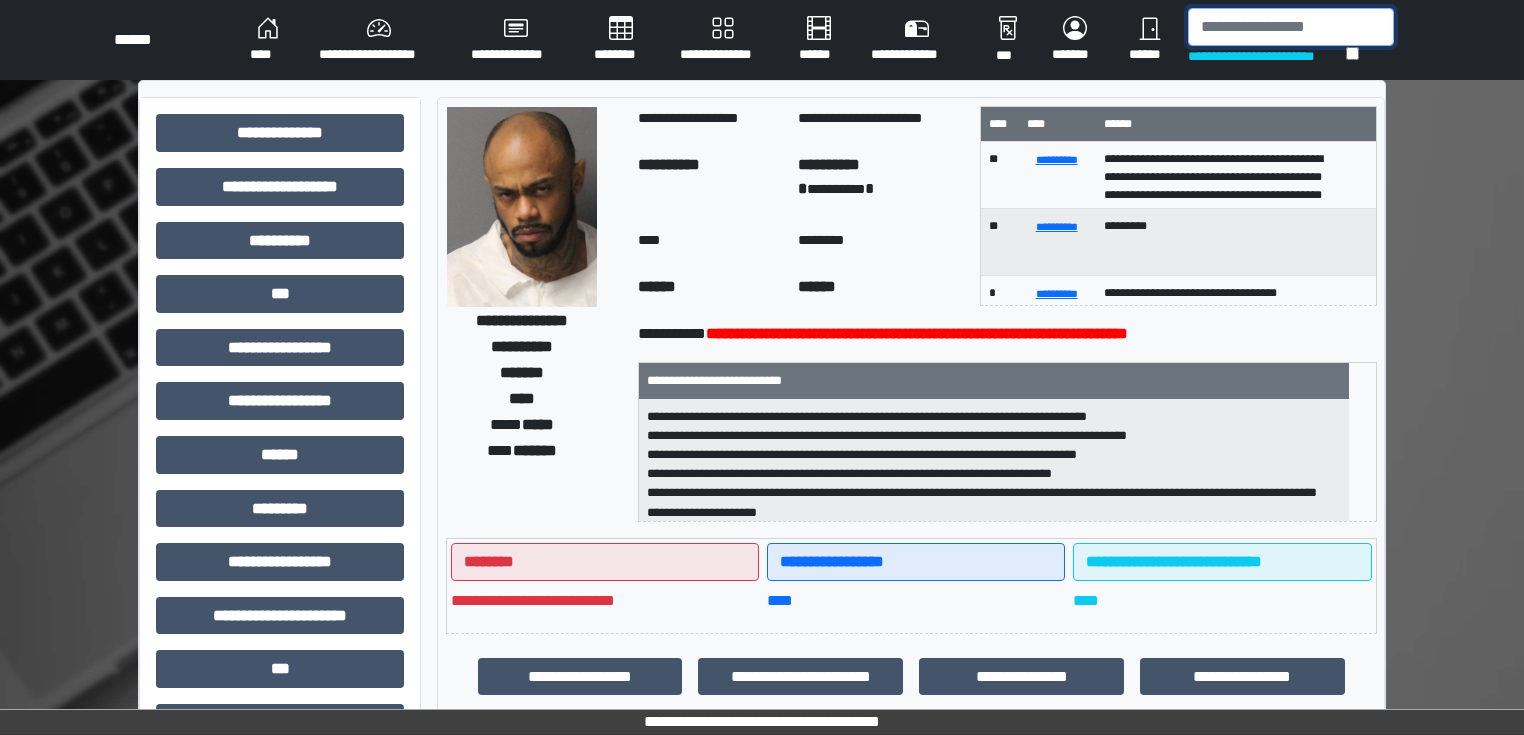 click at bounding box center [1291, 27] 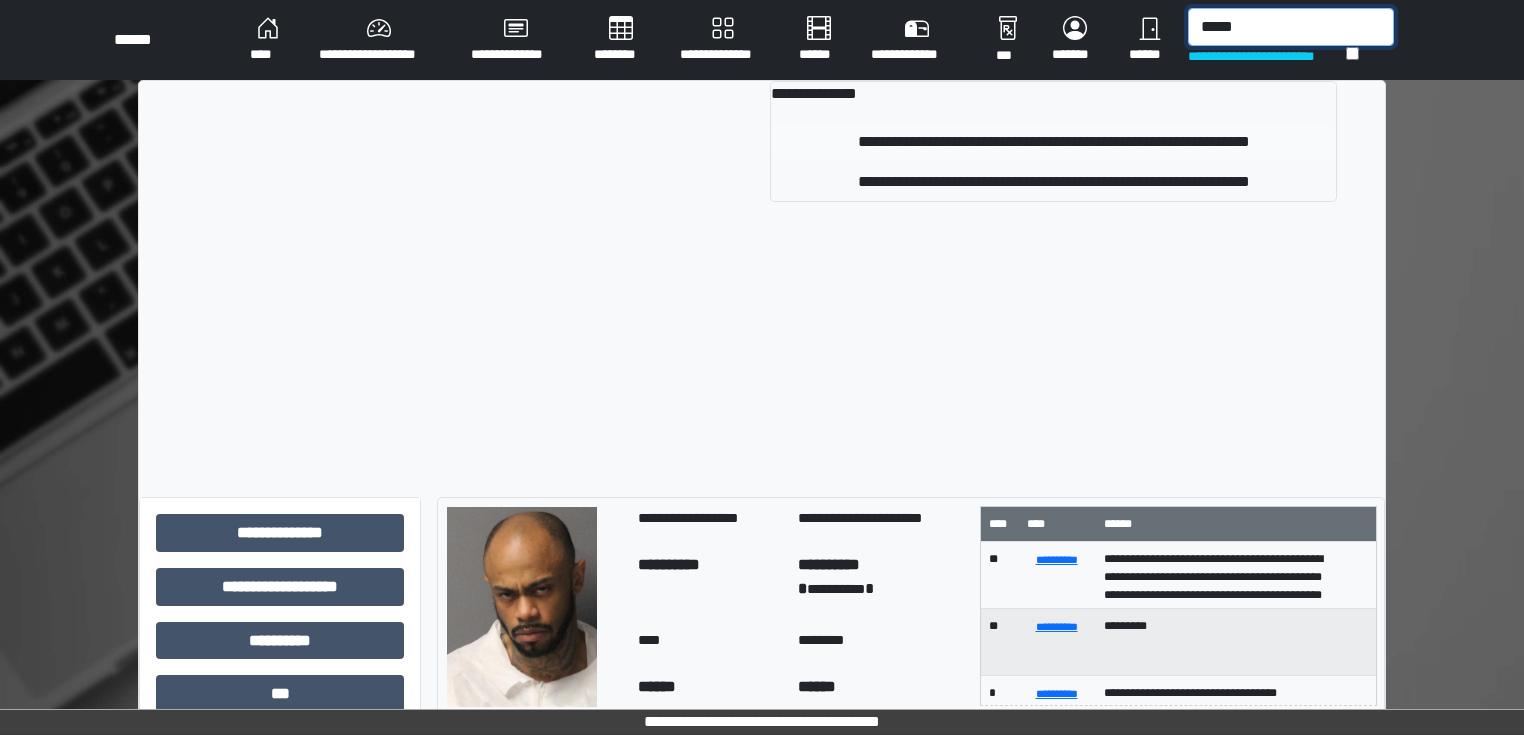 type on "*****" 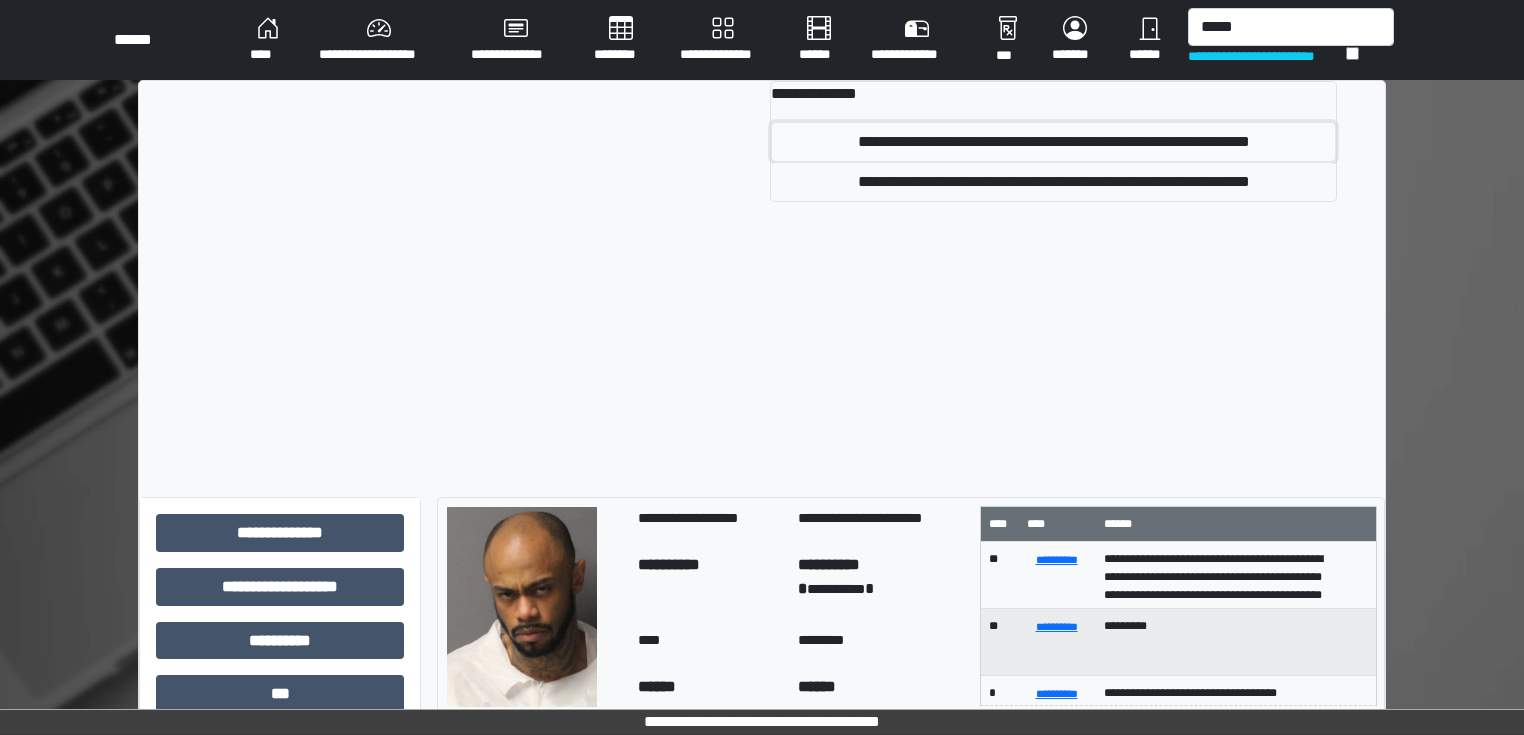 click on "**********" at bounding box center [1053, 142] 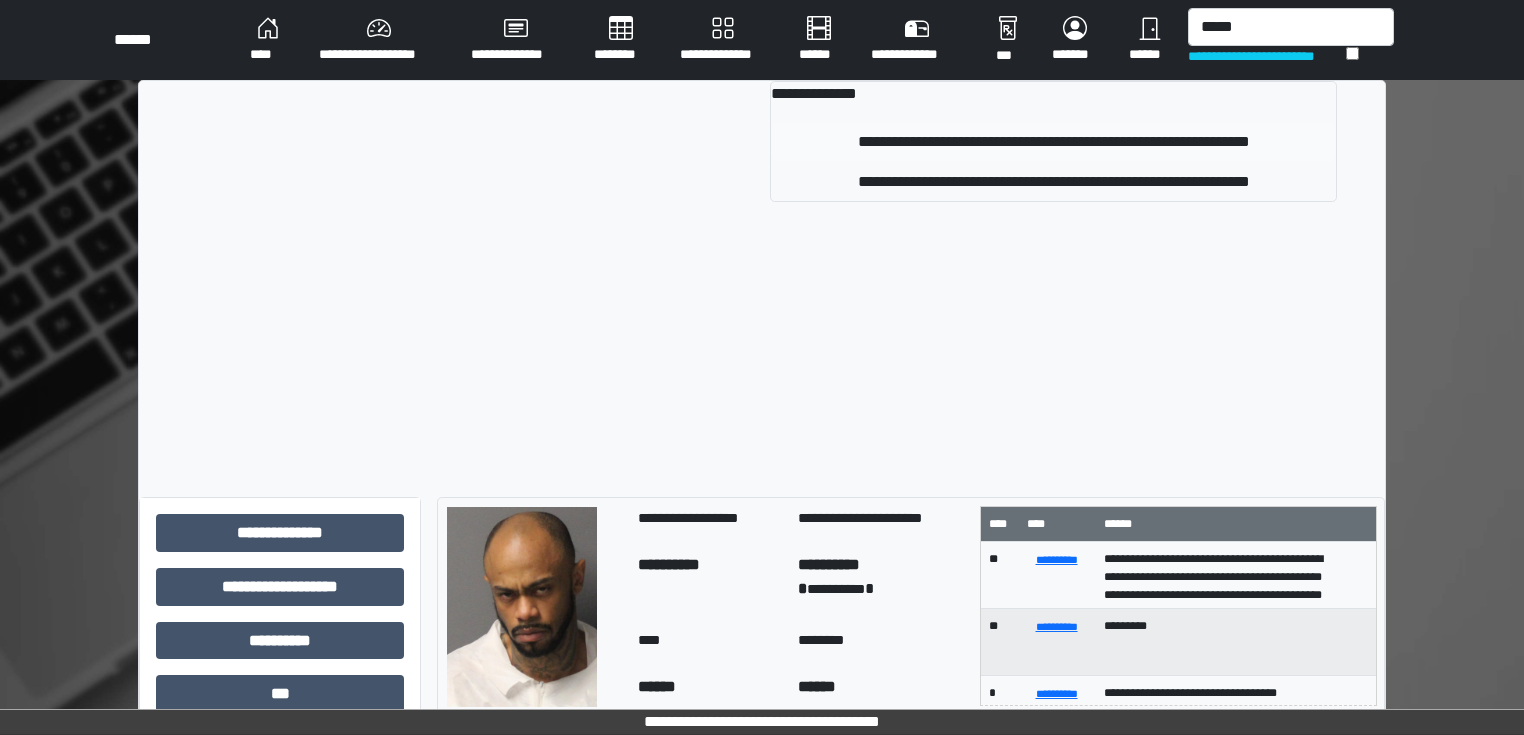 type 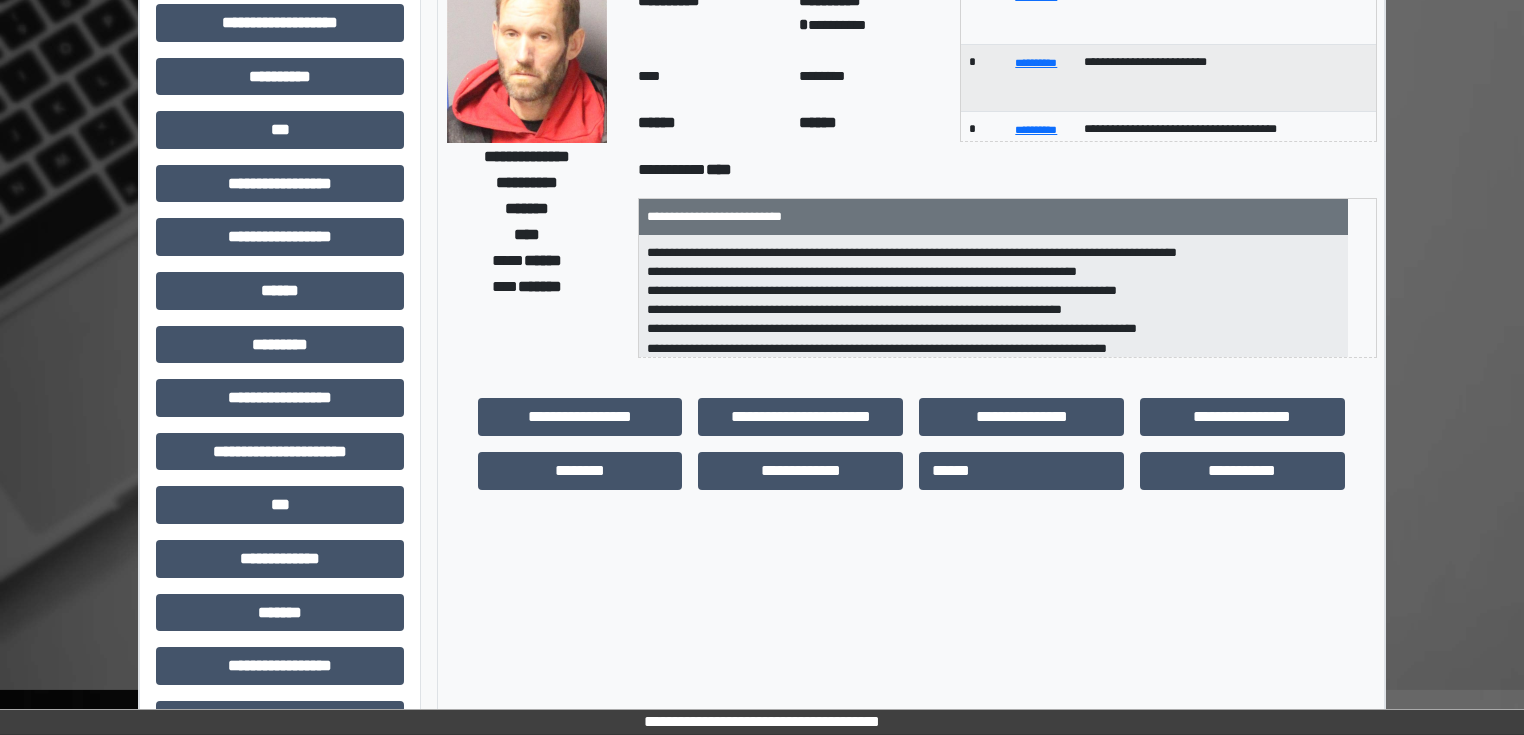 scroll, scrollTop: 160, scrollLeft: 0, axis: vertical 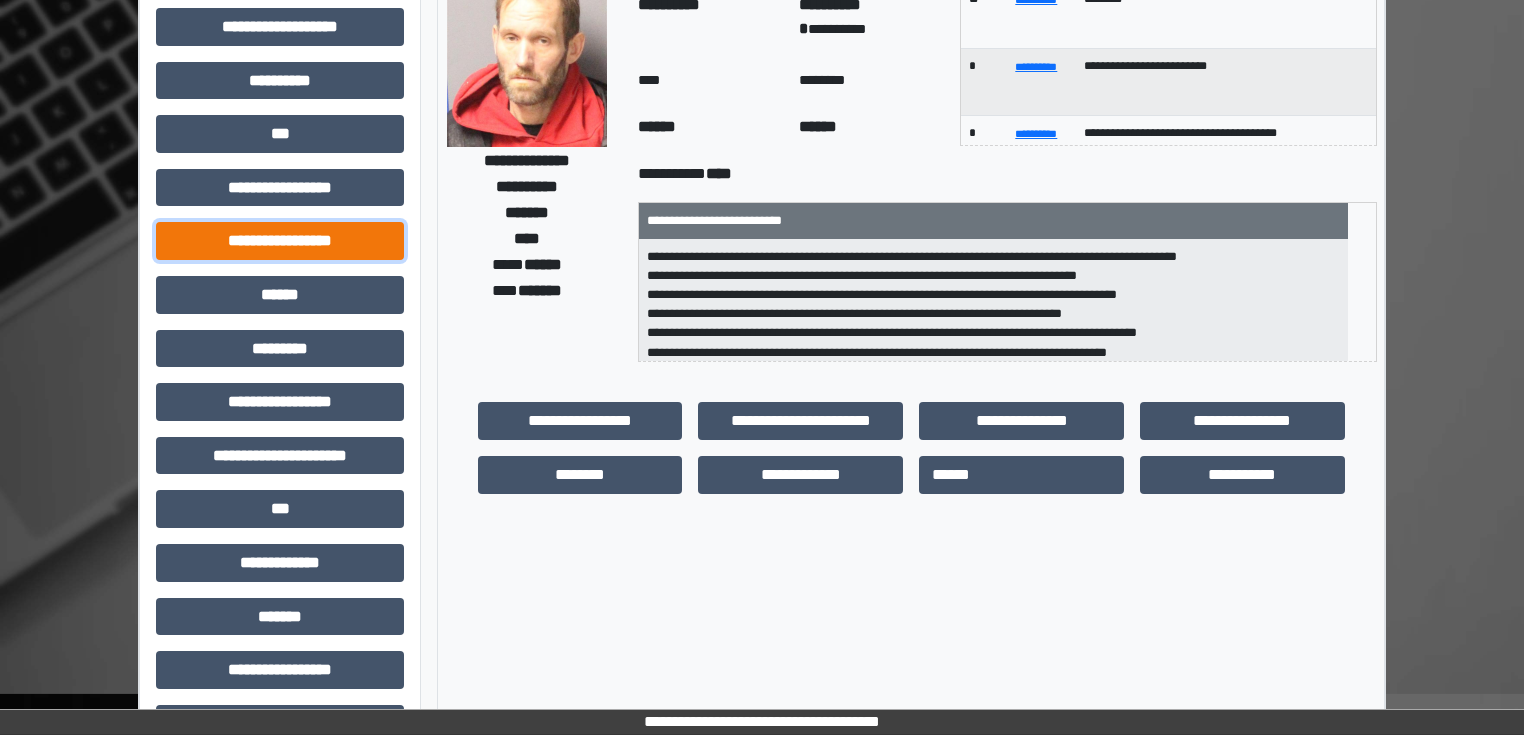 click on "**********" at bounding box center [280, 241] 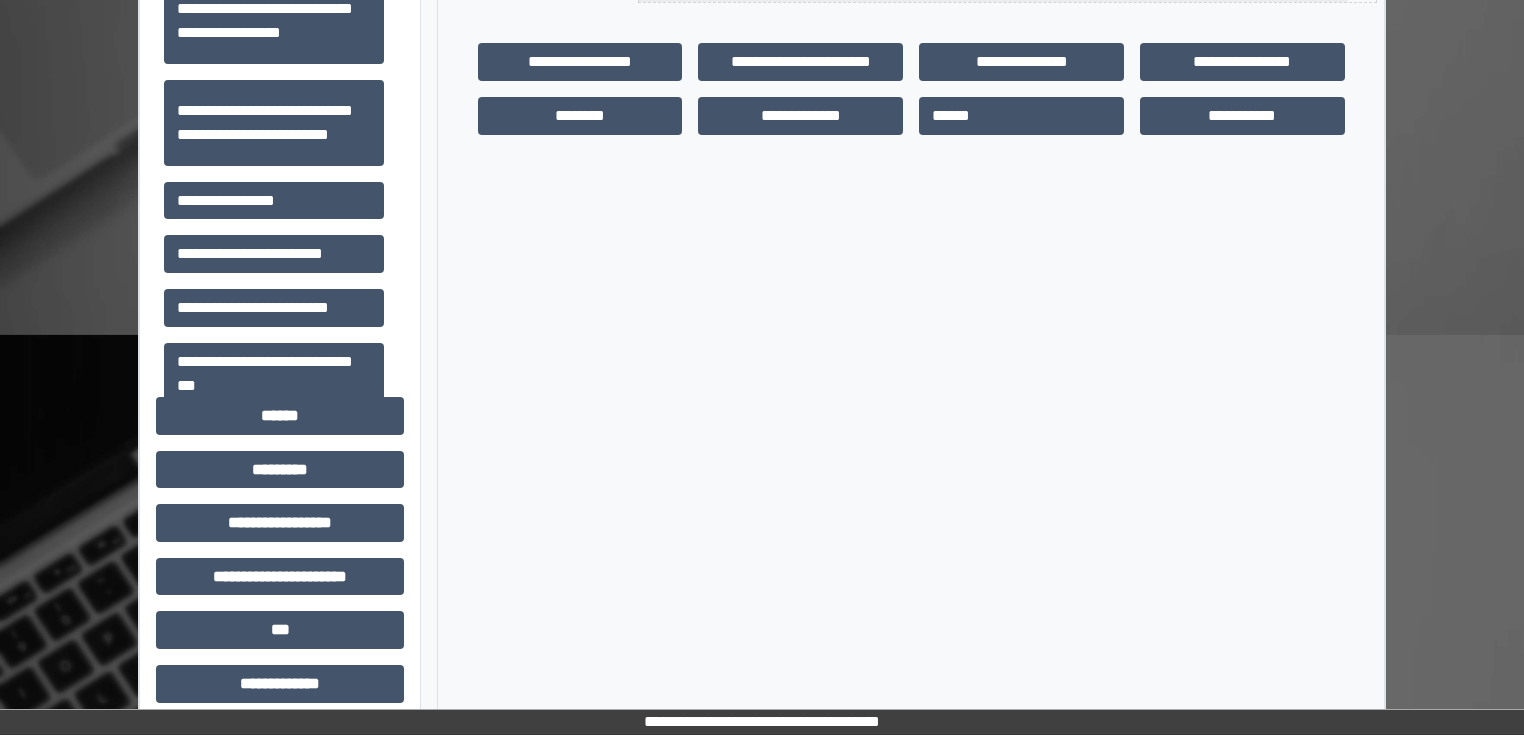 scroll, scrollTop: 560, scrollLeft: 0, axis: vertical 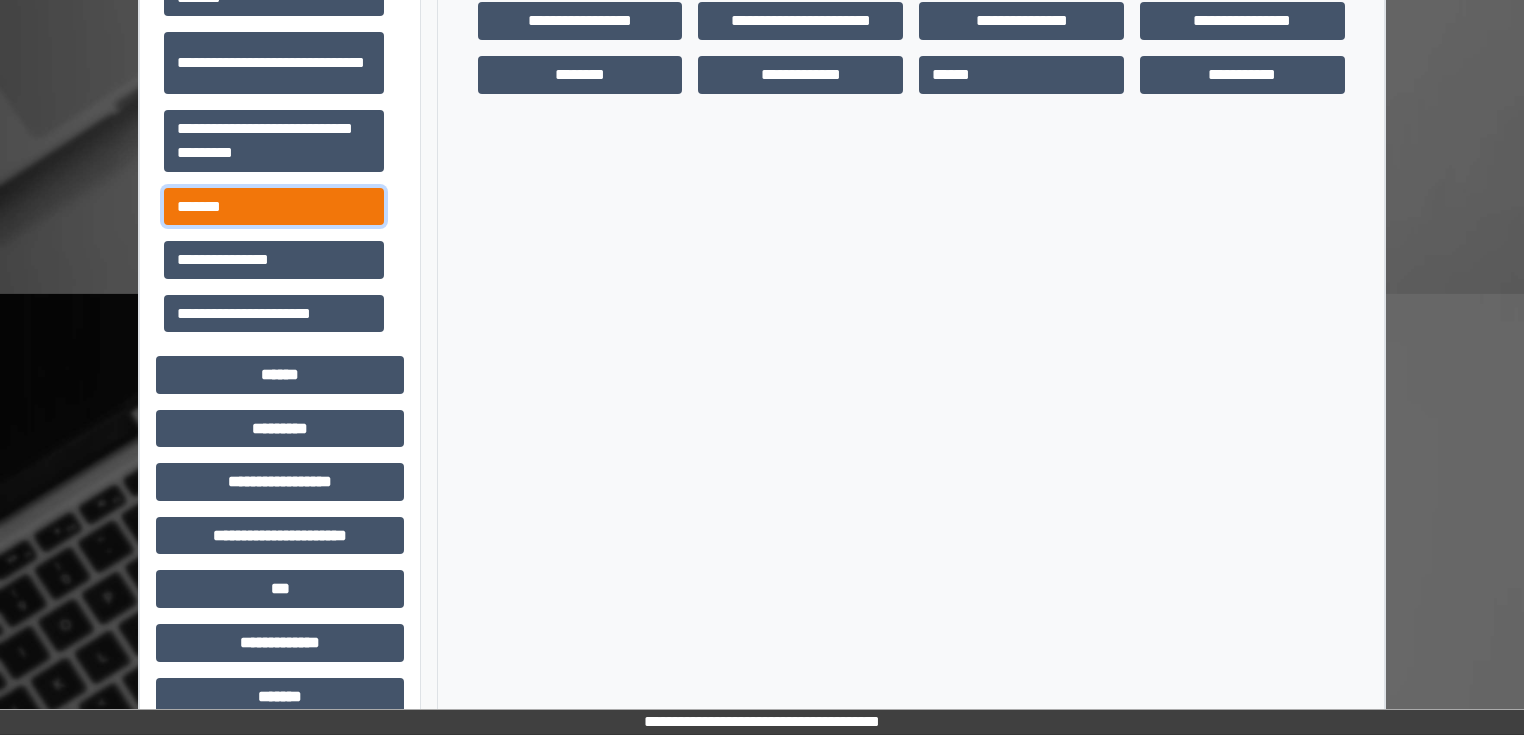 click on "*******" at bounding box center [274, 207] 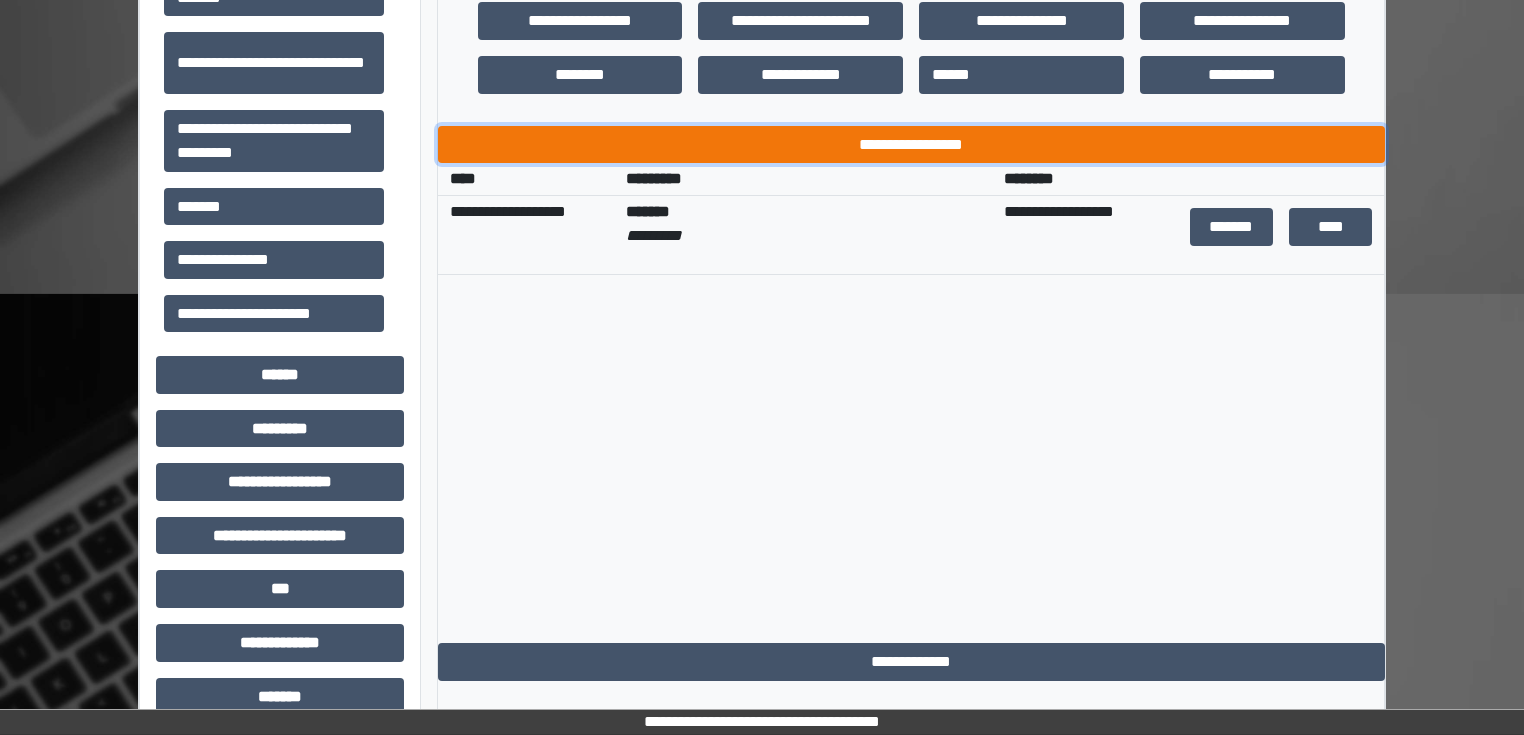 click on "**********" at bounding box center (911, 145) 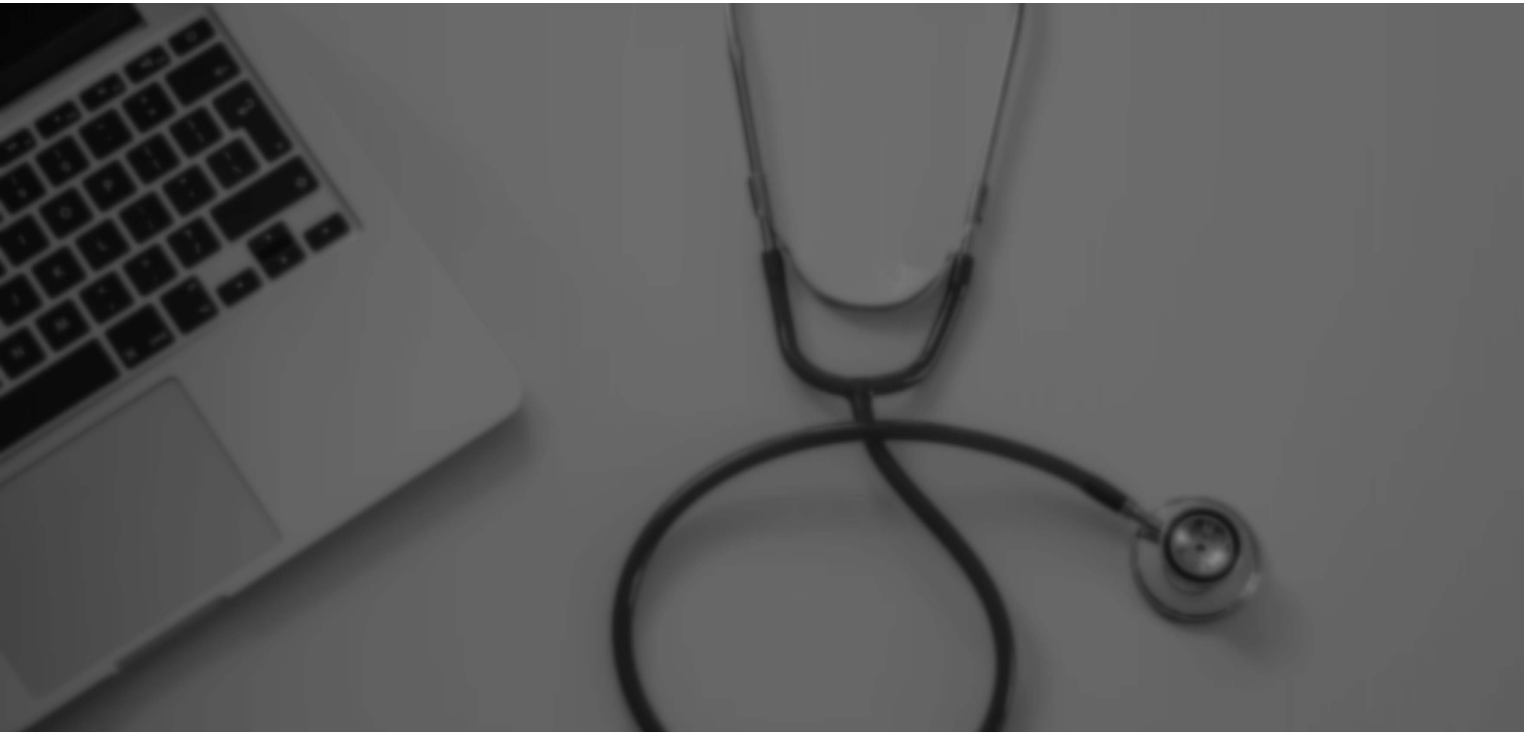 scroll, scrollTop: 0, scrollLeft: 0, axis: both 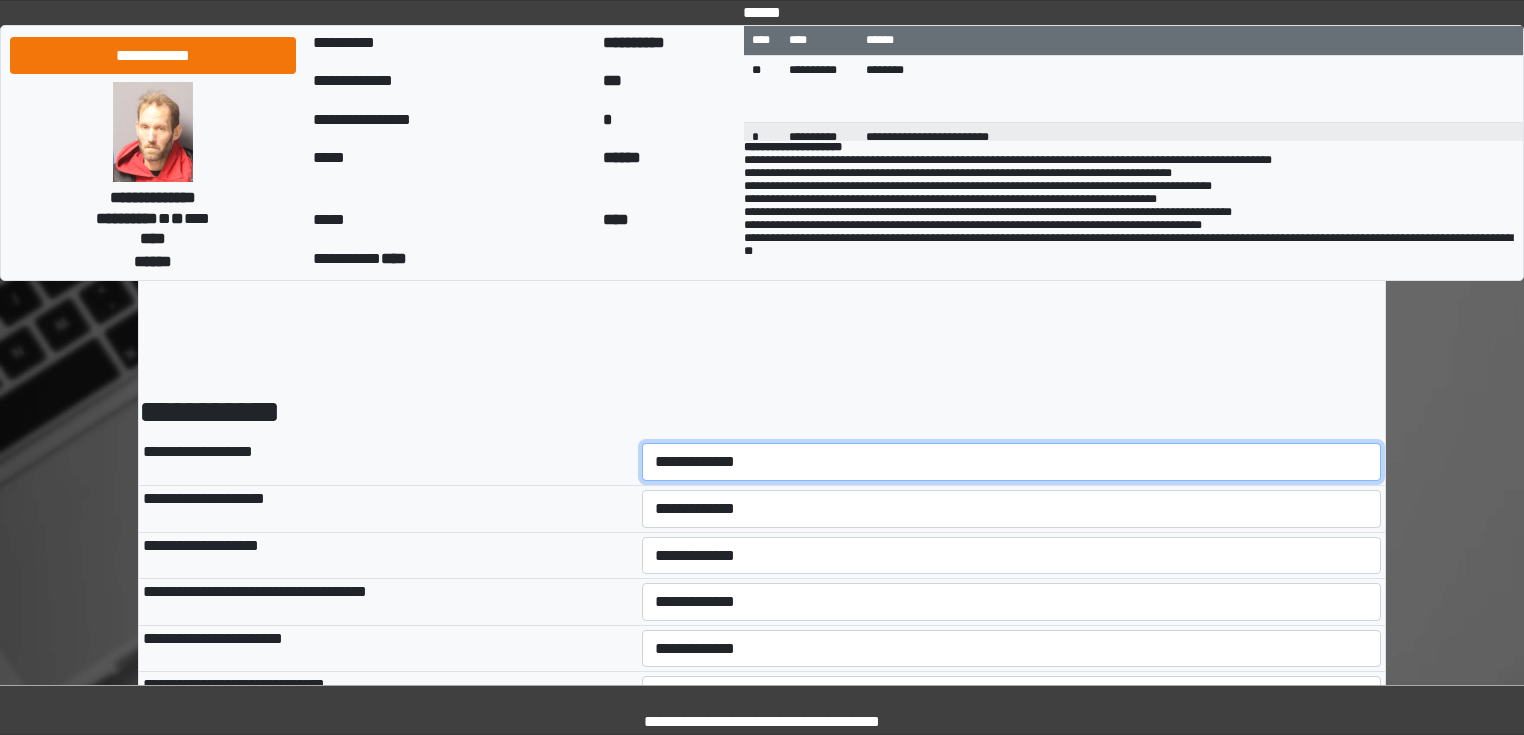 click on "**********" at bounding box center (1012, 462) 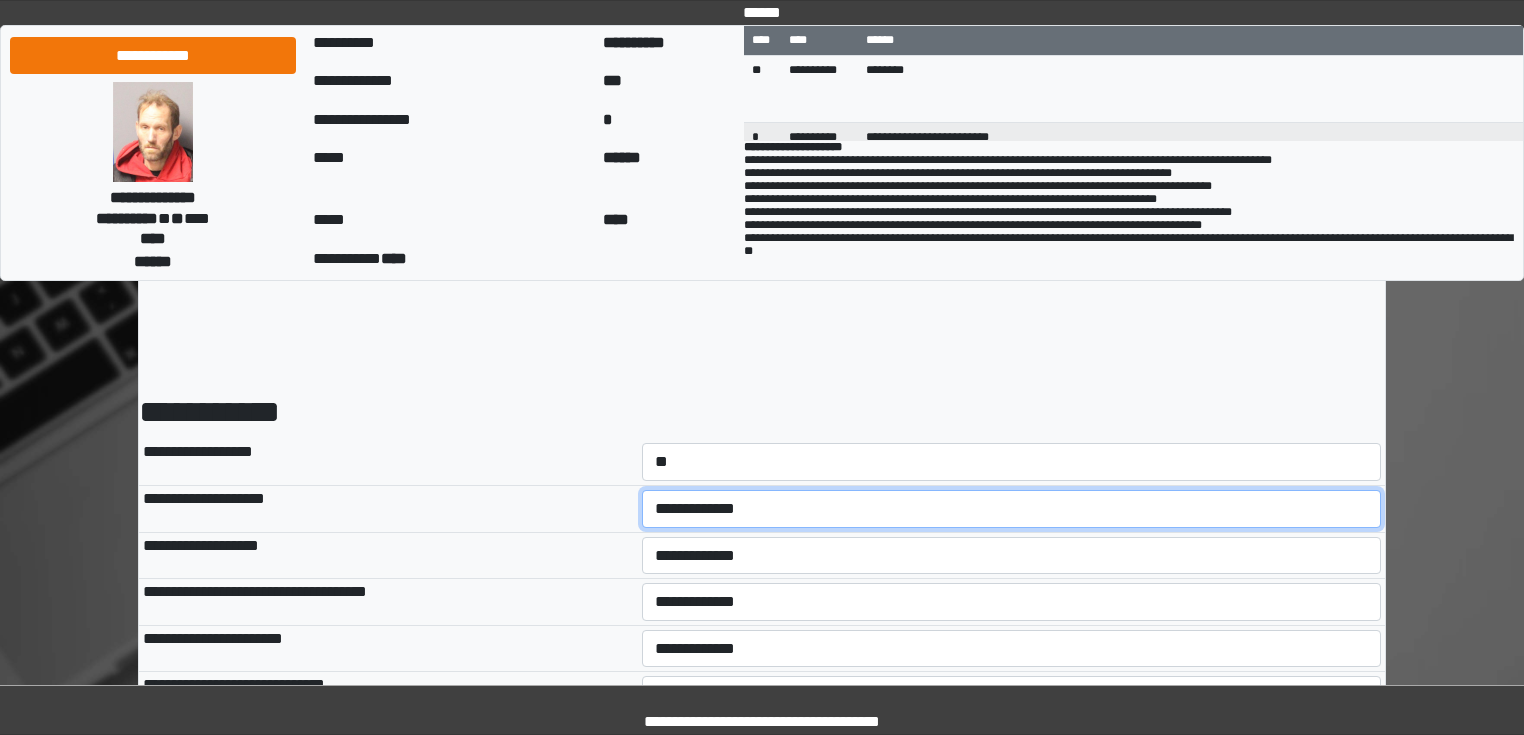 select on "*" 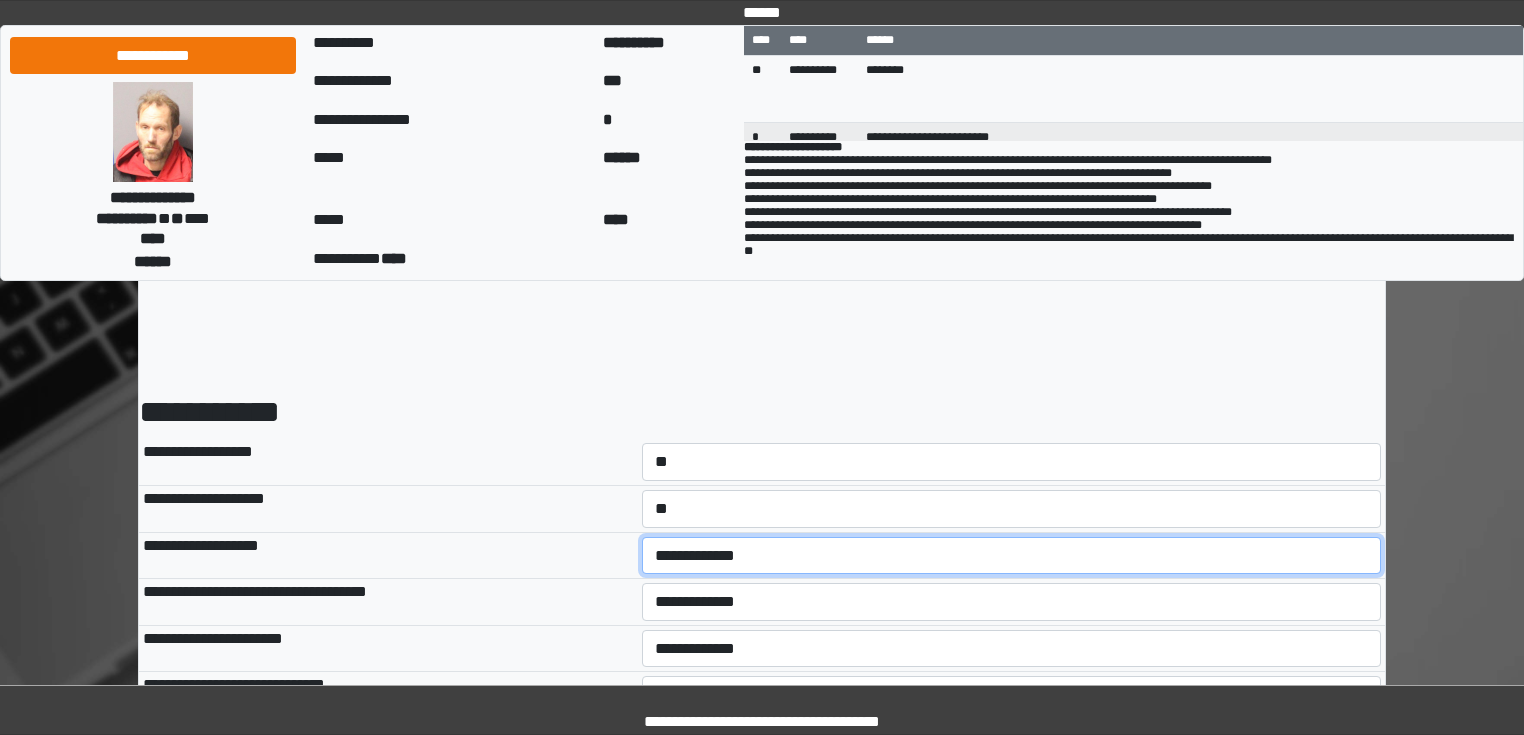 select on "*" 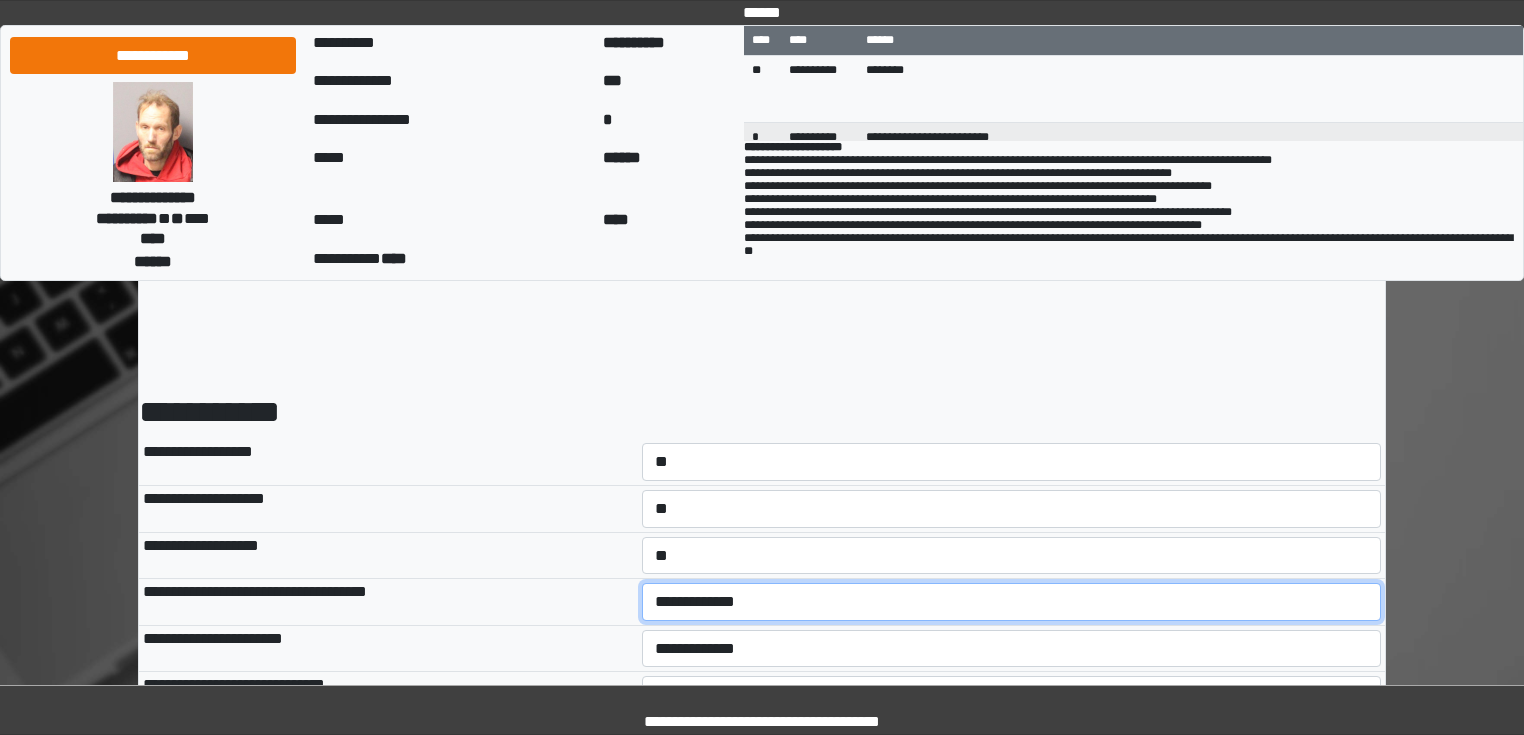 select on "*" 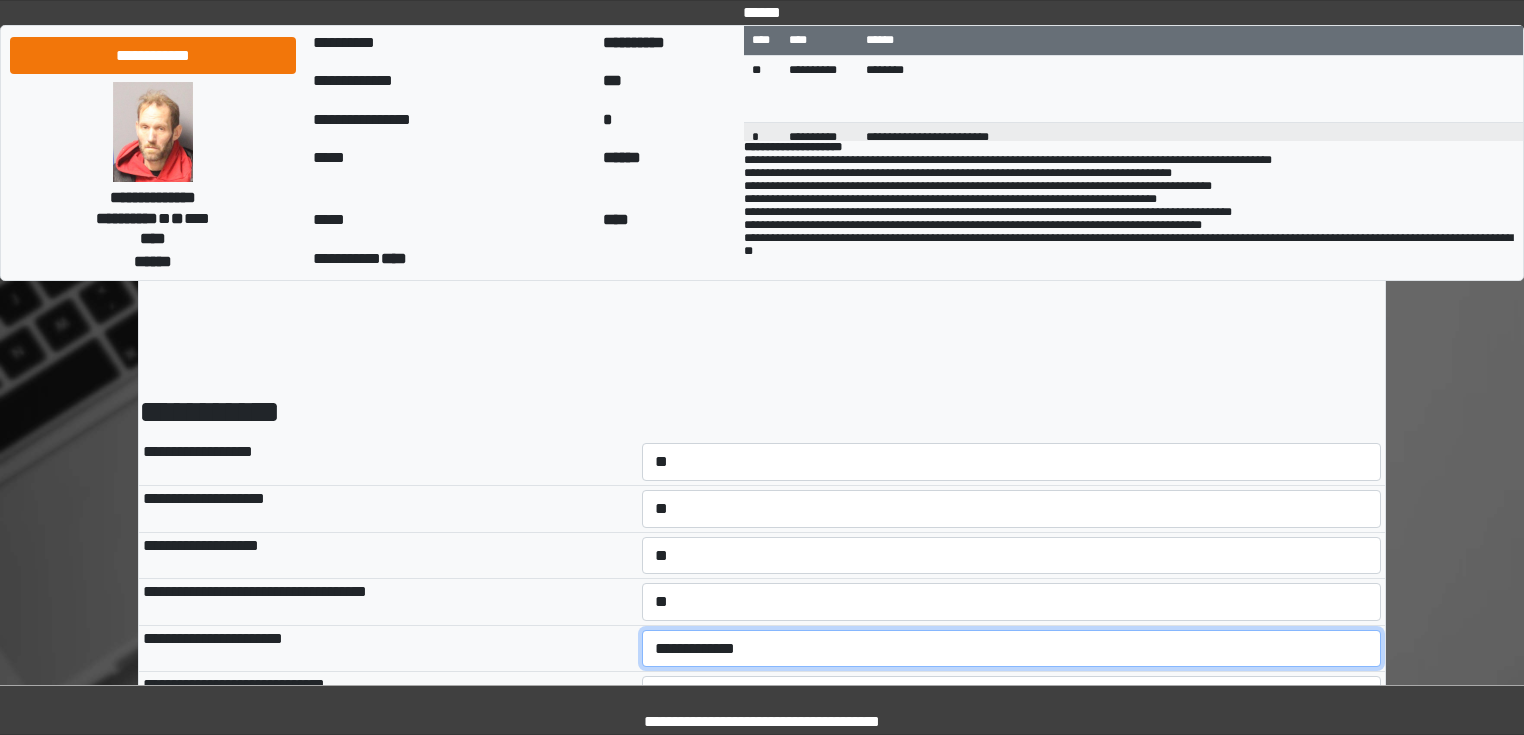 select on "*" 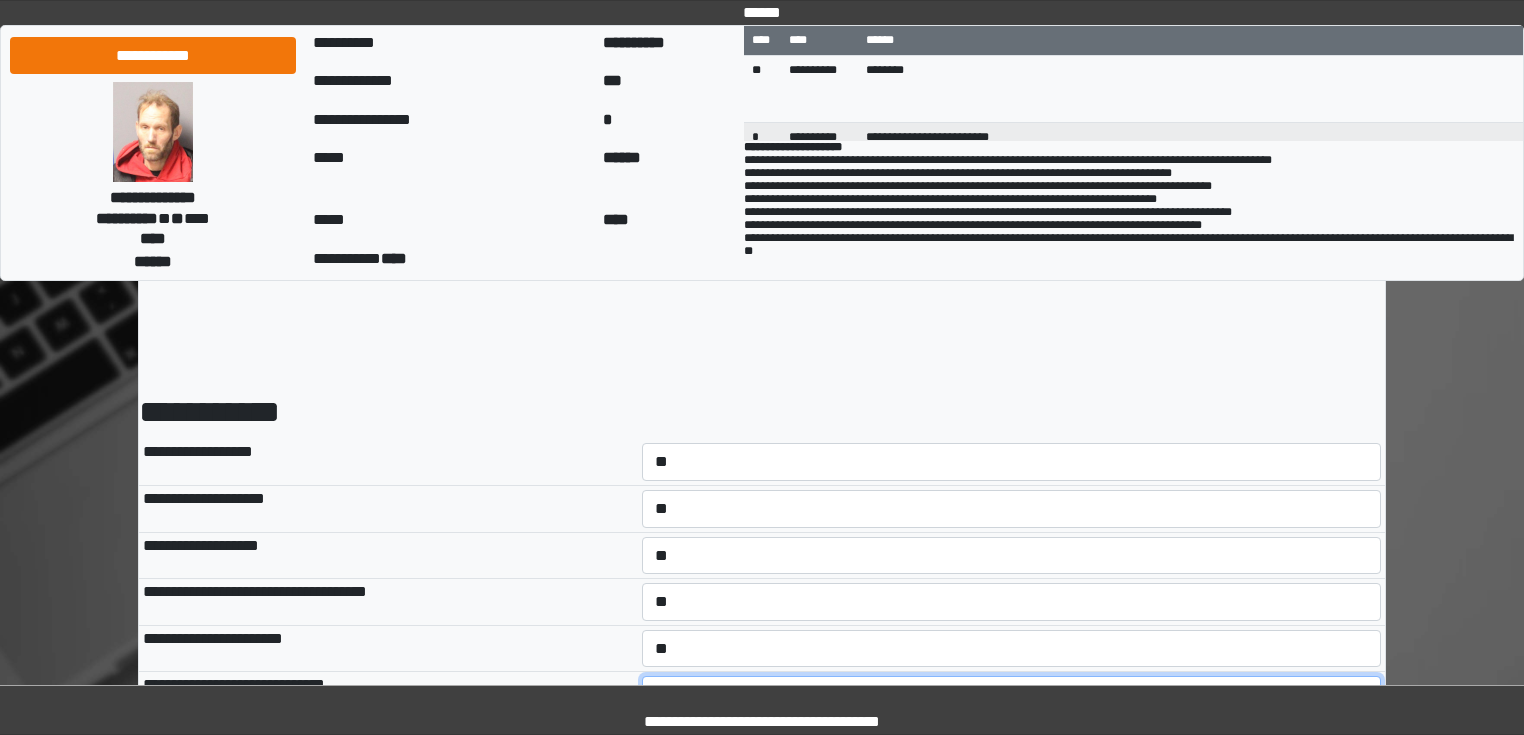 select on "*" 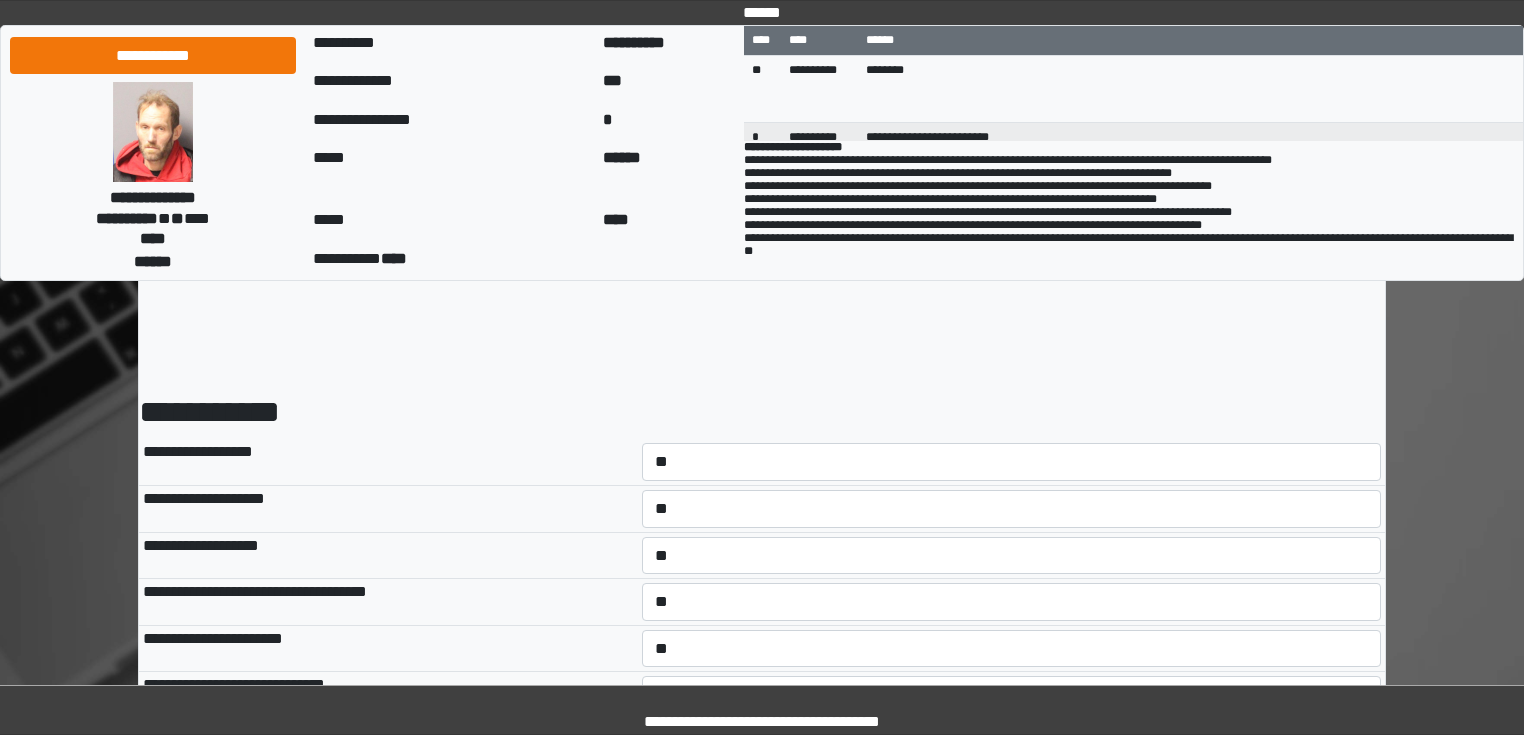 select on "*" 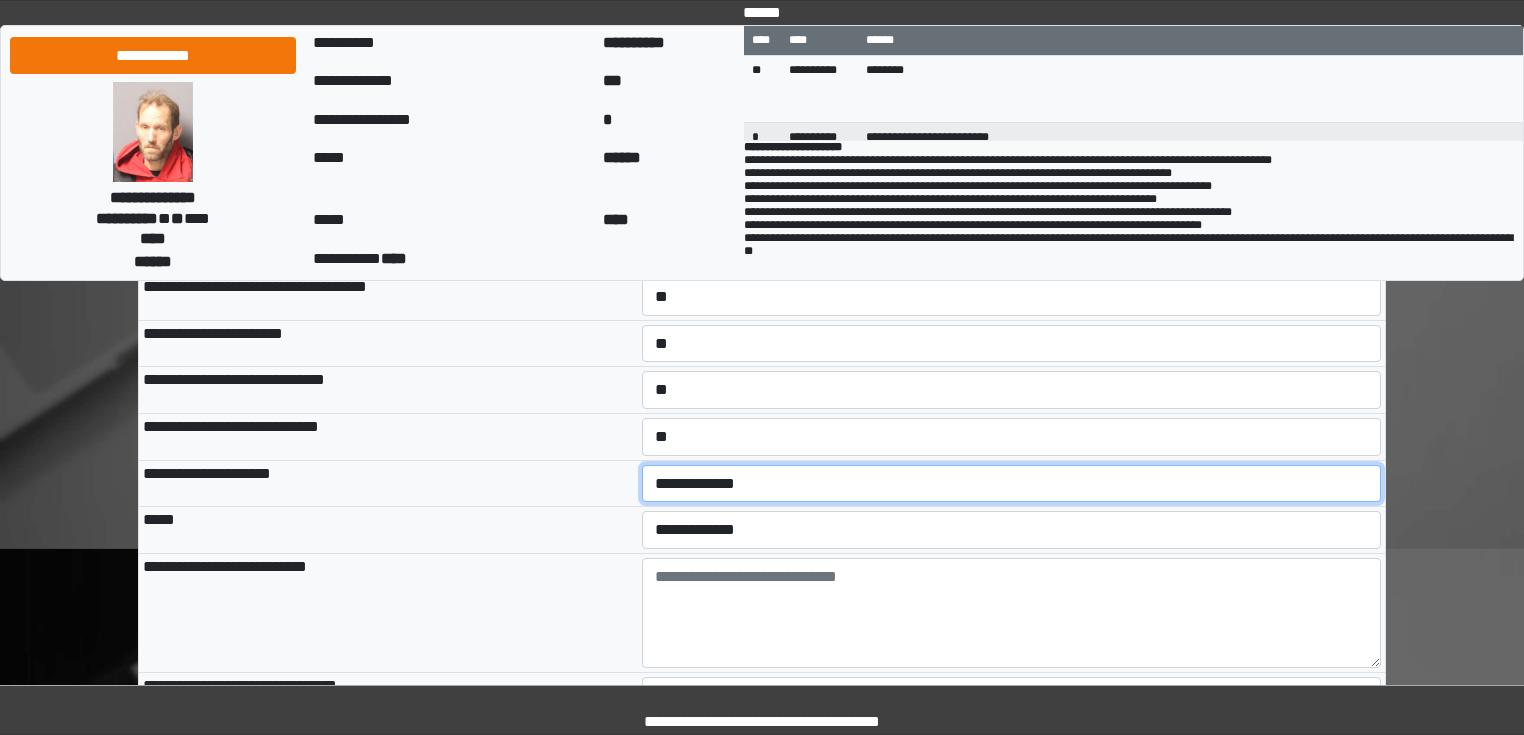 scroll, scrollTop: 419, scrollLeft: 0, axis: vertical 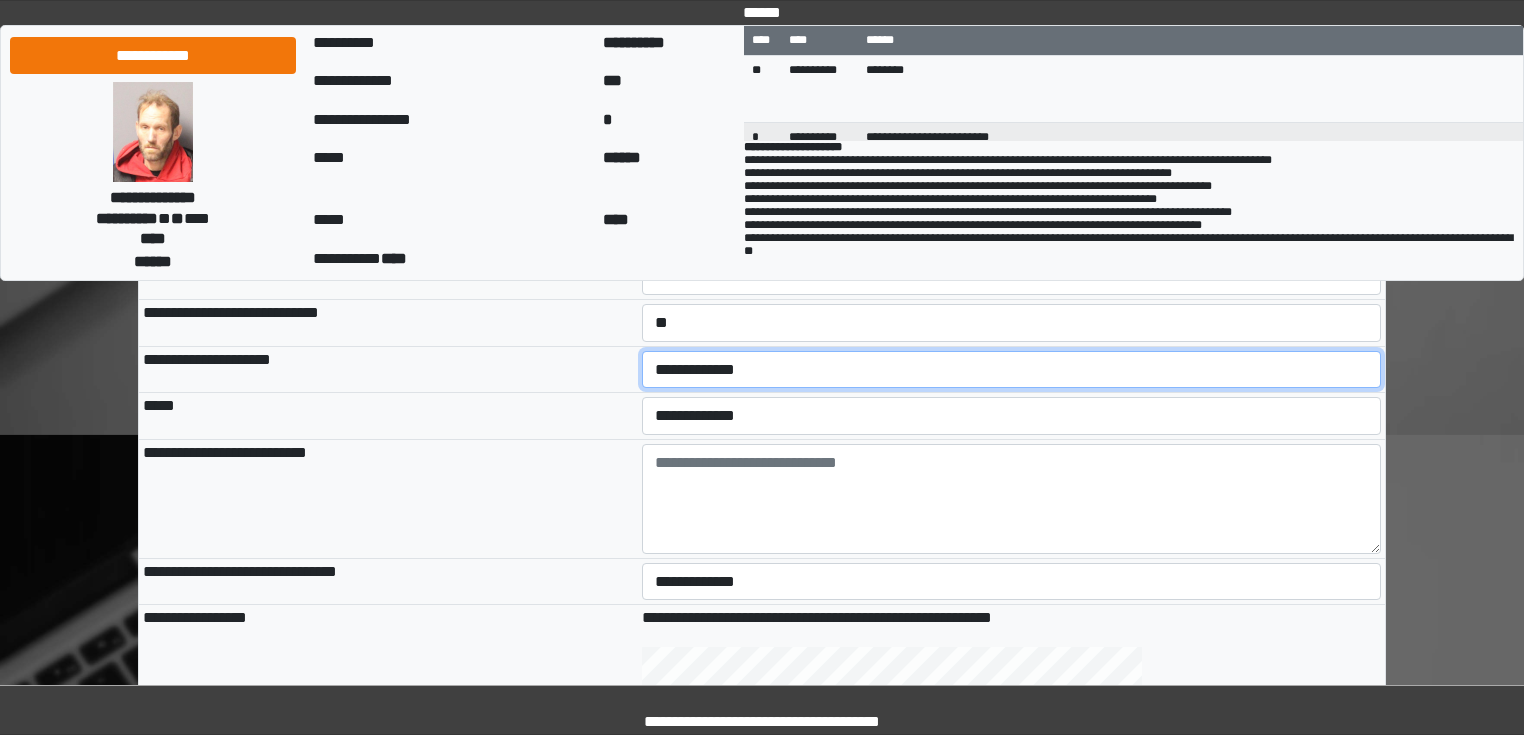 select on "*" 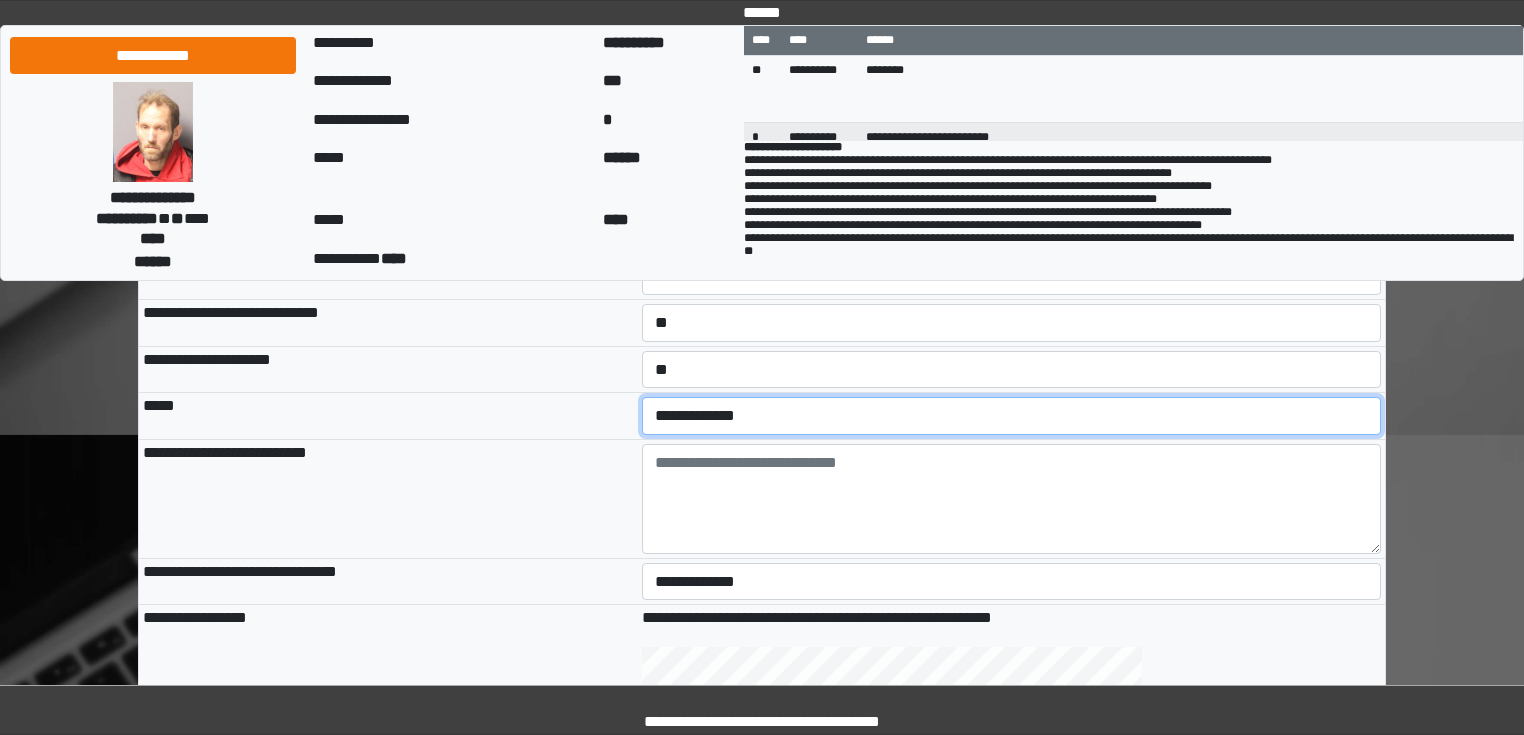 select on "*" 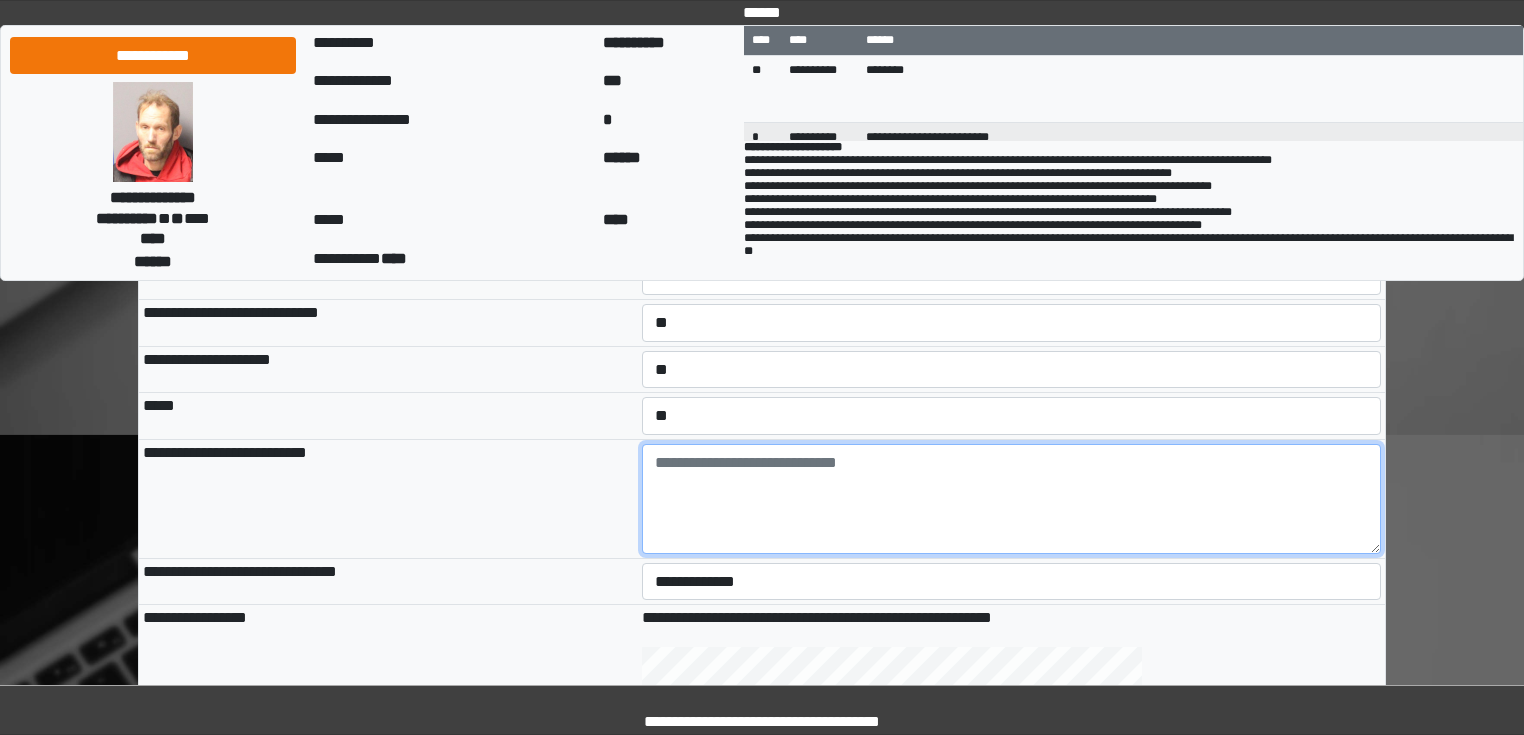 paste on "**********" 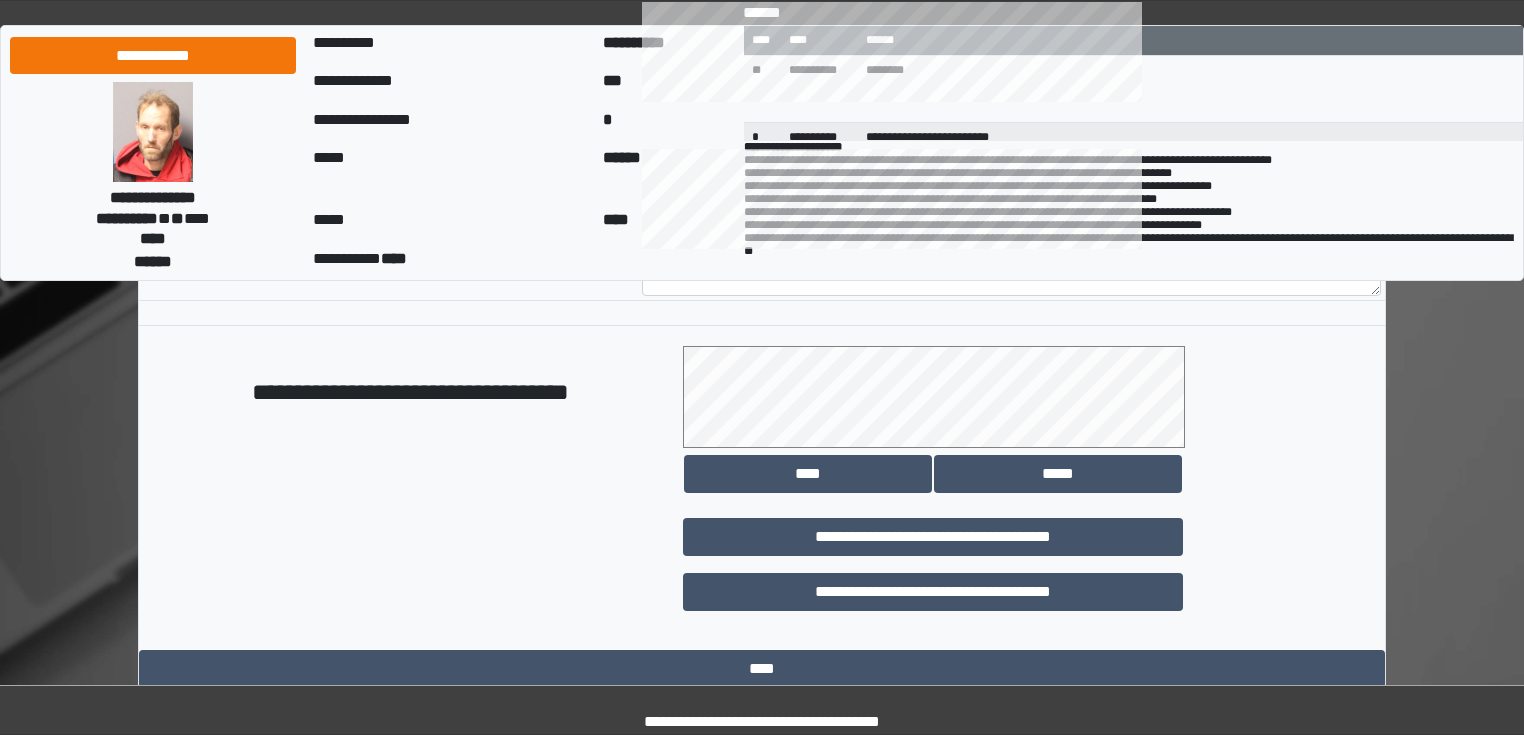 scroll, scrollTop: 958, scrollLeft: 0, axis: vertical 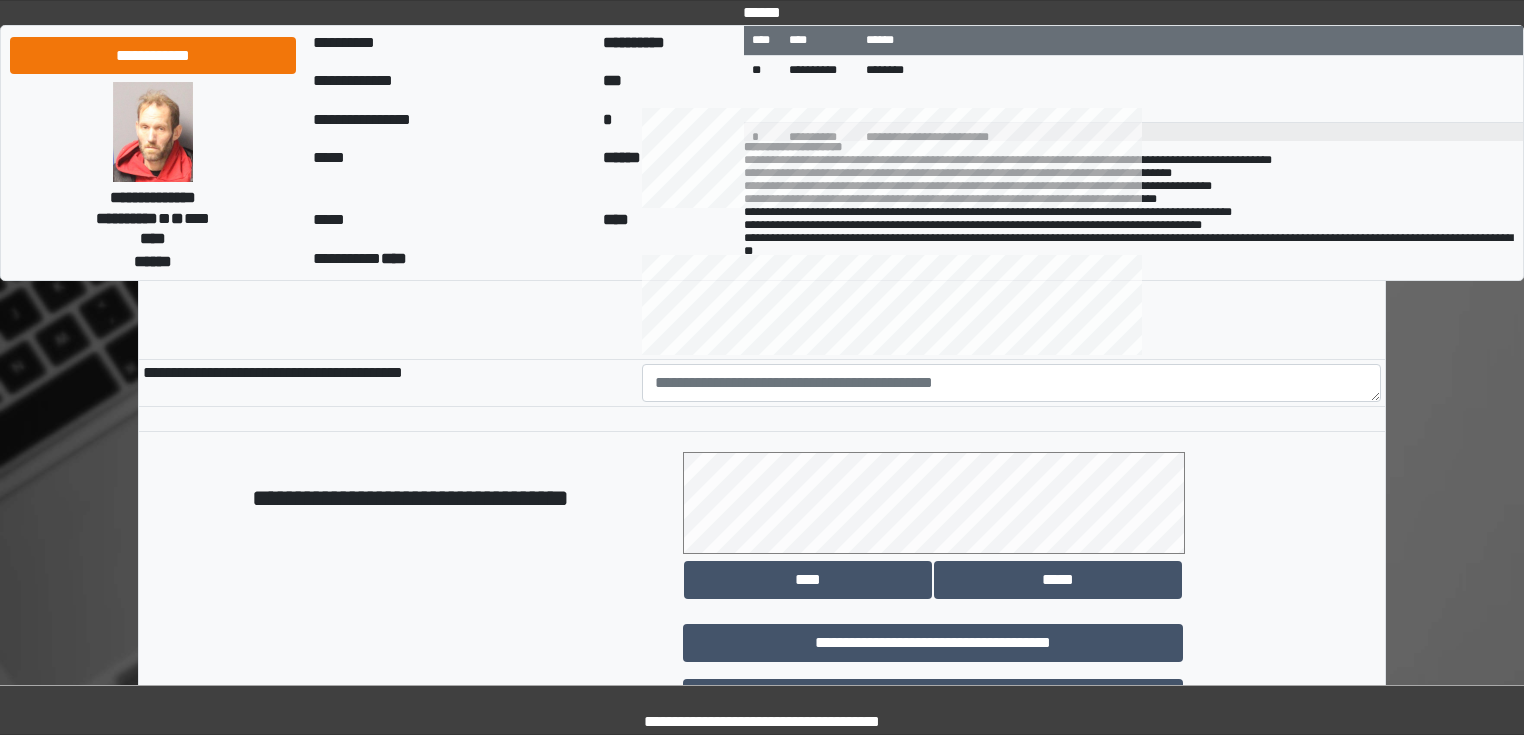 type on "**********" 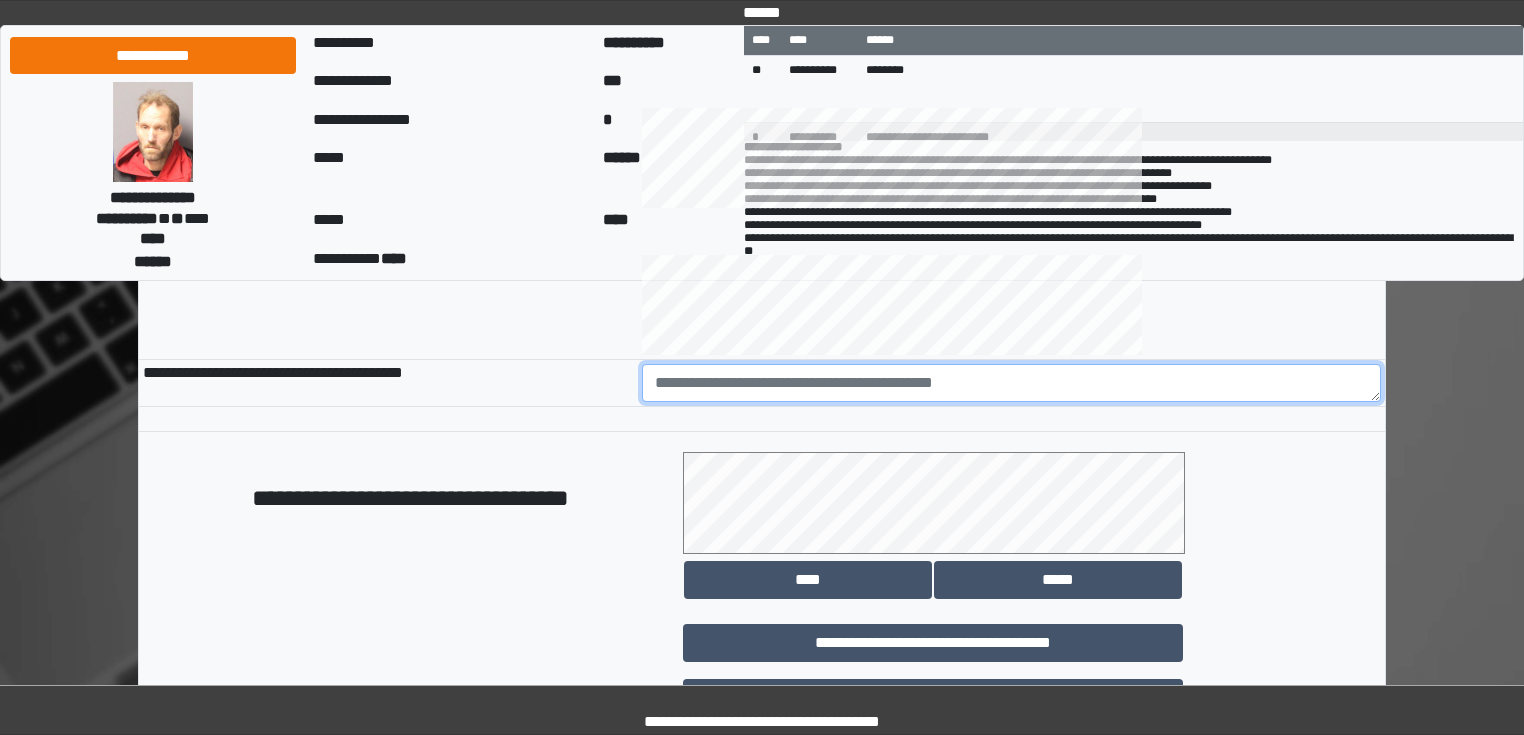 click at bounding box center (1012, 383) 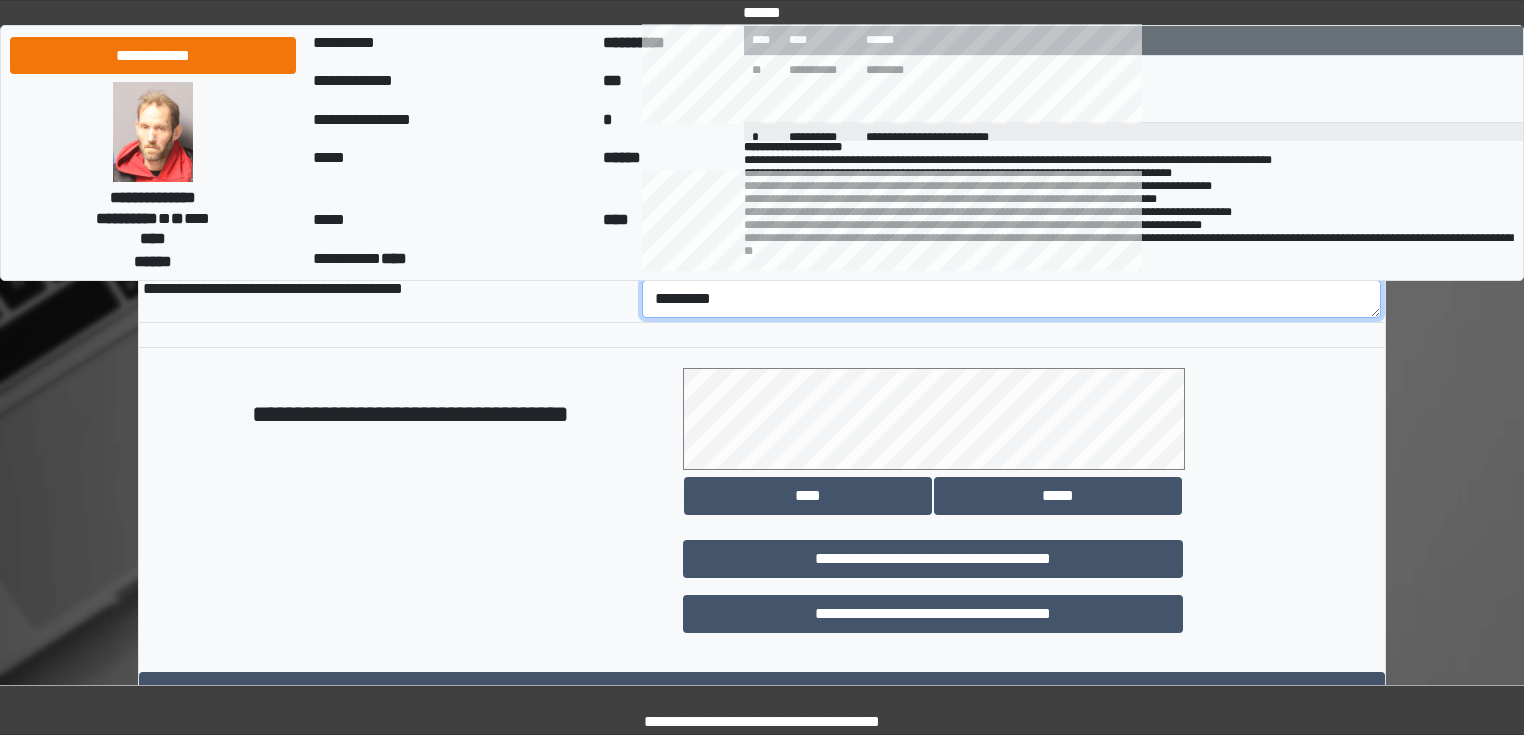 scroll, scrollTop: 1118, scrollLeft: 0, axis: vertical 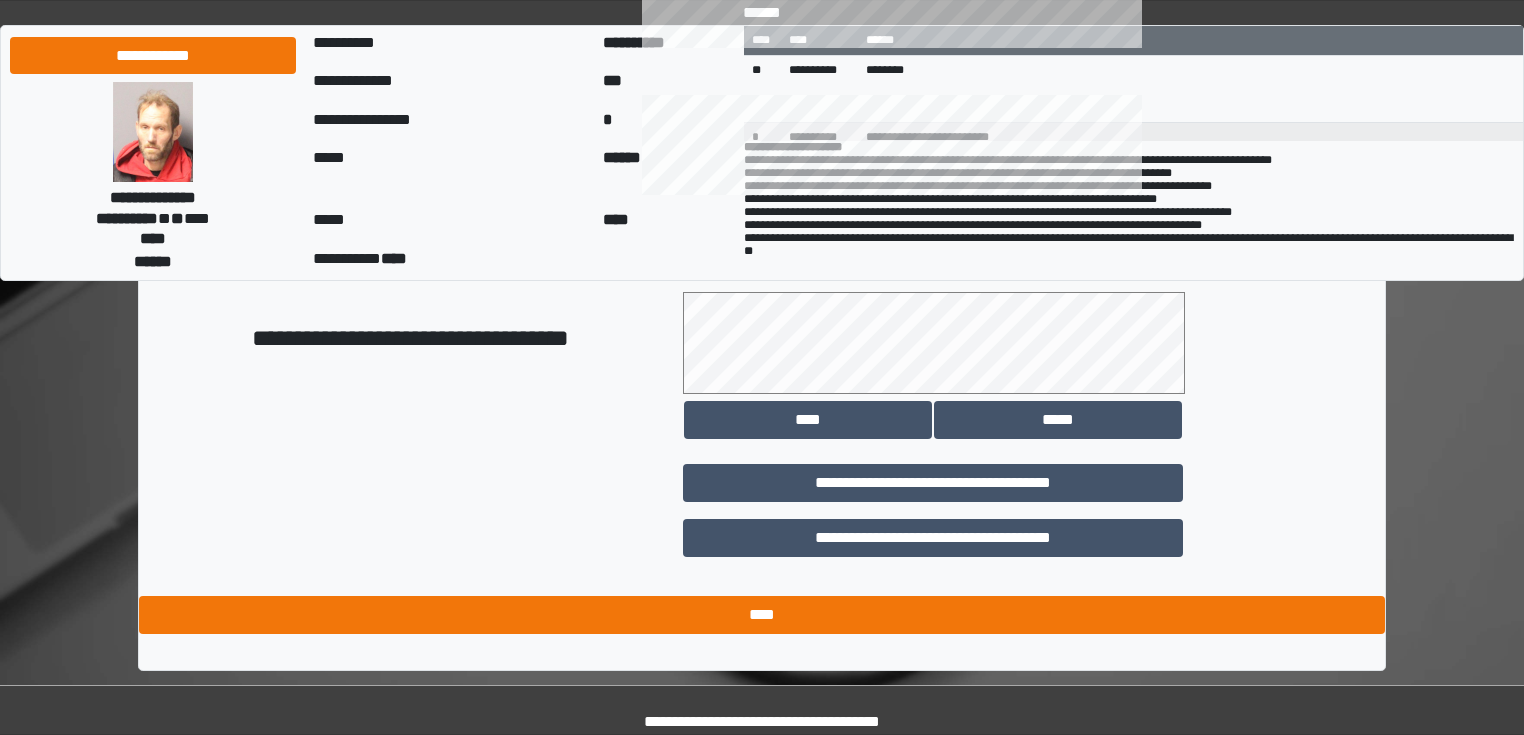 type on "*********" 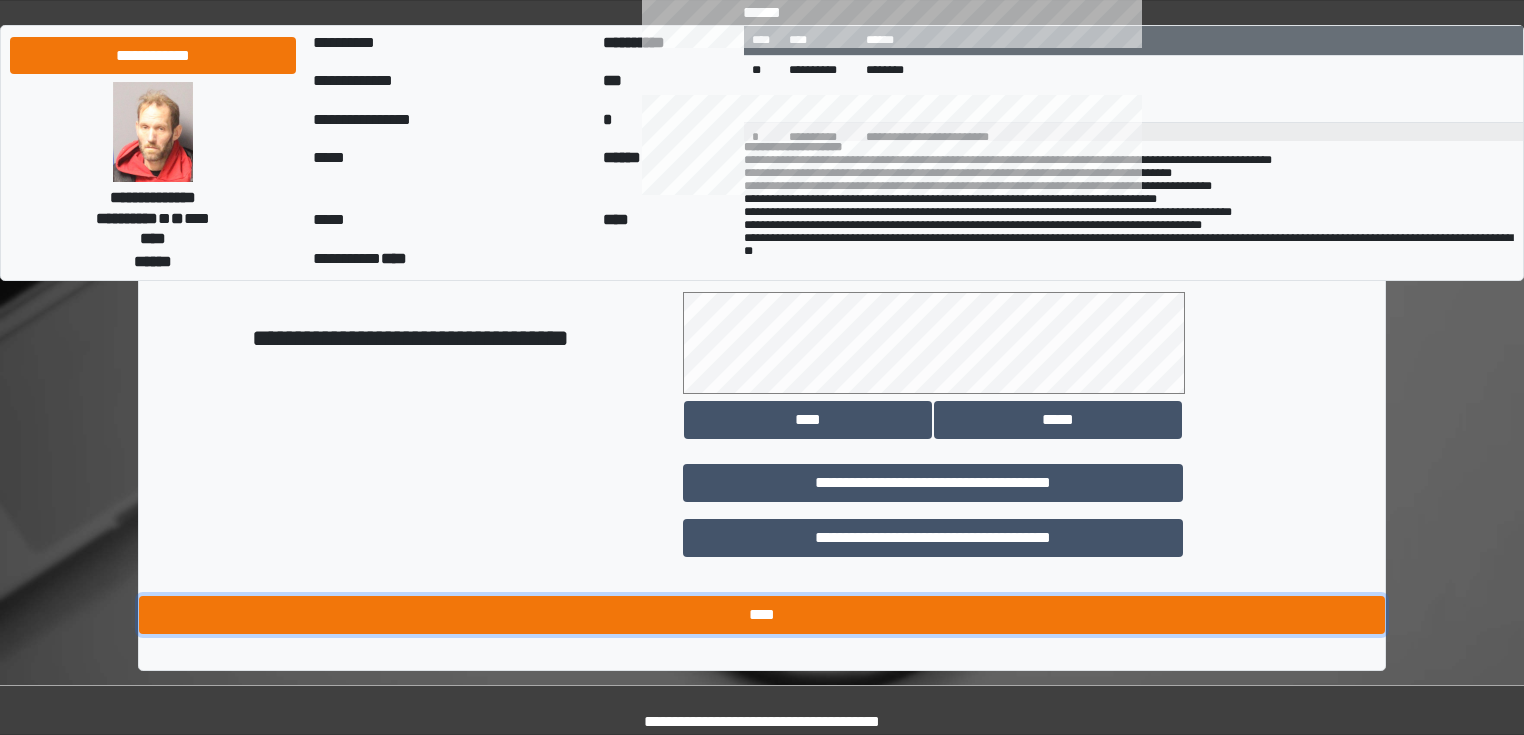 click on "****" at bounding box center (762, 615) 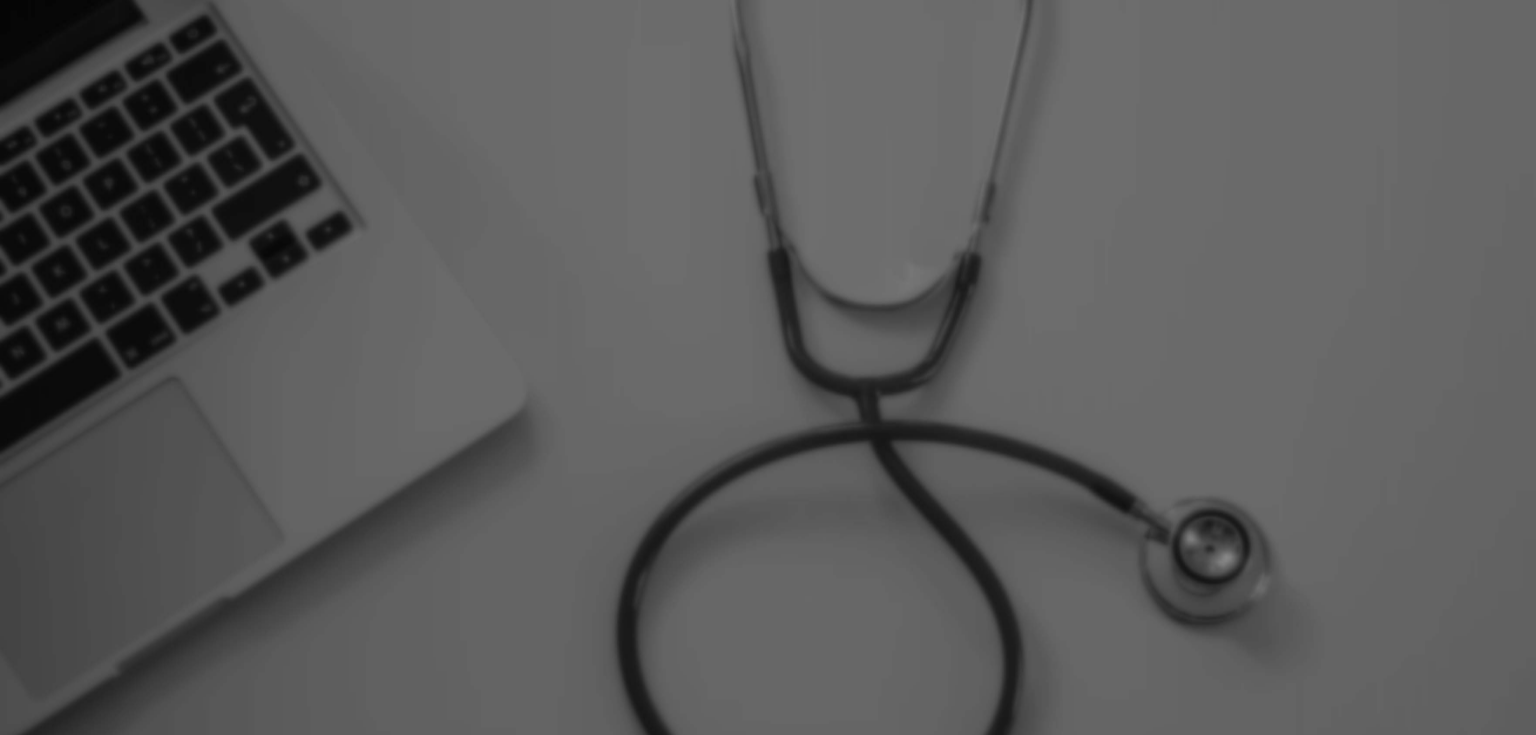 scroll, scrollTop: 0, scrollLeft: 0, axis: both 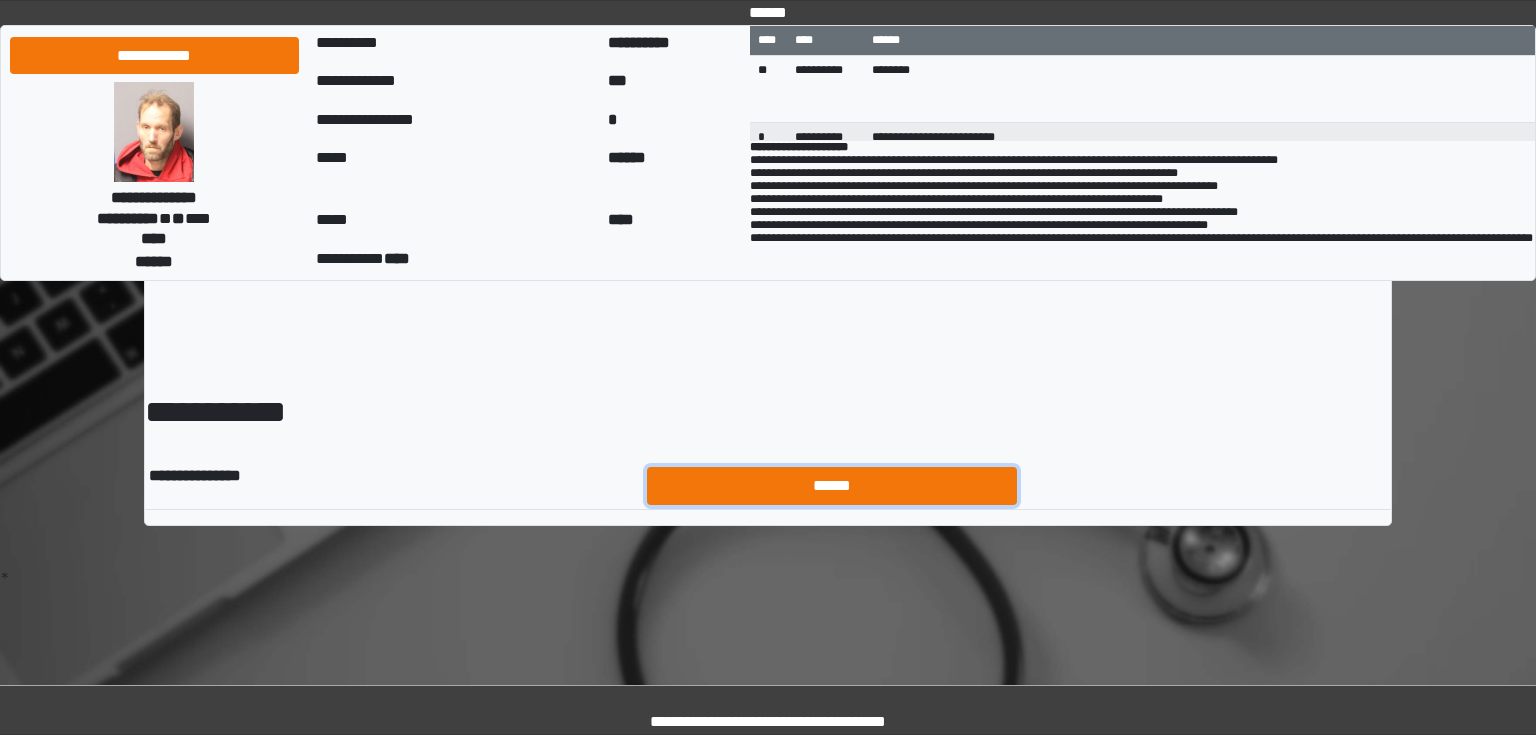 click on "******" at bounding box center (832, 486) 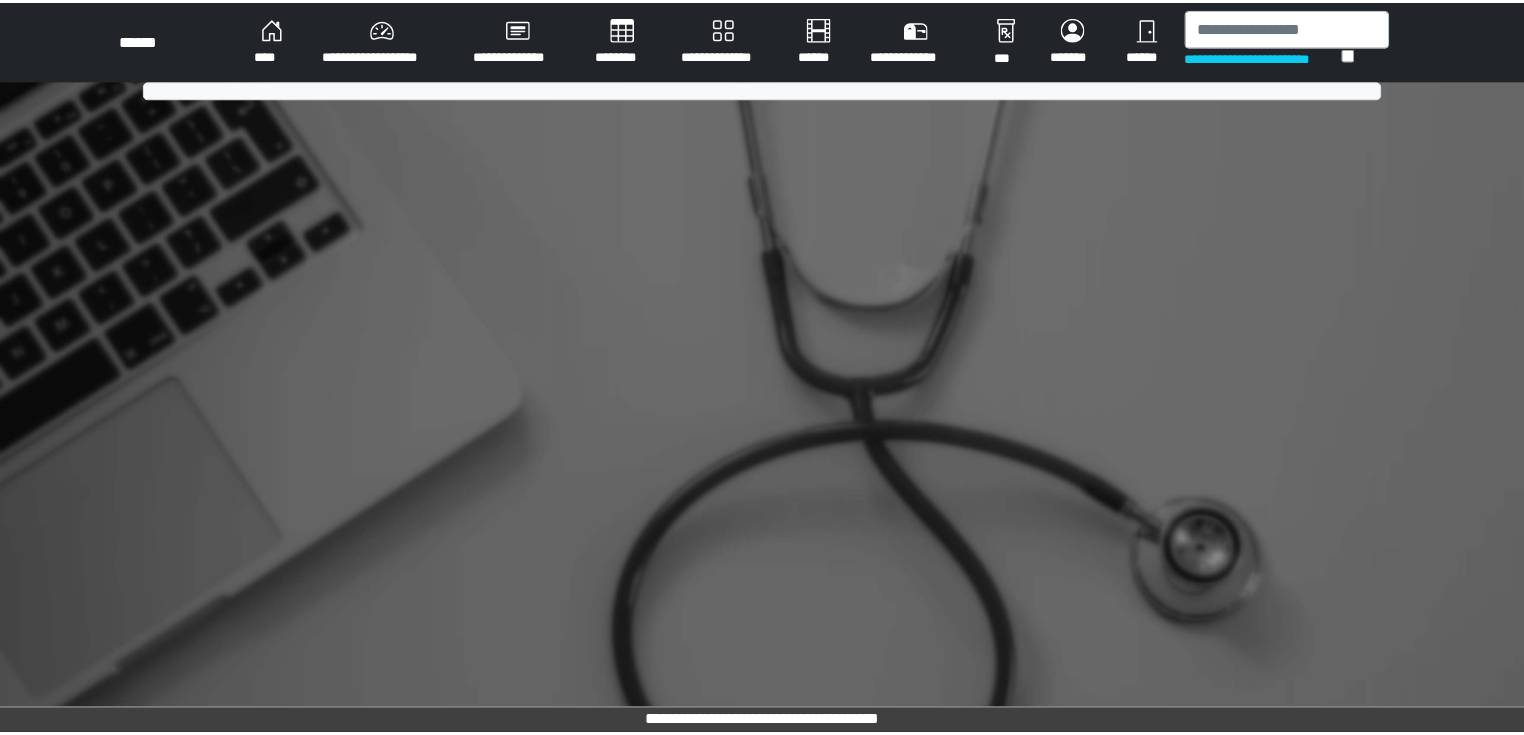 scroll, scrollTop: 0, scrollLeft: 0, axis: both 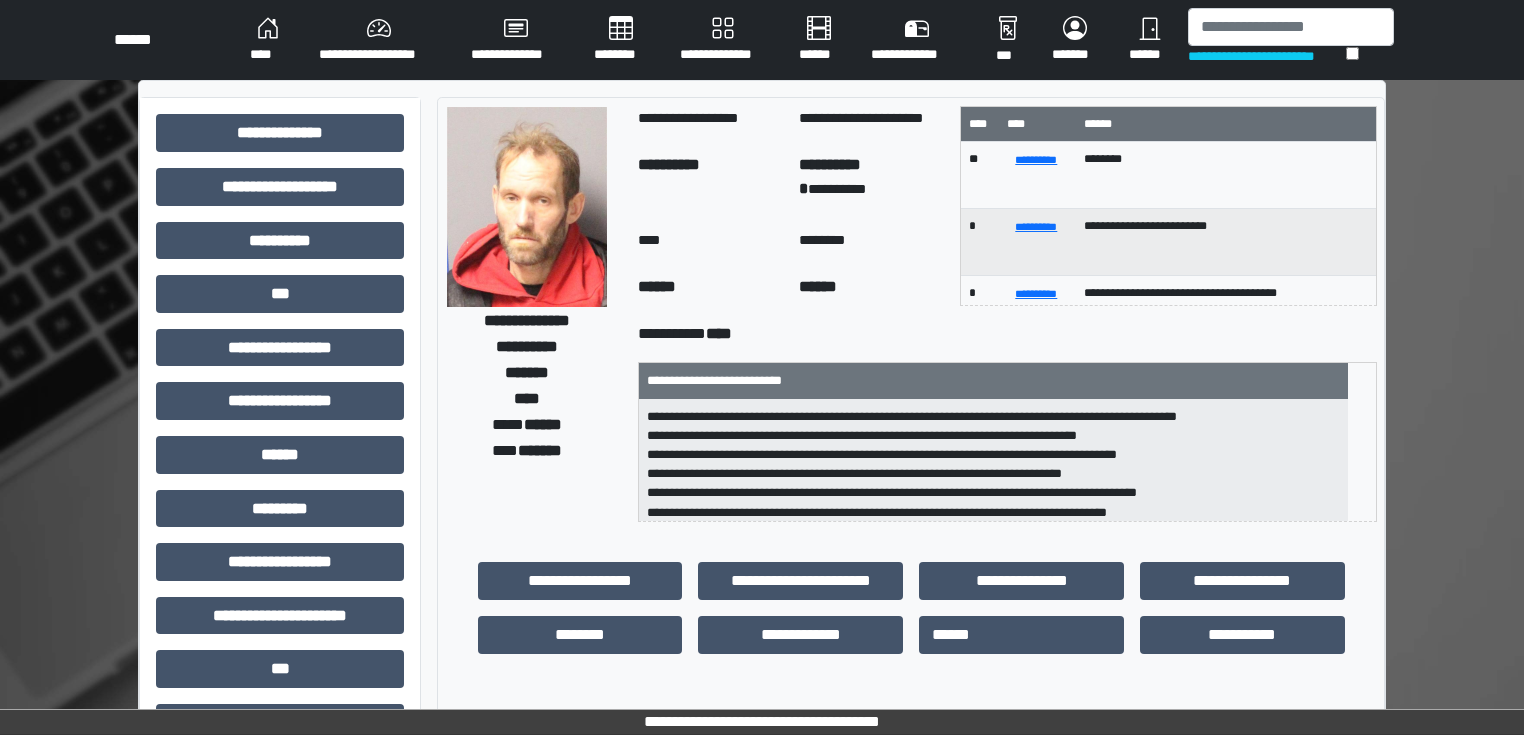 click on "**********" at bounding box center [911, 383] 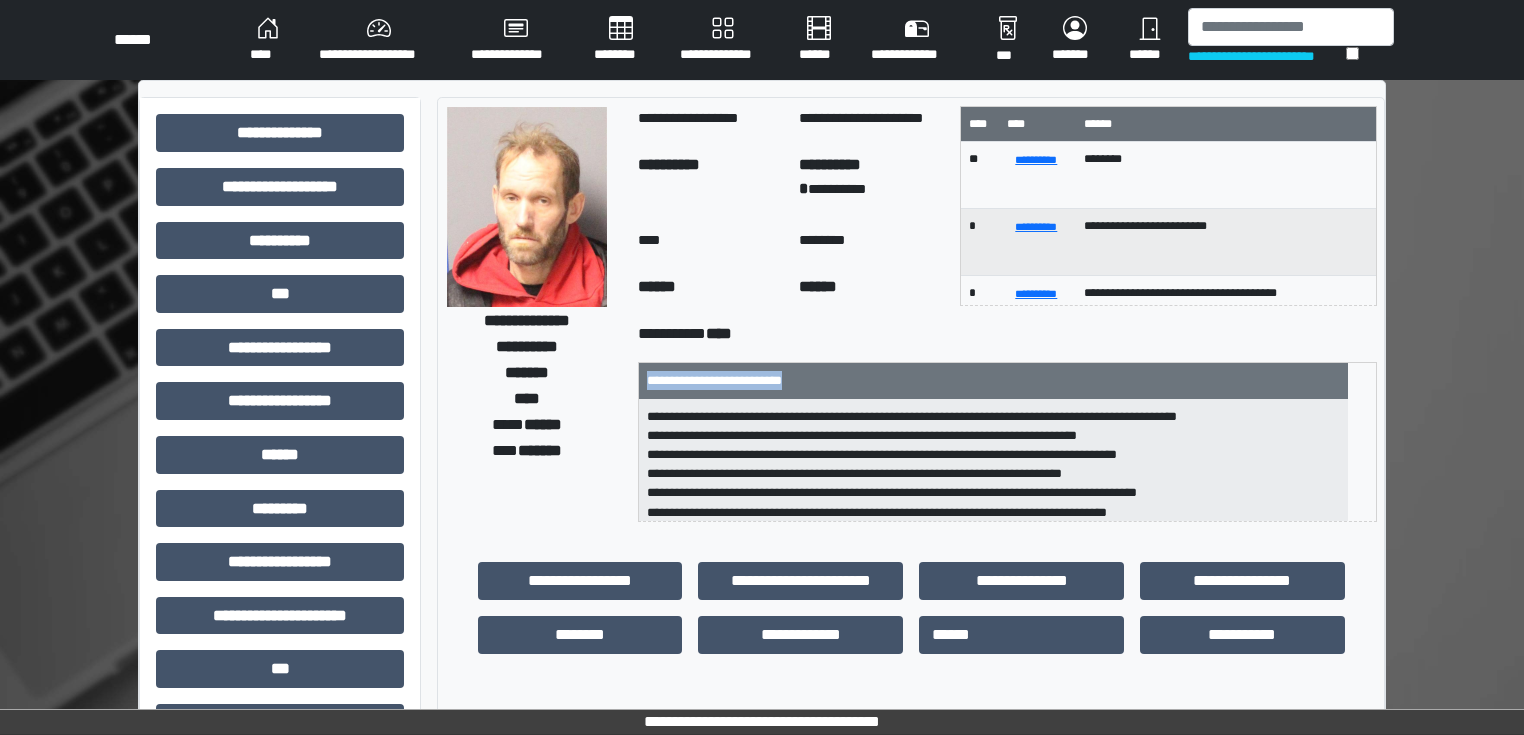 click on "******" at bounding box center [1150, 40] 